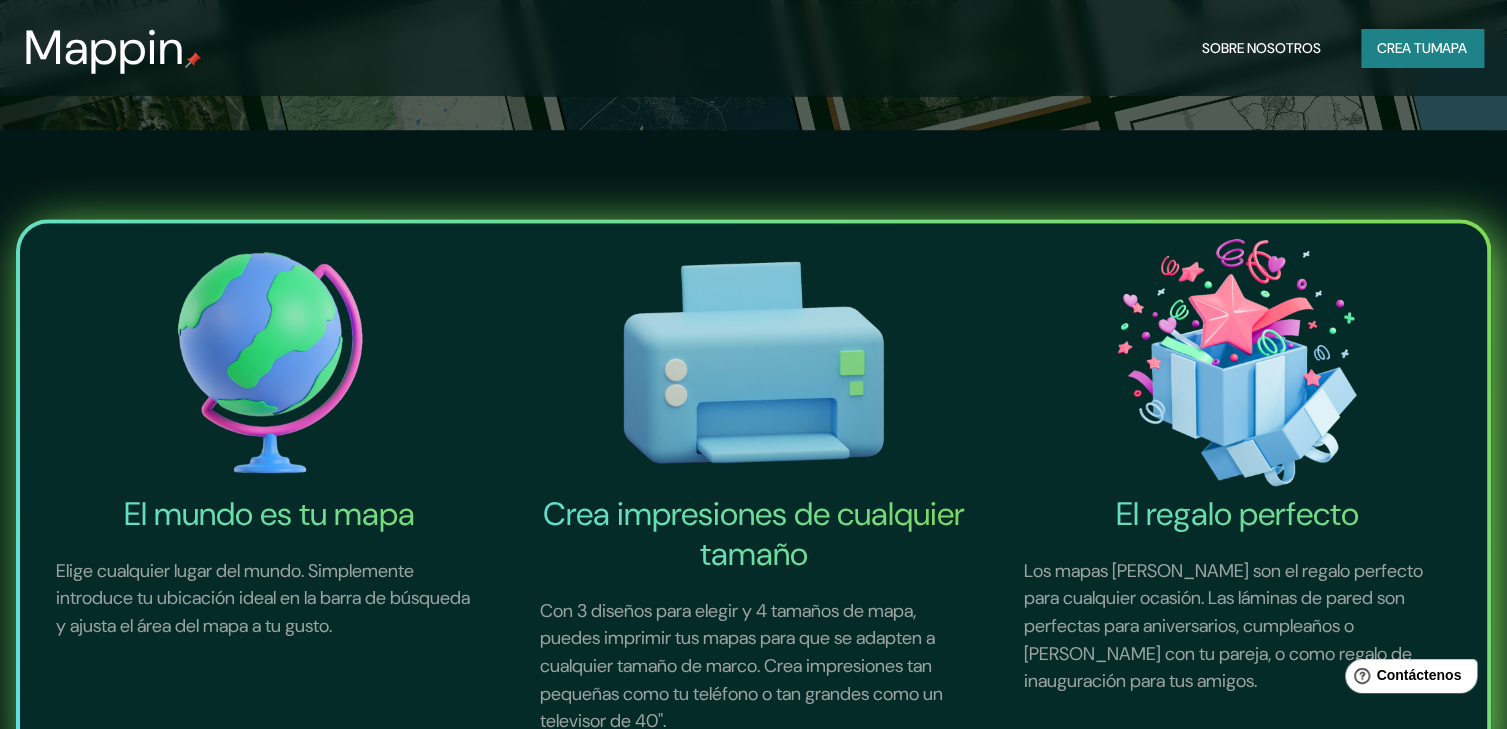 scroll, scrollTop: 99, scrollLeft: 0, axis: vertical 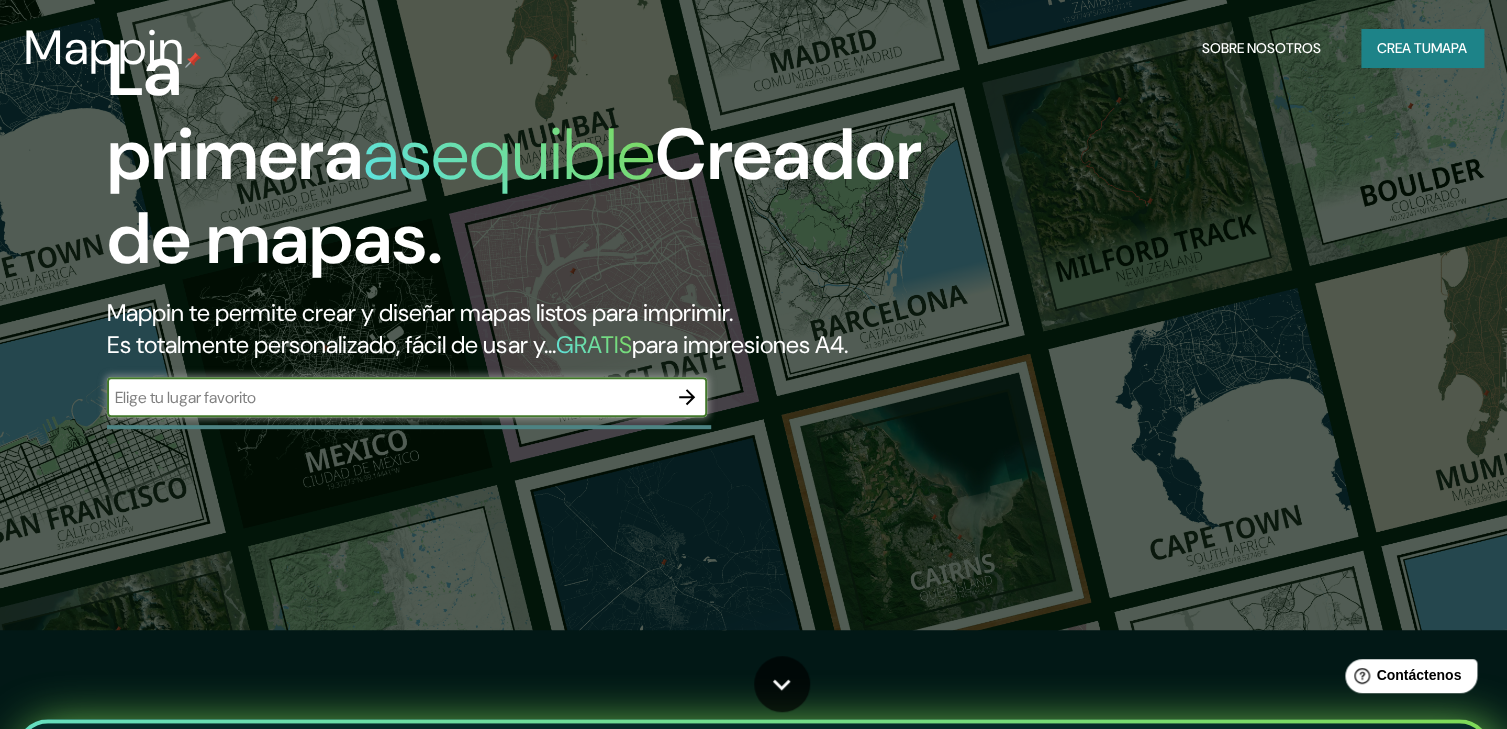 click on "​" at bounding box center [407, 397] 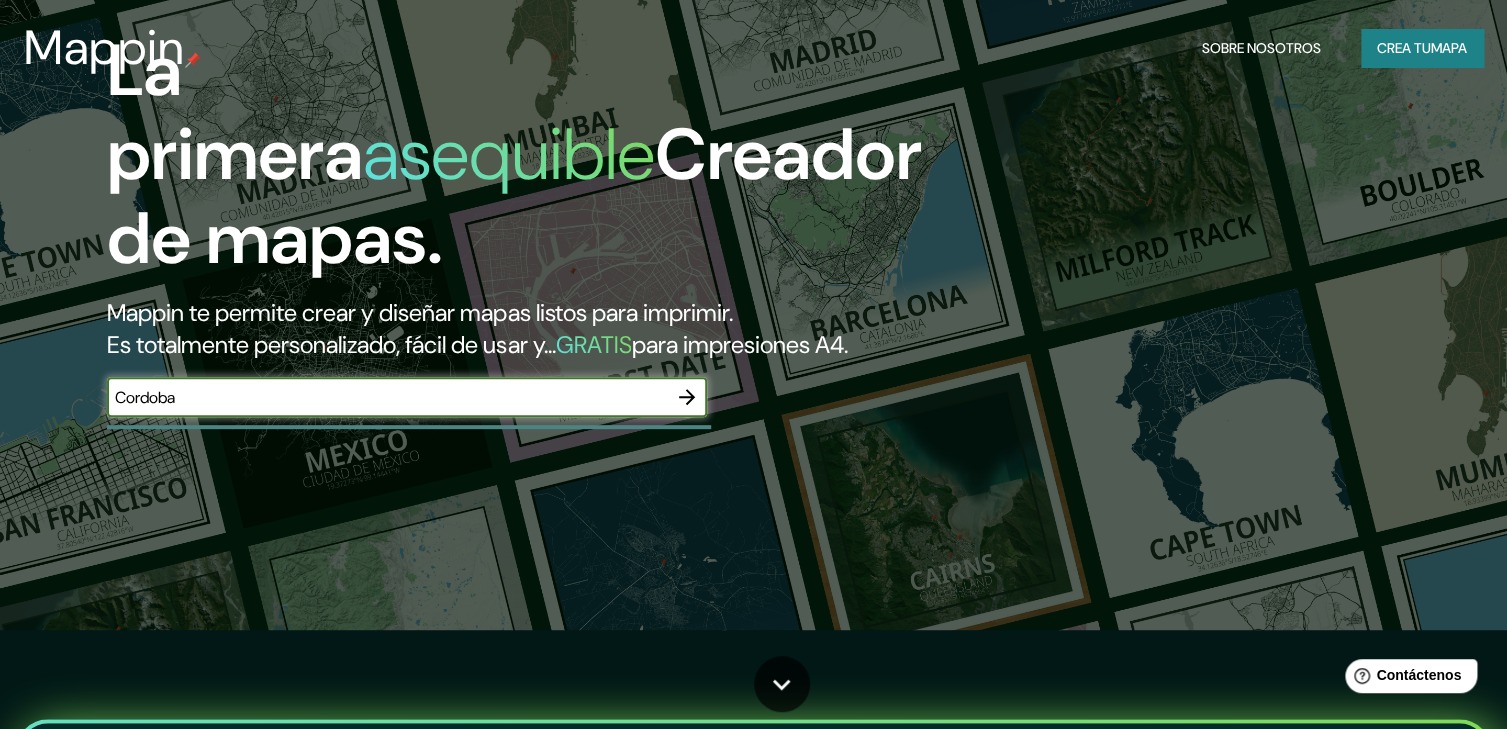 type on "Cordoba" 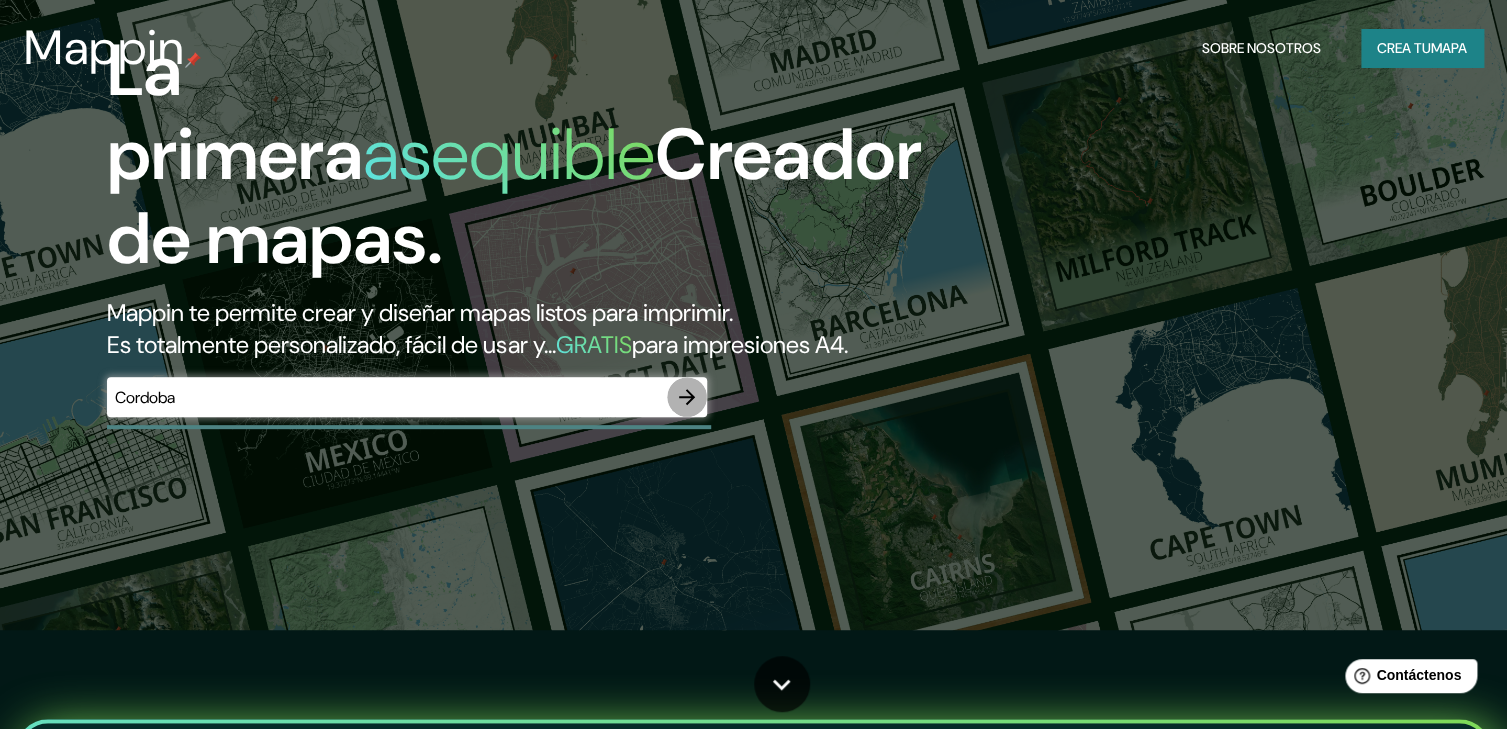 click 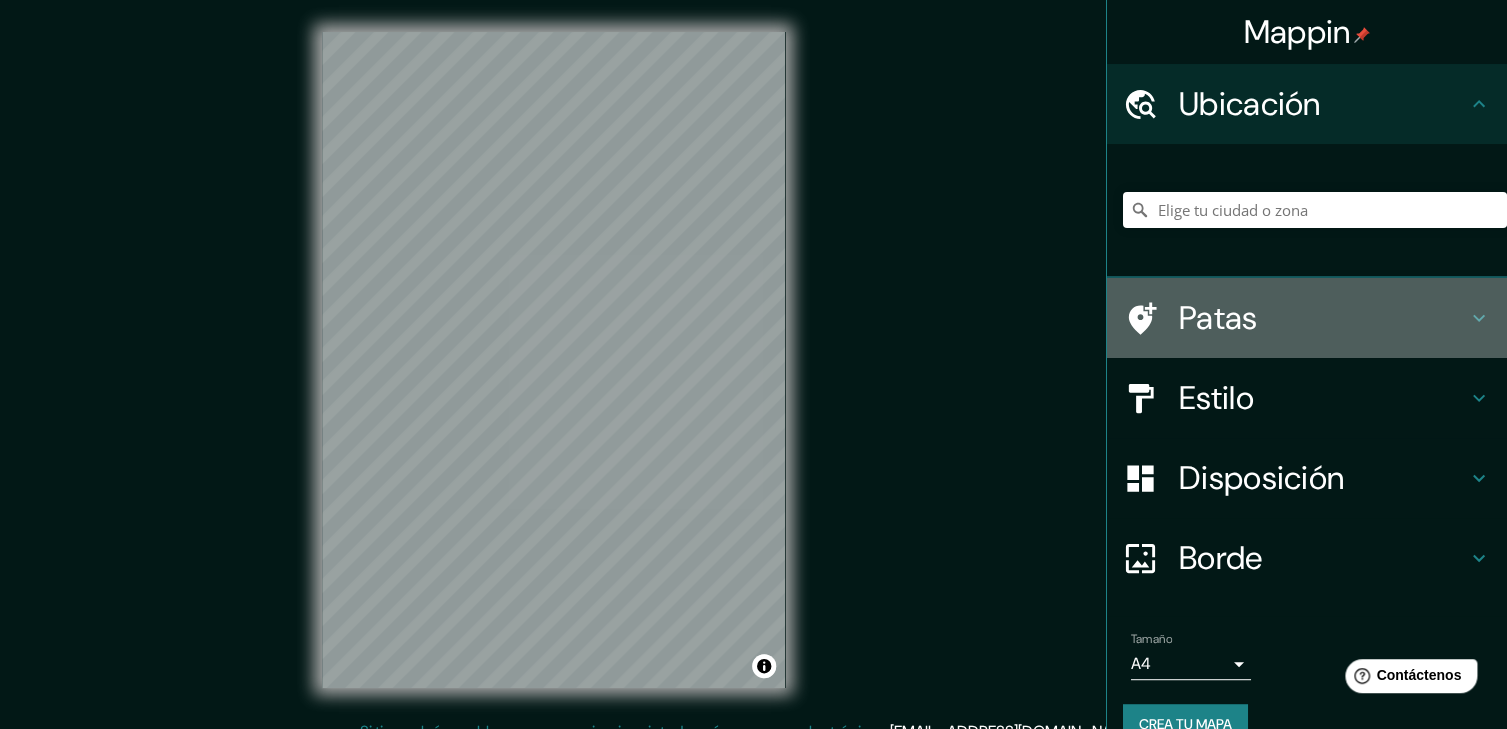 click 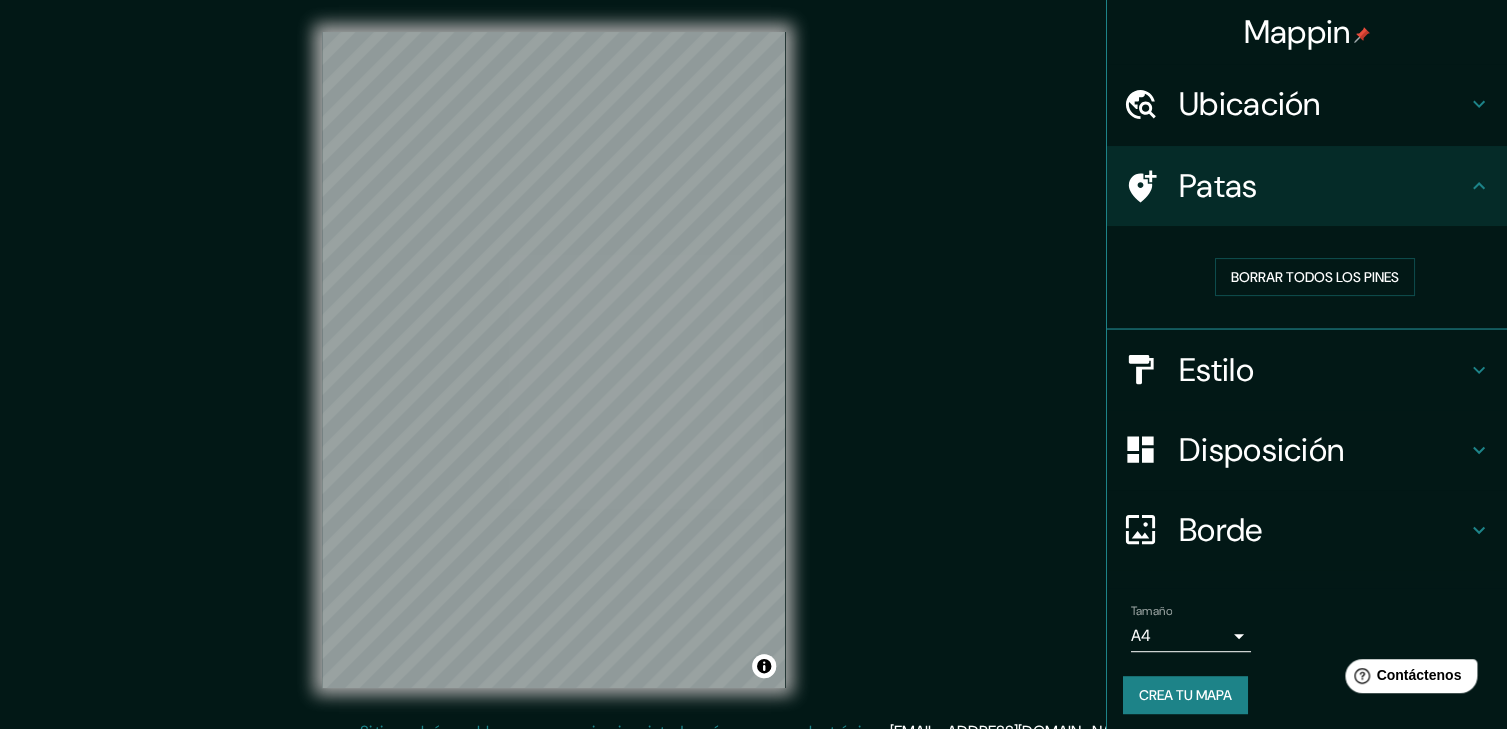 click on "Patas" at bounding box center [1323, 186] 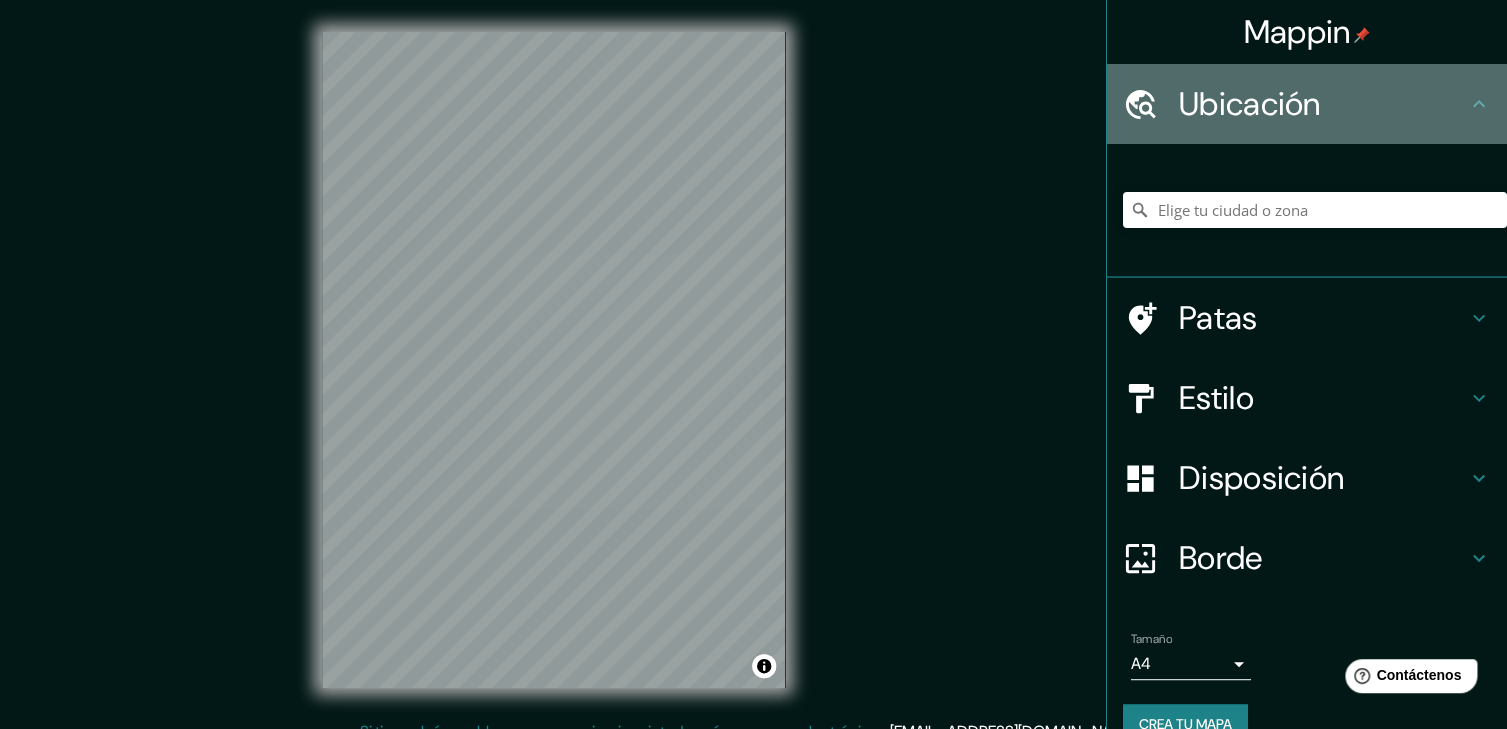 click 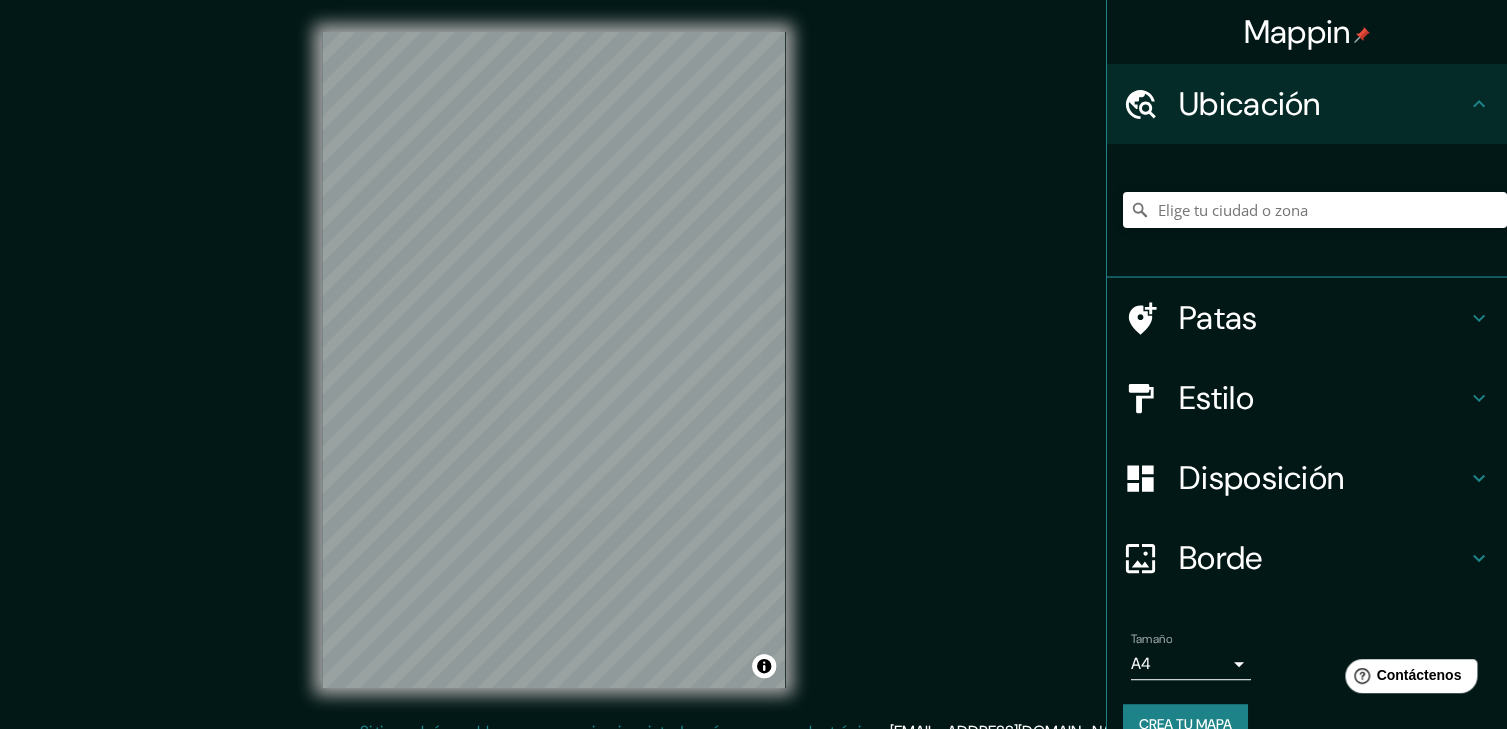 click 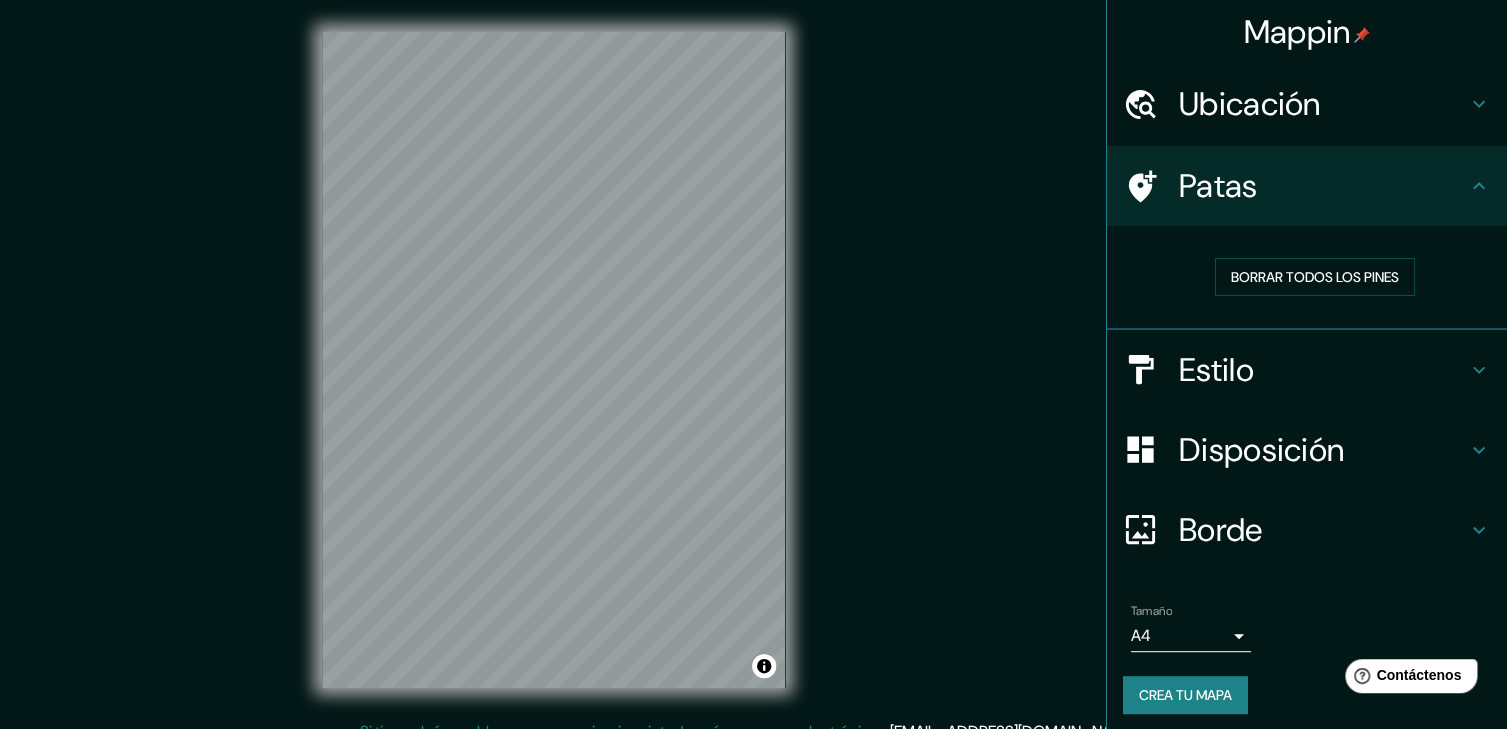click 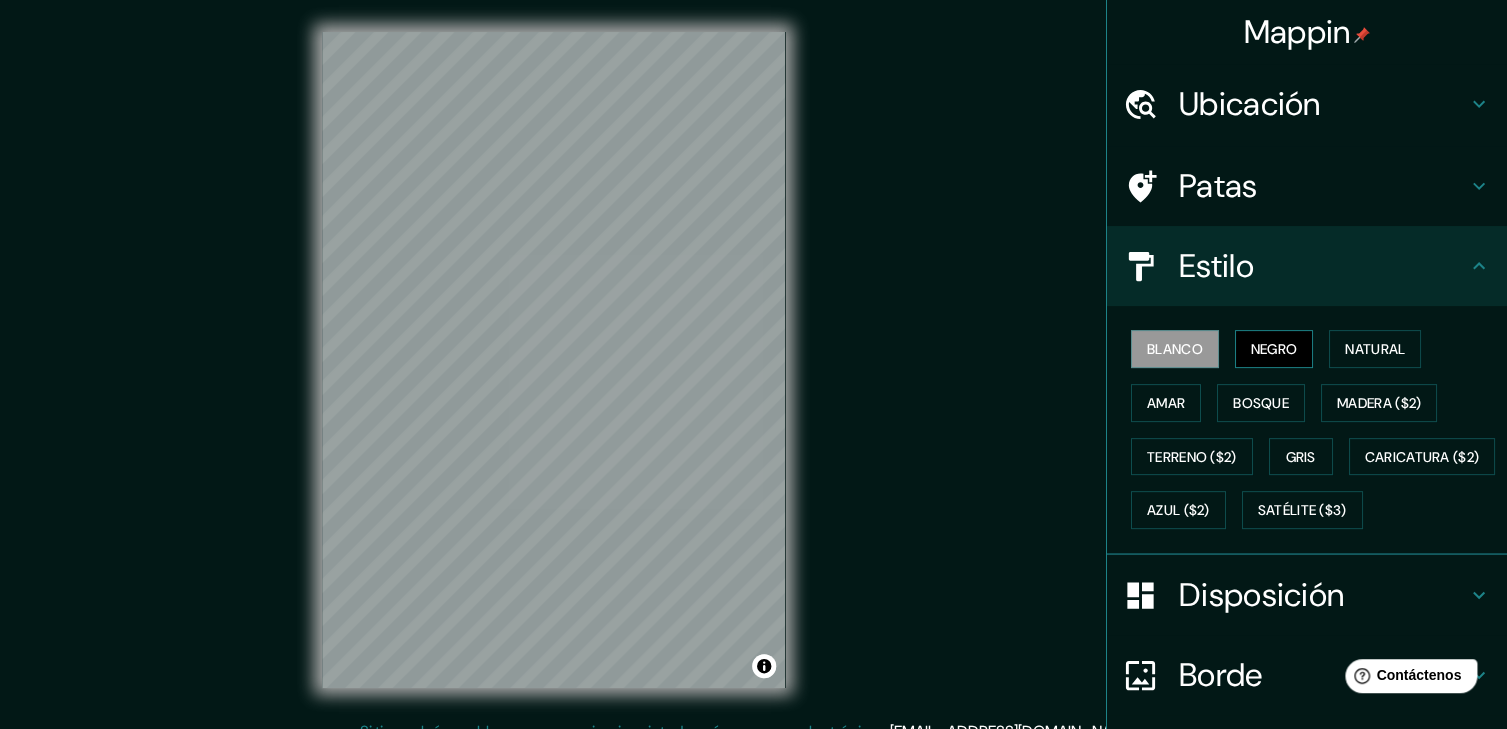 click on "Negro" at bounding box center (1274, 349) 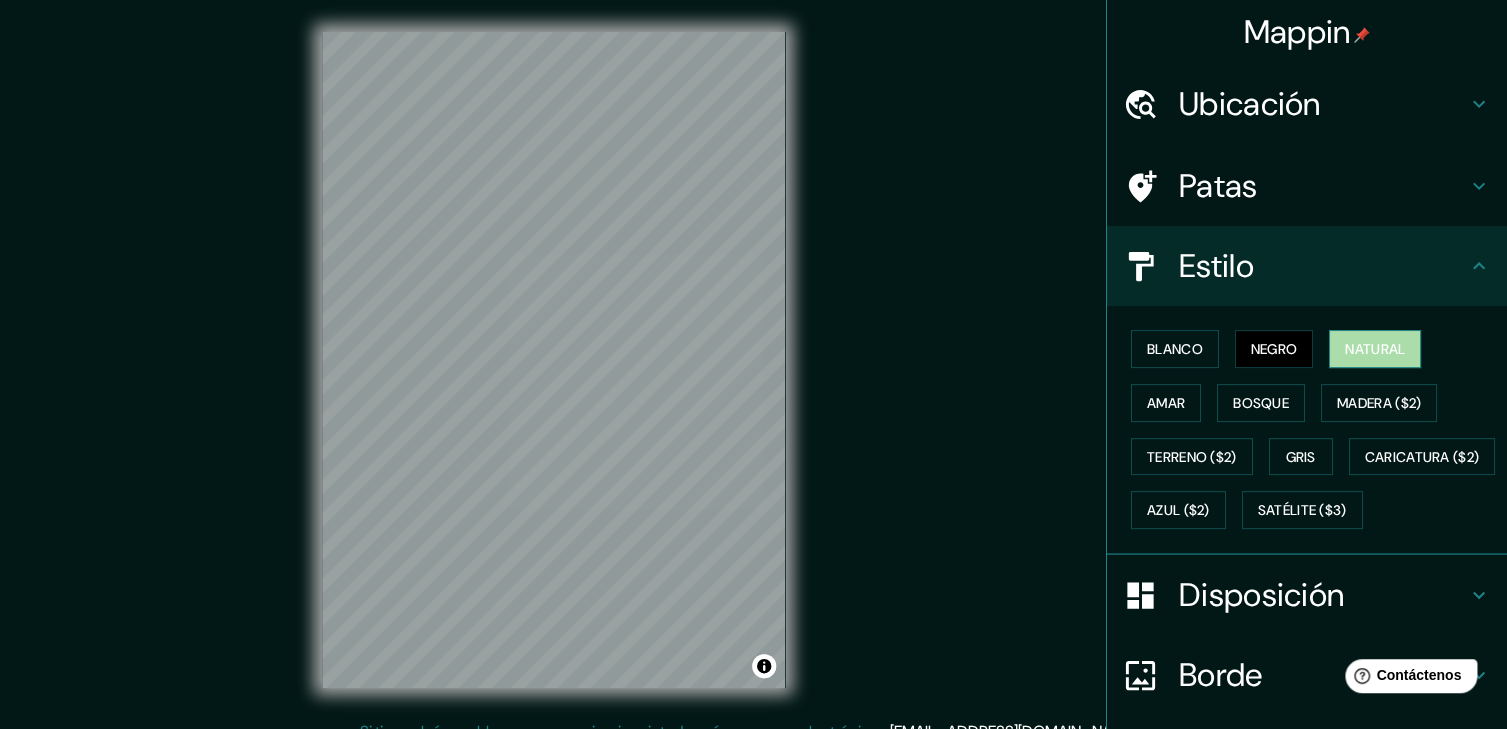 click on "Natural" at bounding box center [1375, 349] 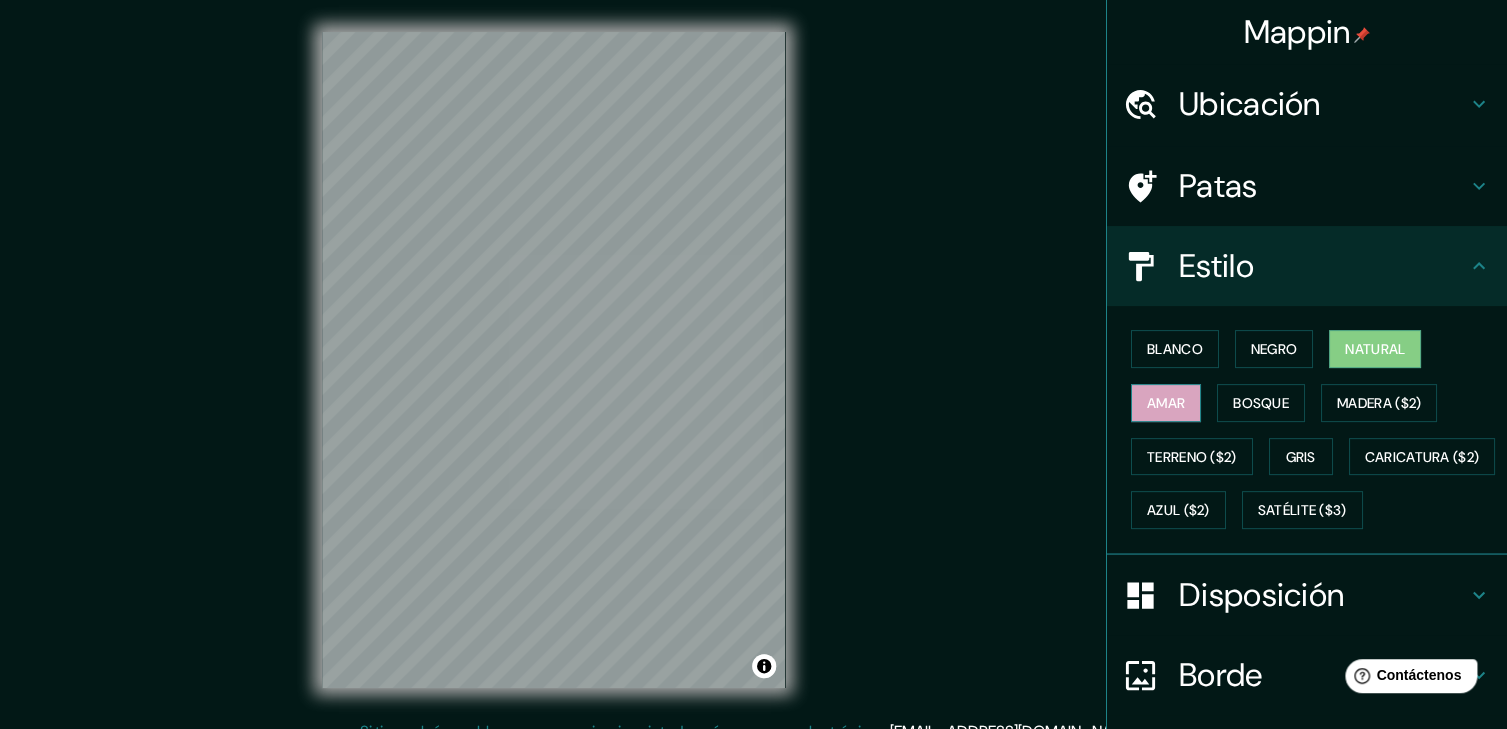click on "Amar" at bounding box center [1166, 403] 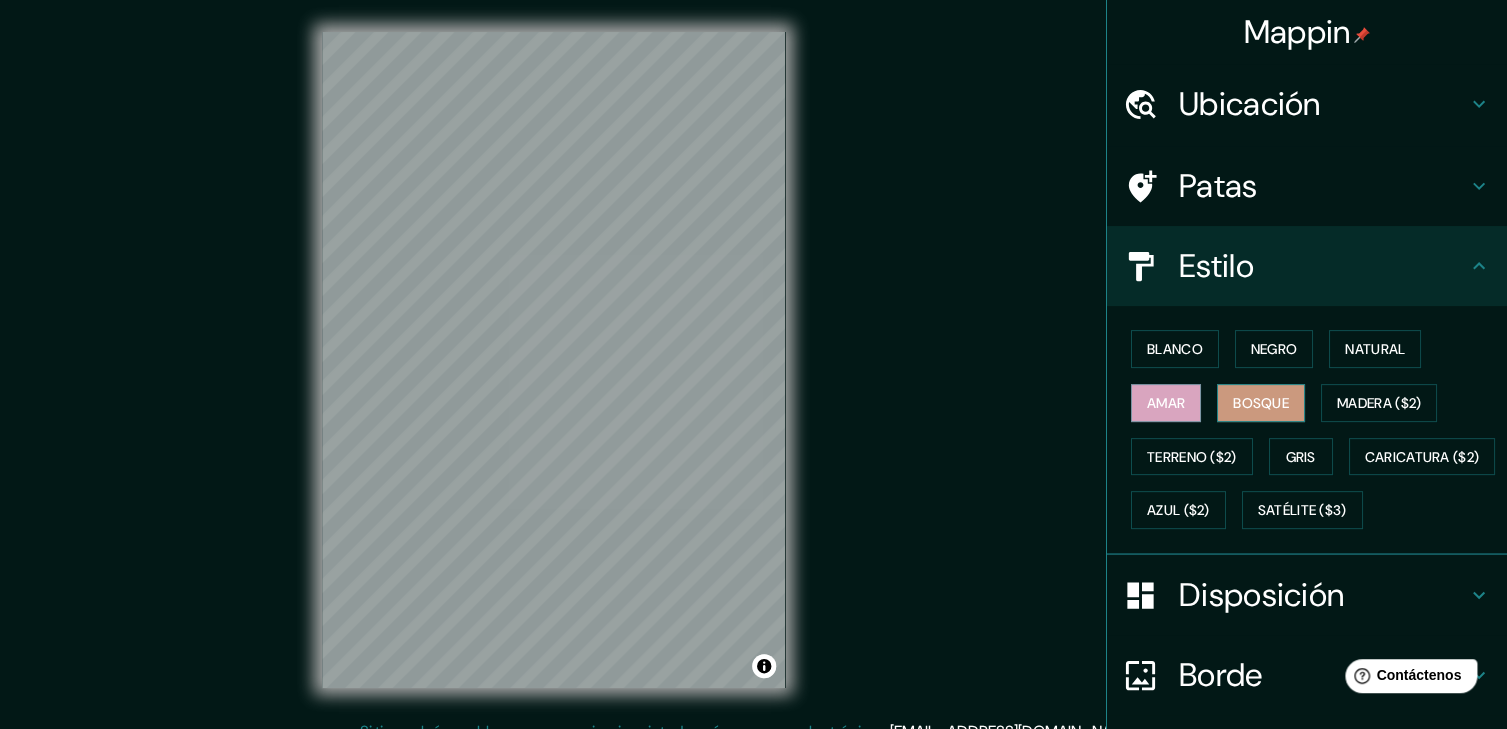 click on "Bosque" at bounding box center (1261, 403) 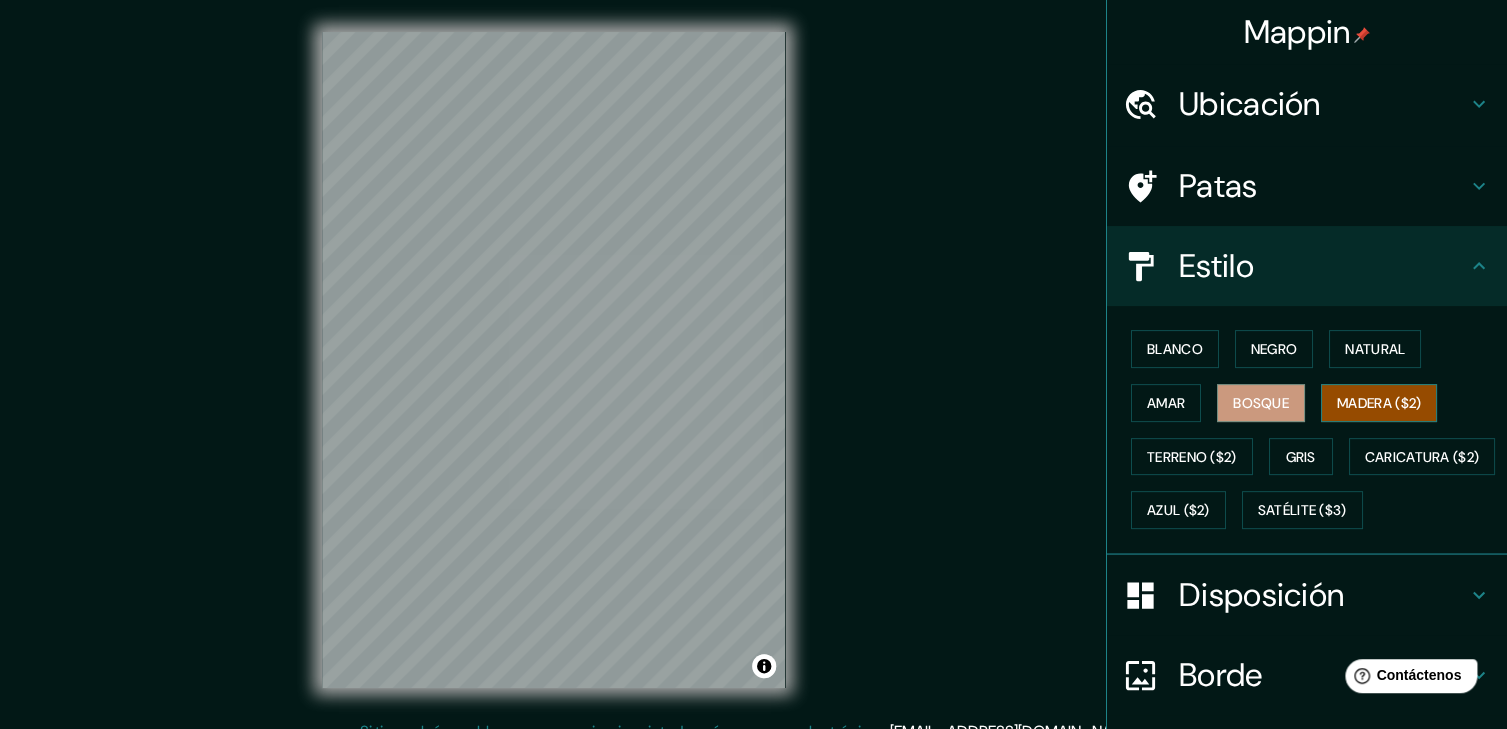 click on "Madera ($2)" at bounding box center [1379, 403] 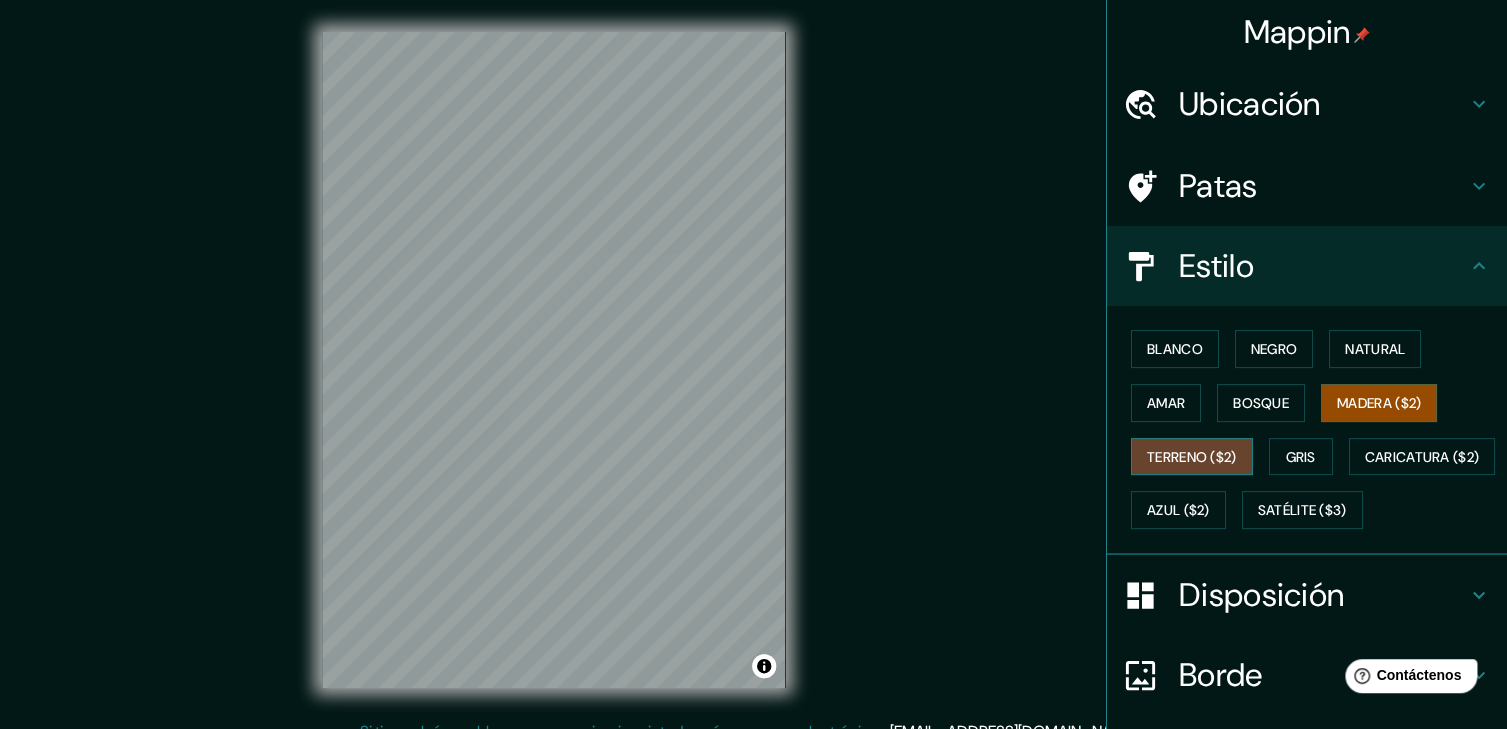 click on "Terreno ($2)" at bounding box center (1192, 457) 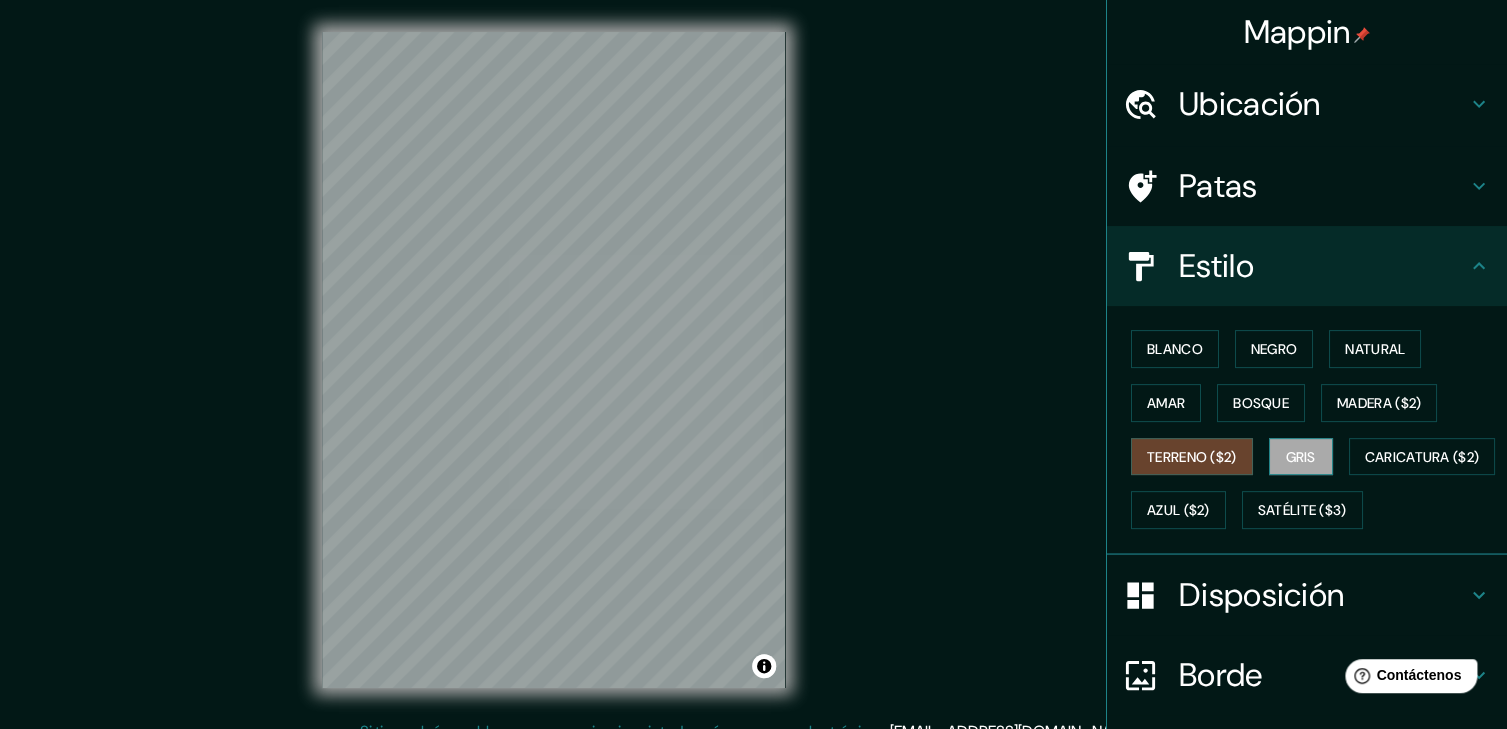 click on "Gris" at bounding box center (1301, 457) 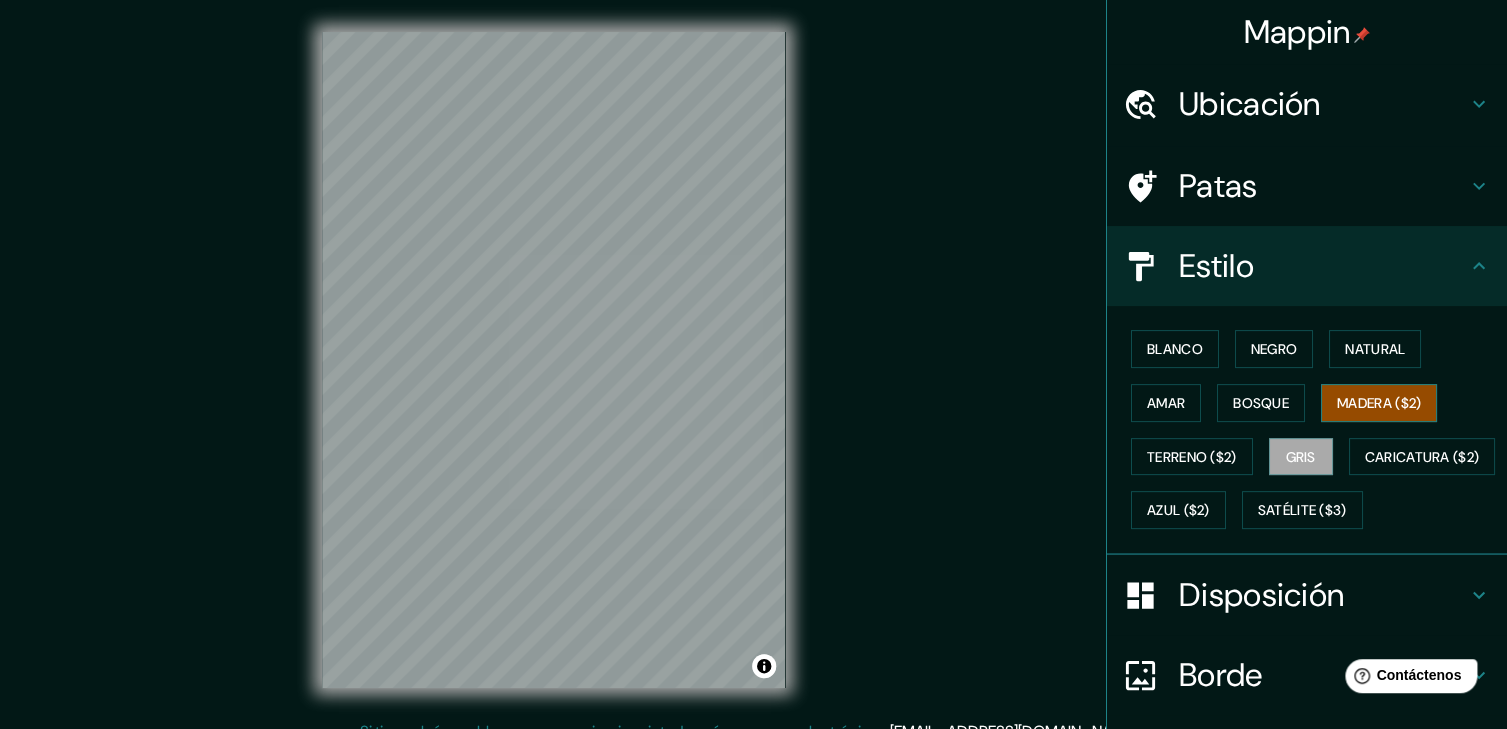 click on "Madera ($2)" at bounding box center [1379, 403] 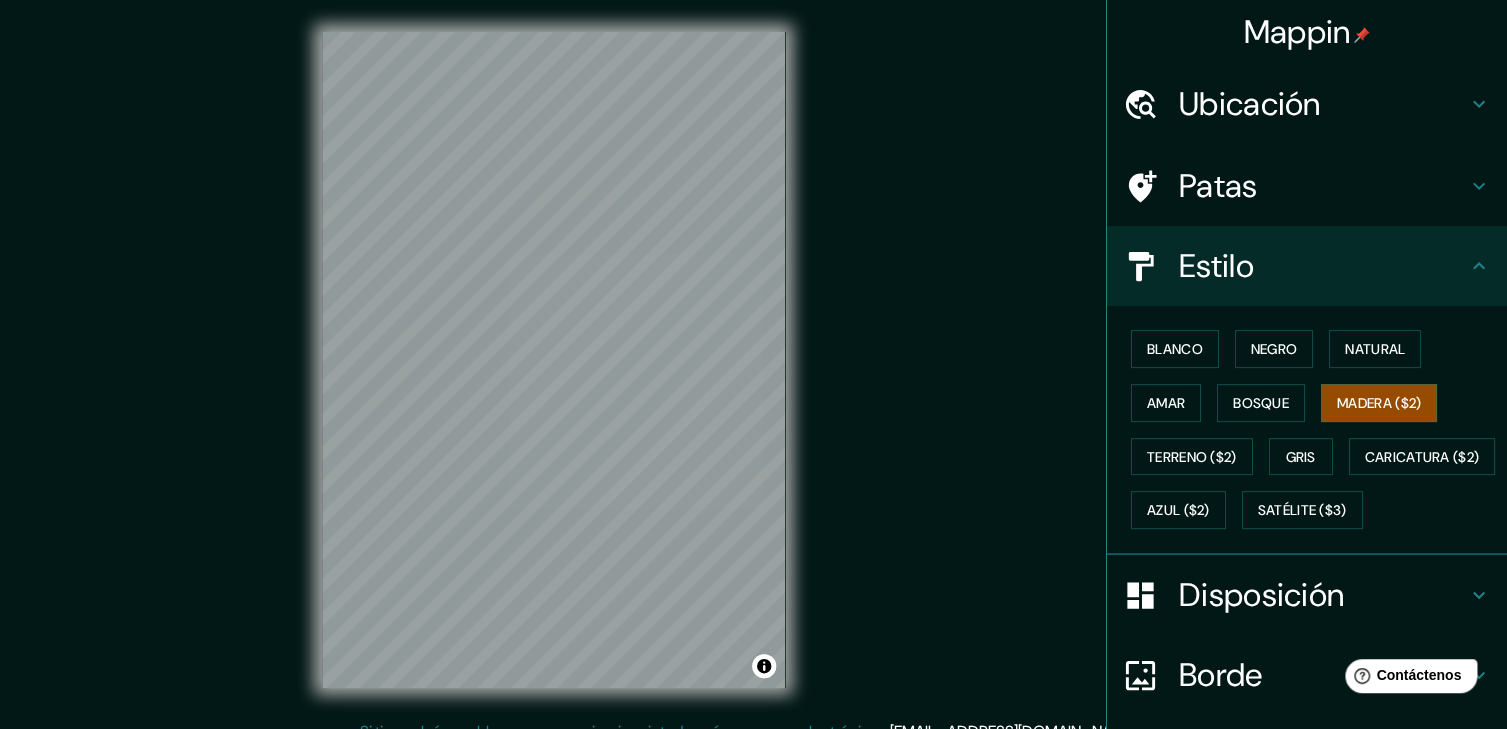 click 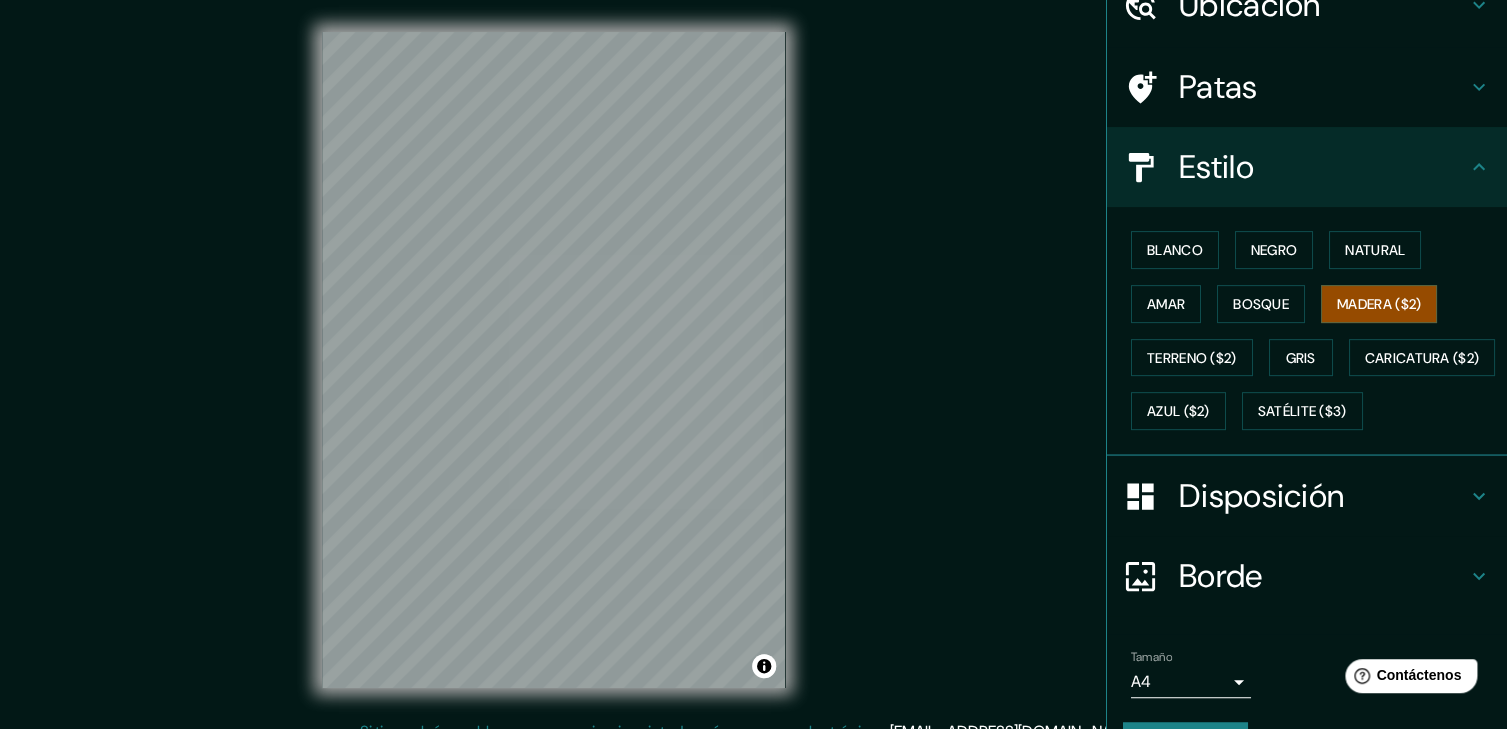 scroll, scrollTop: 199, scrollLeft: 0, axis: vertical 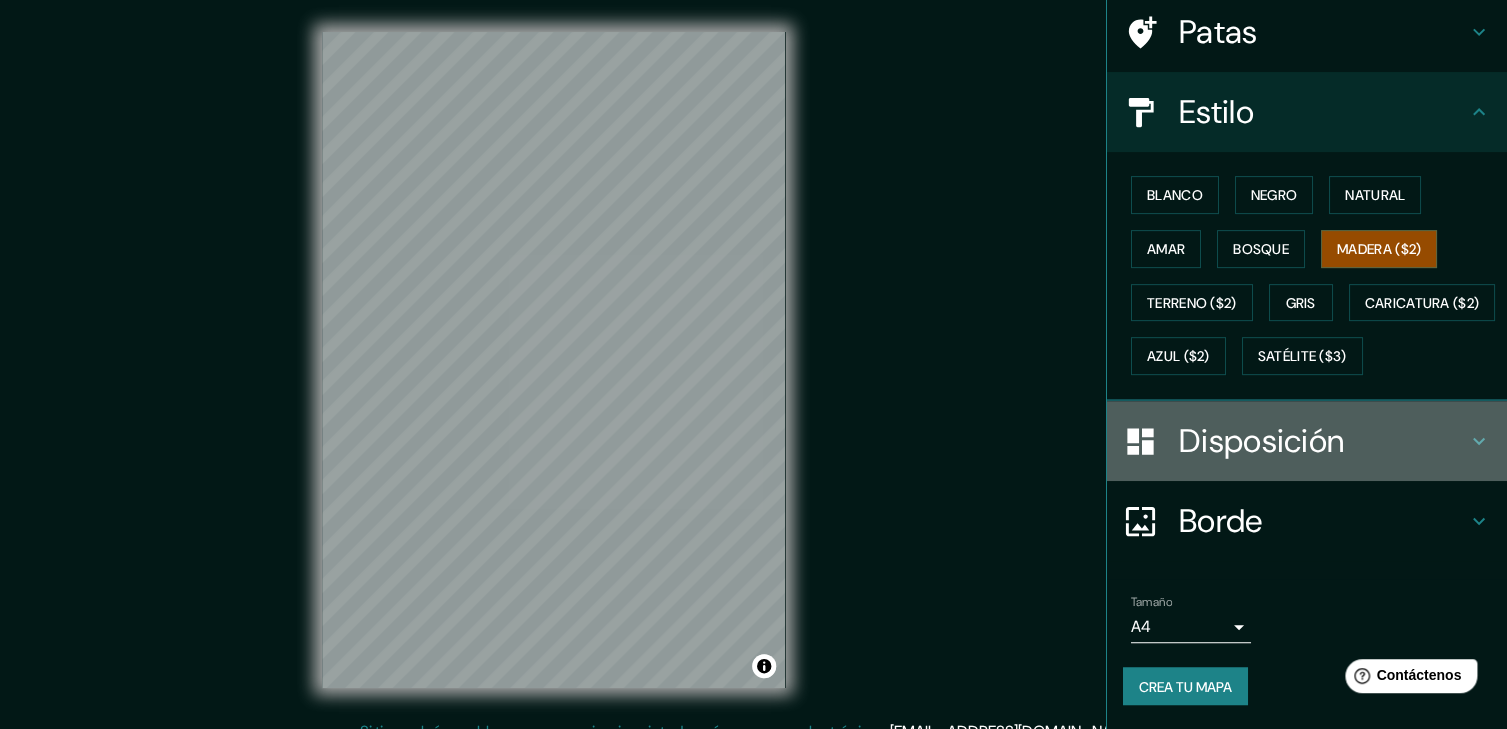click on "Disposición" at bounding box center [1323, 441] 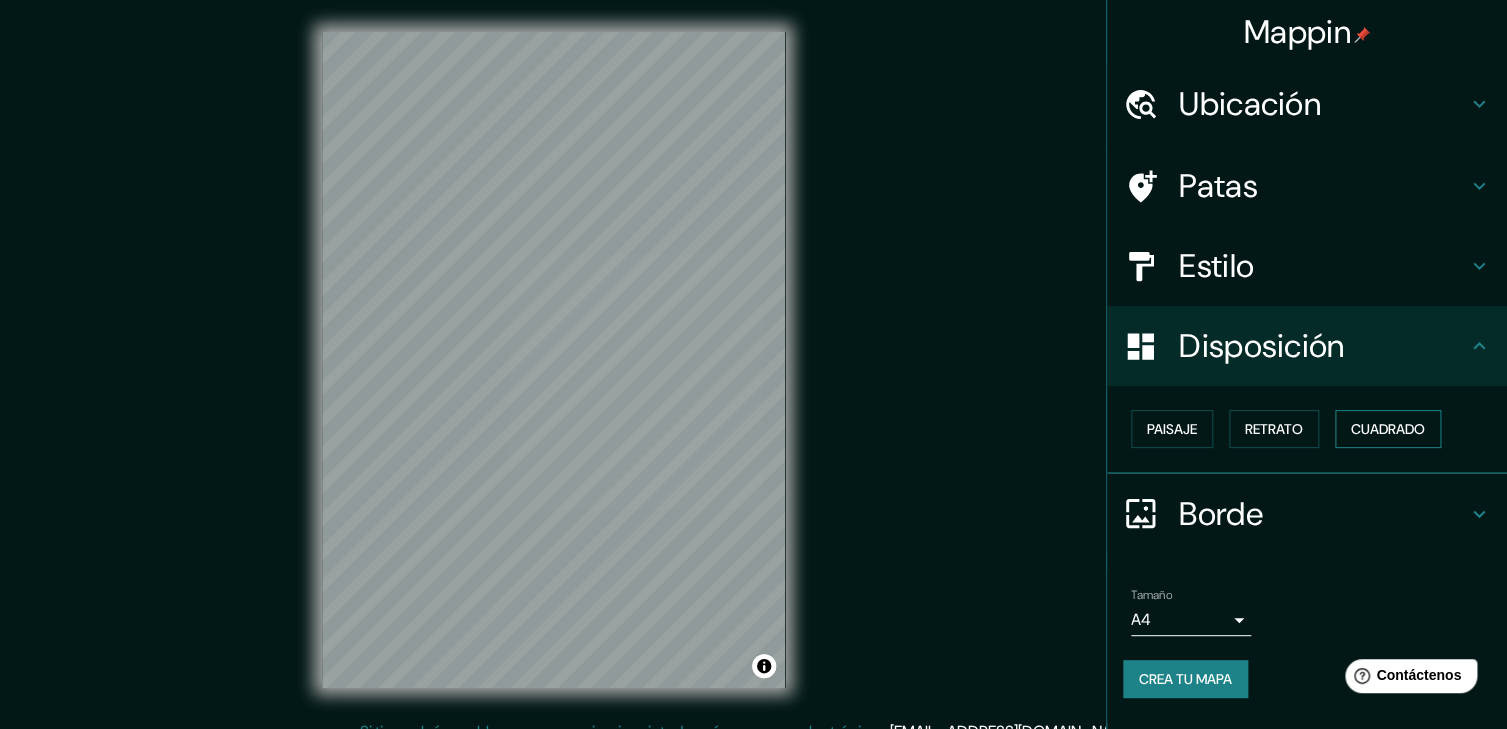 scroll, scrollTop: 0, scrollLeft: 0, axis: both 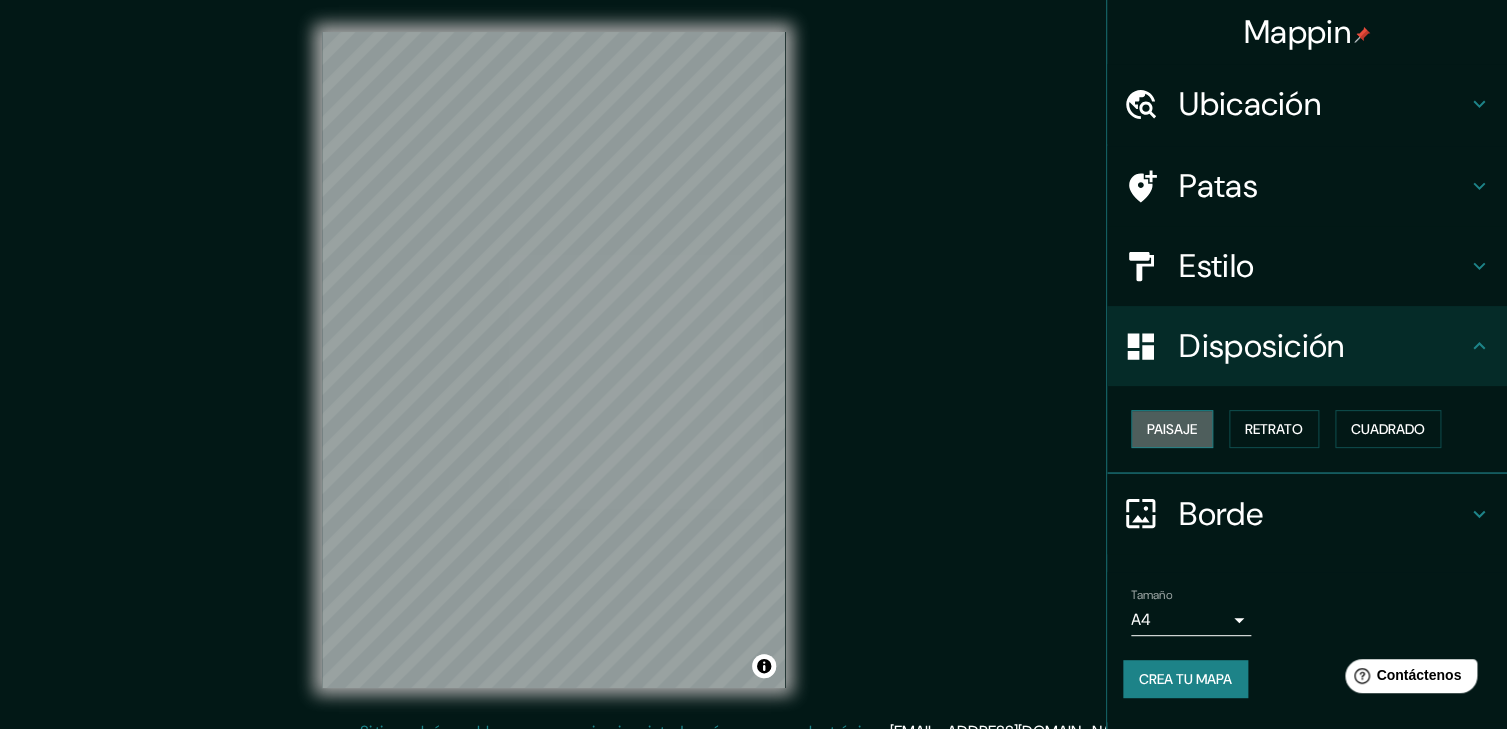 click on "Paisaje" at bounding box center [1172, 429] 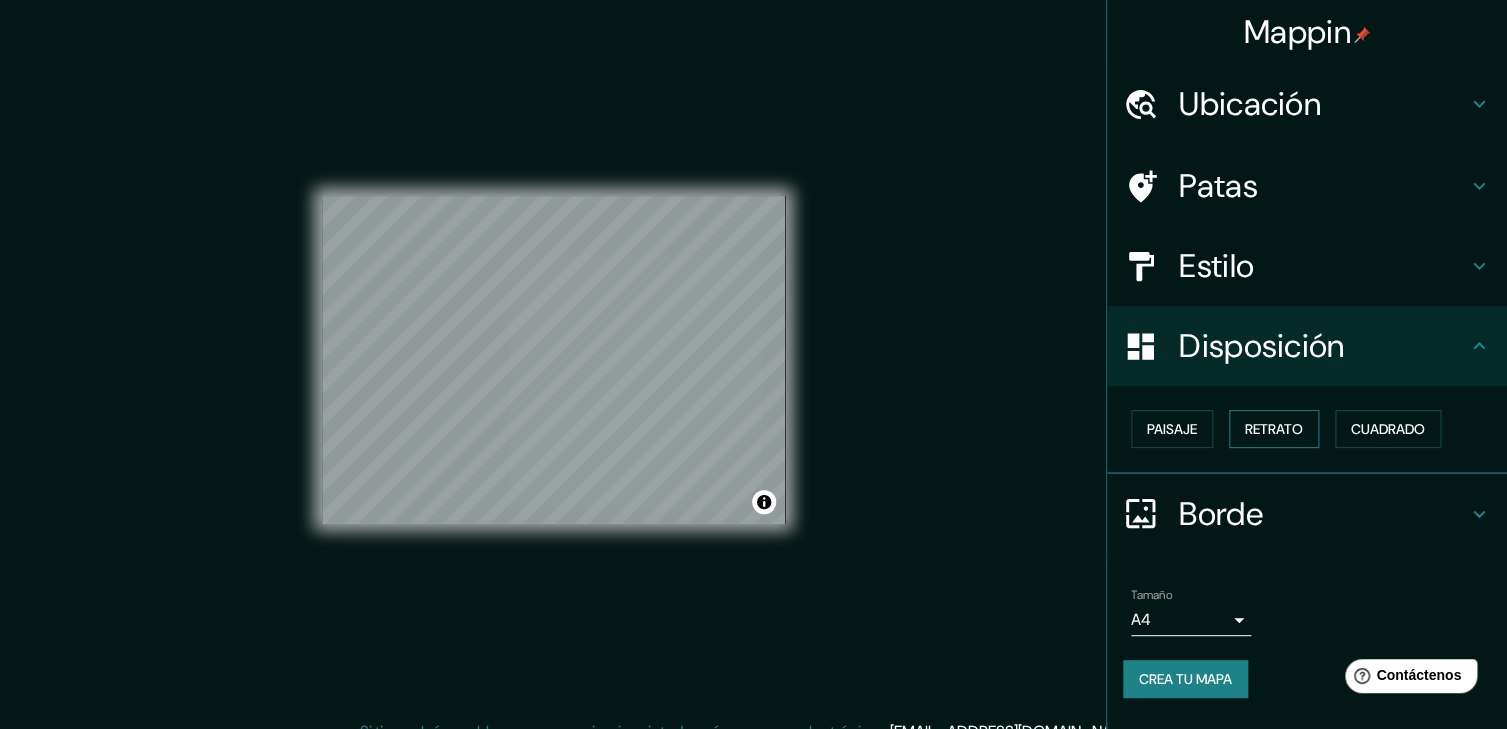 click on "Retrato" at bounding box center (1274, 429) 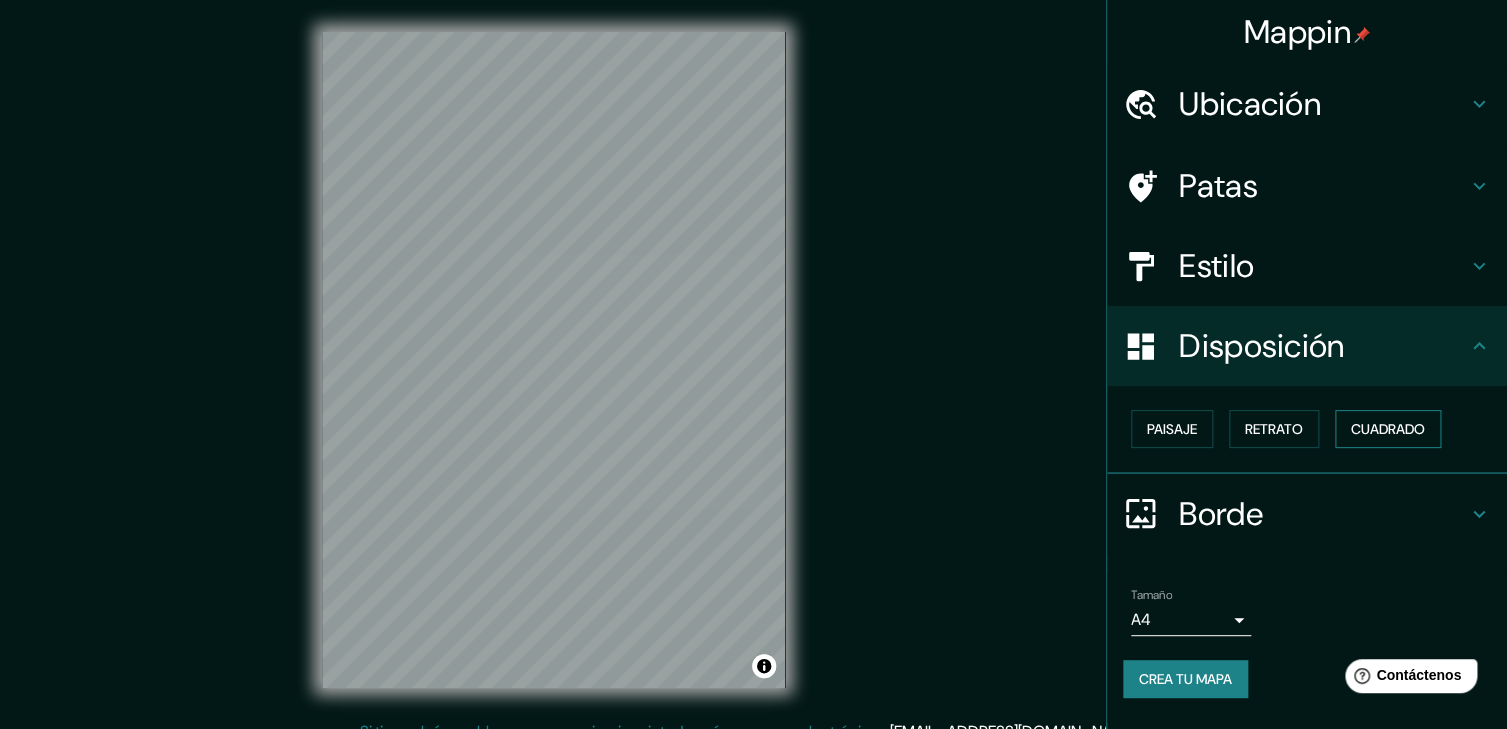 click on "Cuadrado" at bounding box center [1388, 429] 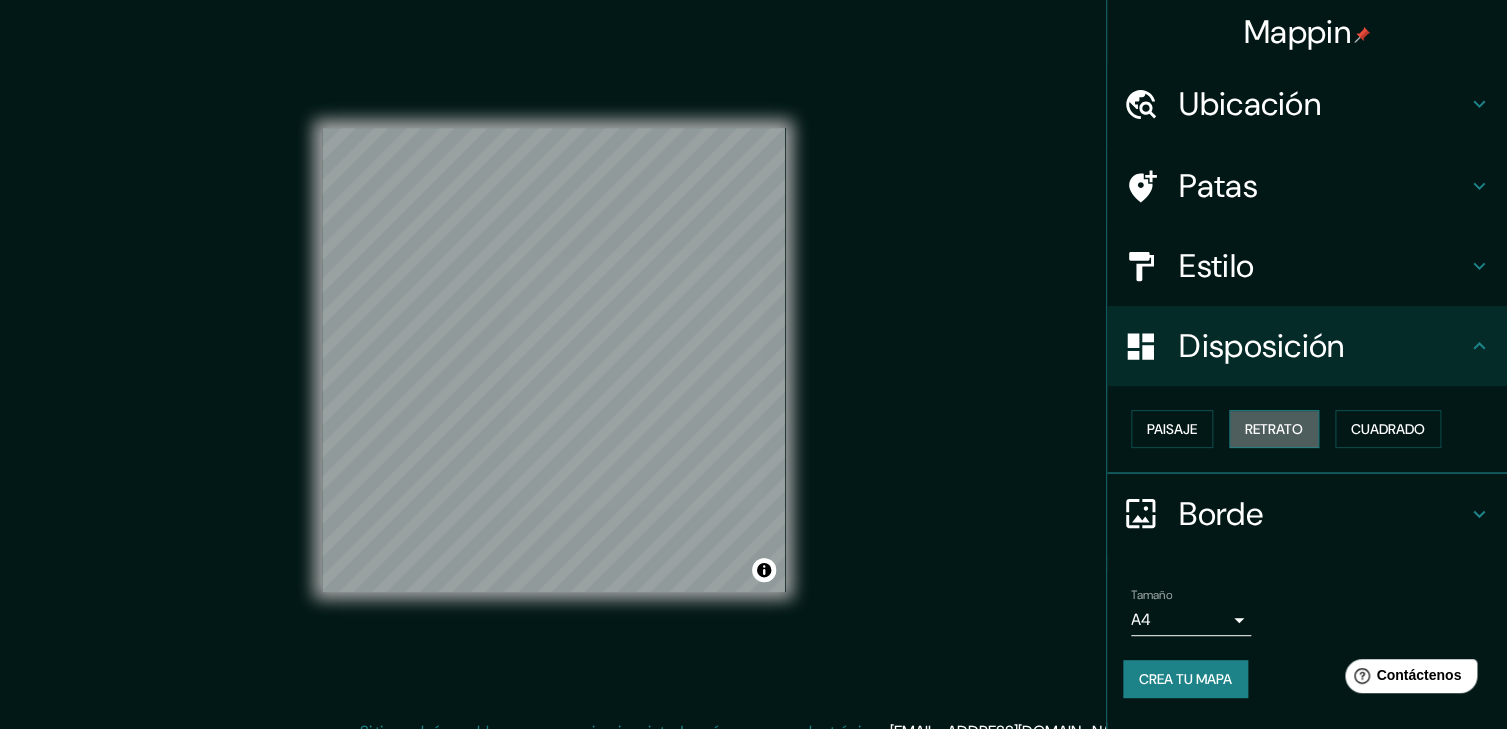 click on "Retrato" at bounding box center [1274, 429] 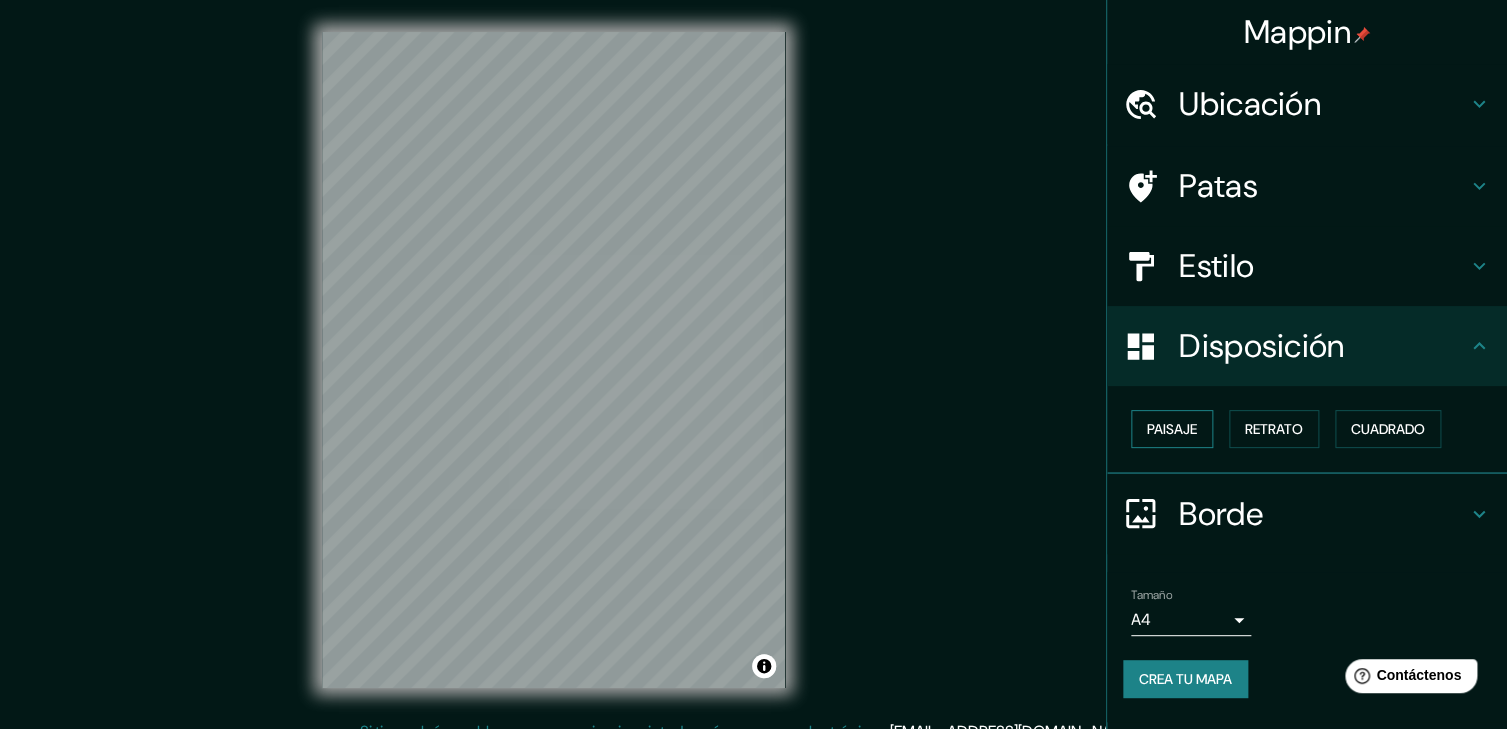 click on "Paisaje" at bounding box center [1172, 429] 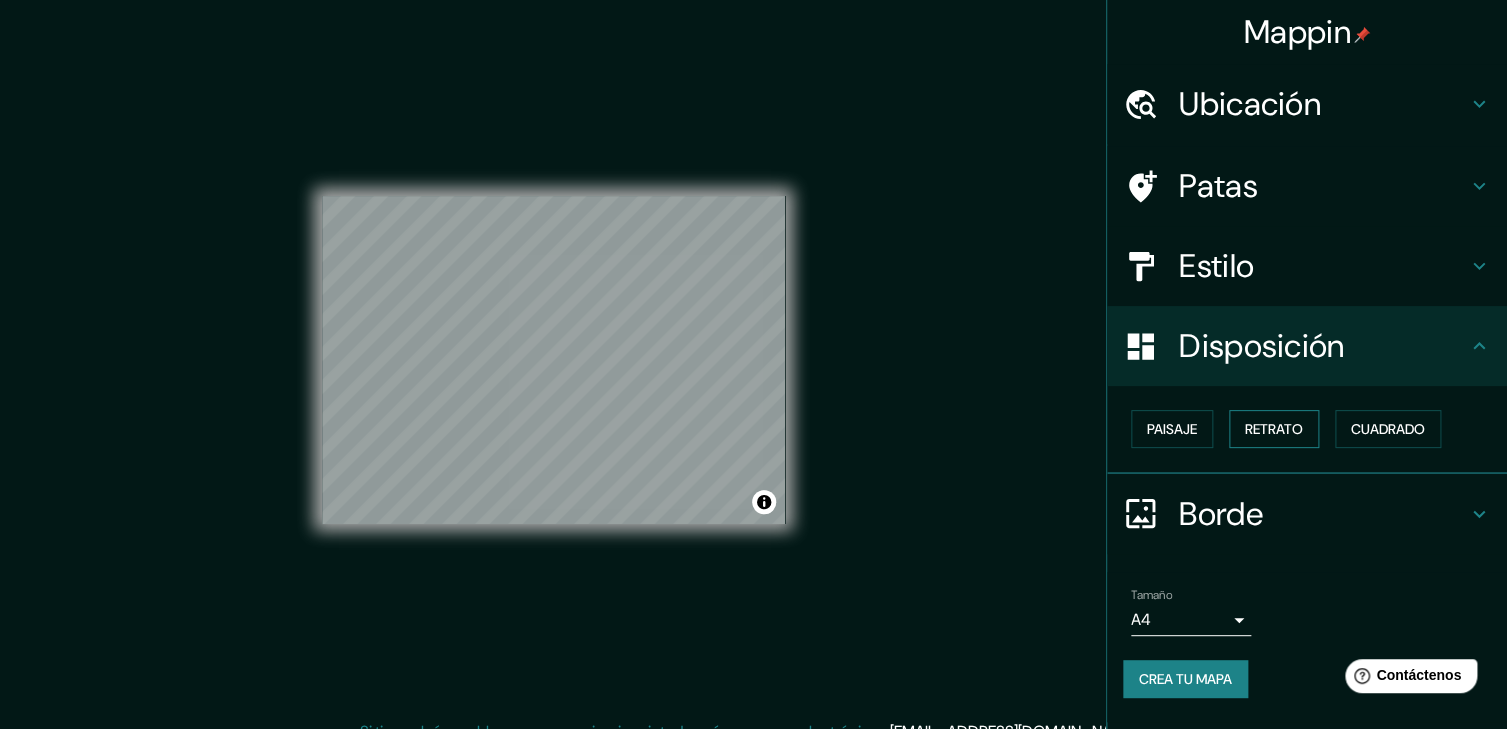click on "Retrato" at bounding box center [1274, 429] 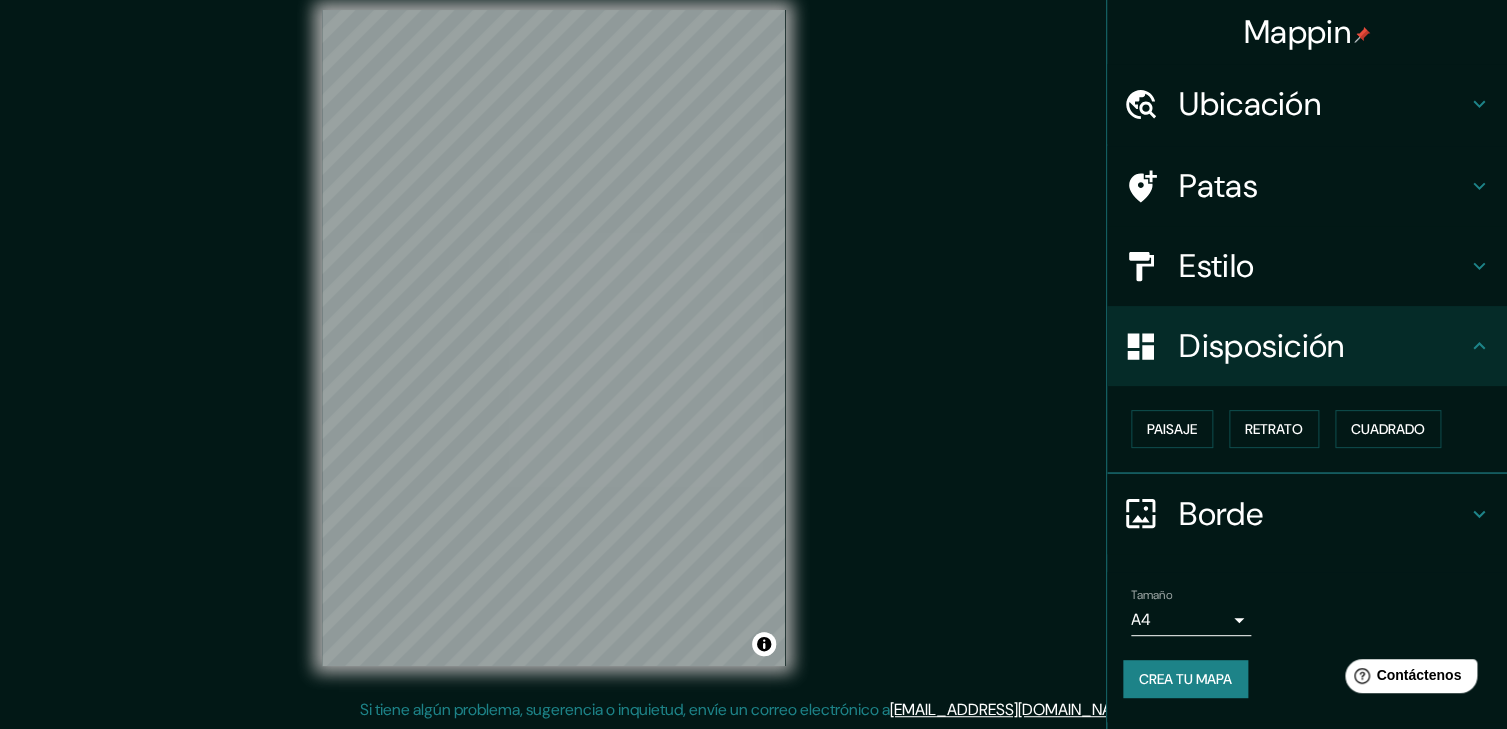 scroll, scrollTop: 0, scrollLeft: 0, axis: both 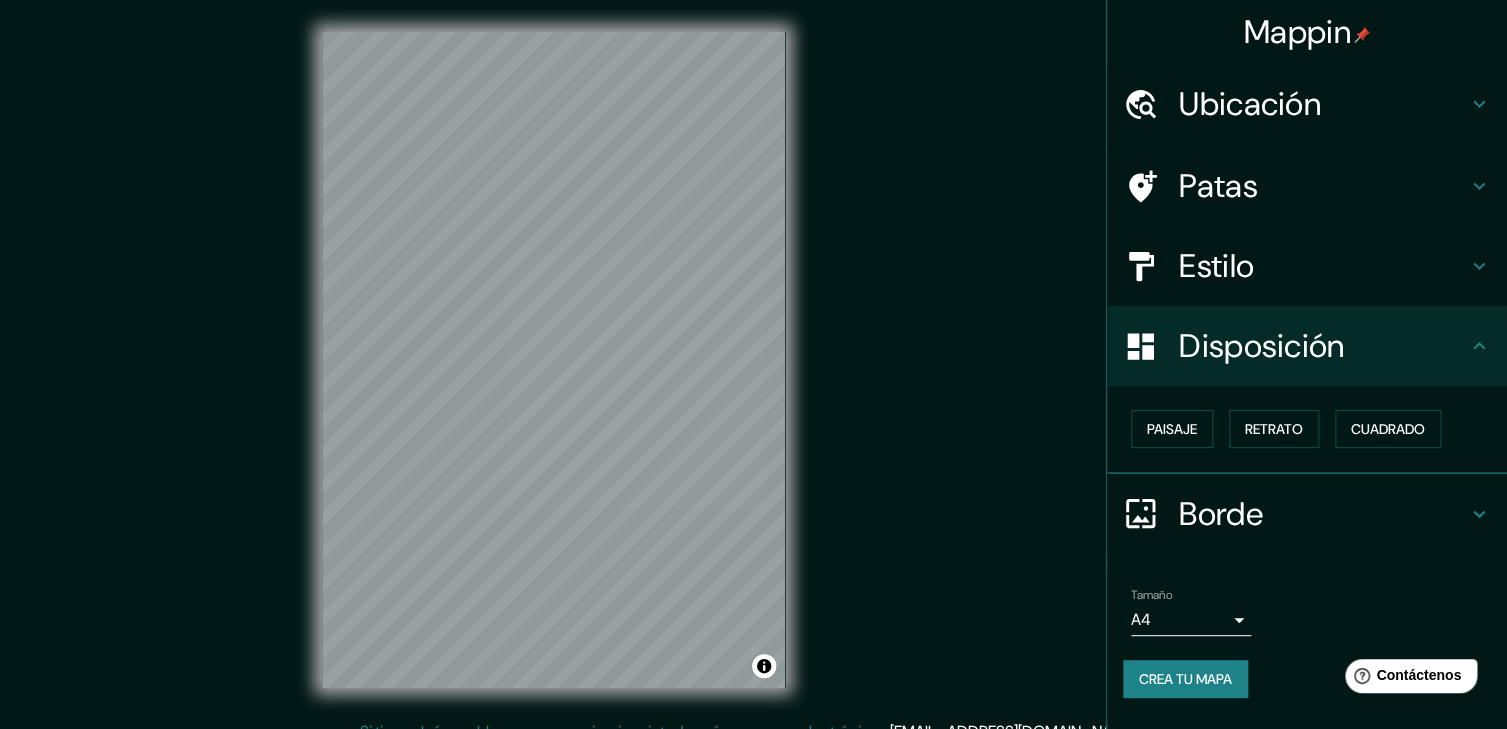 click on "Patas" at bounding box center [1323, 186] 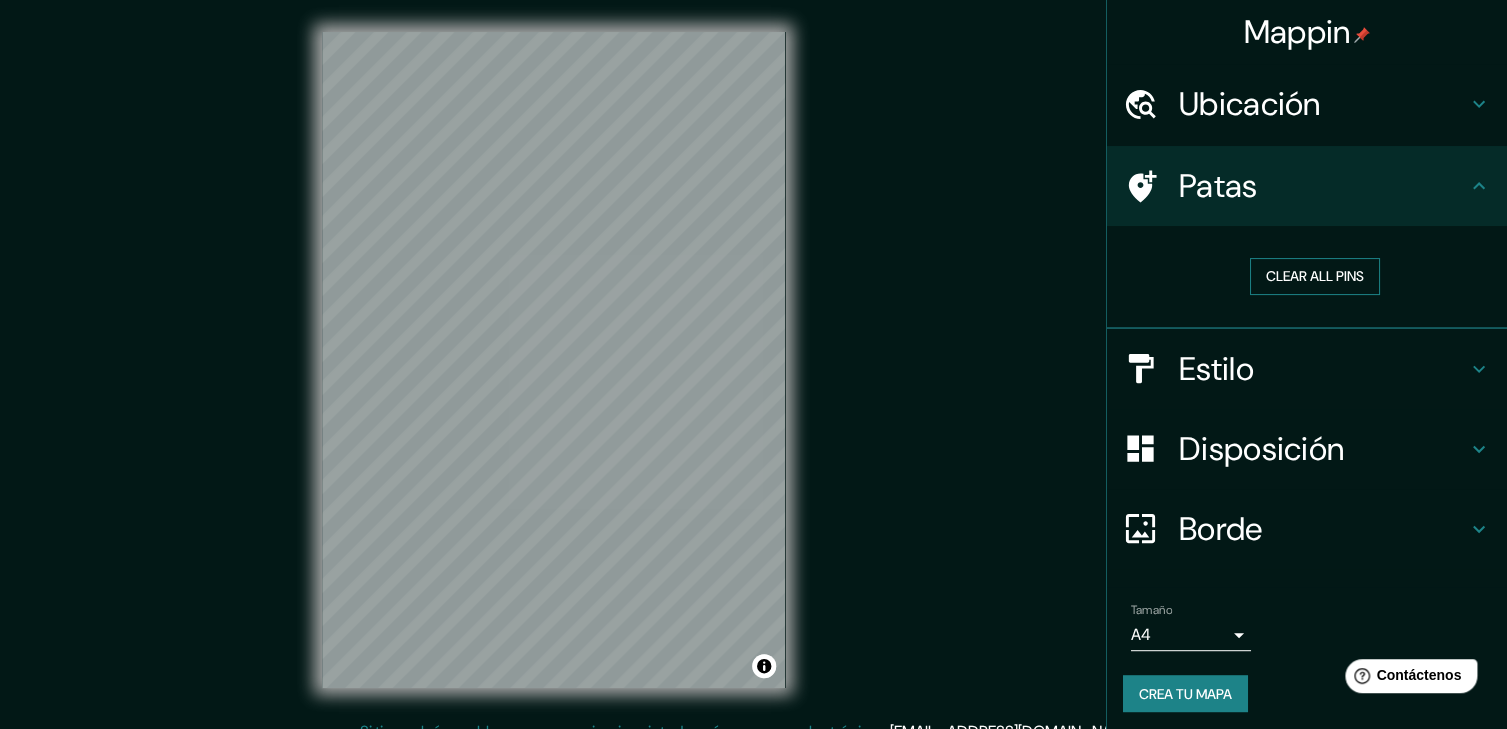 click on "Clear all pins" at bounding box center [1315, 276] 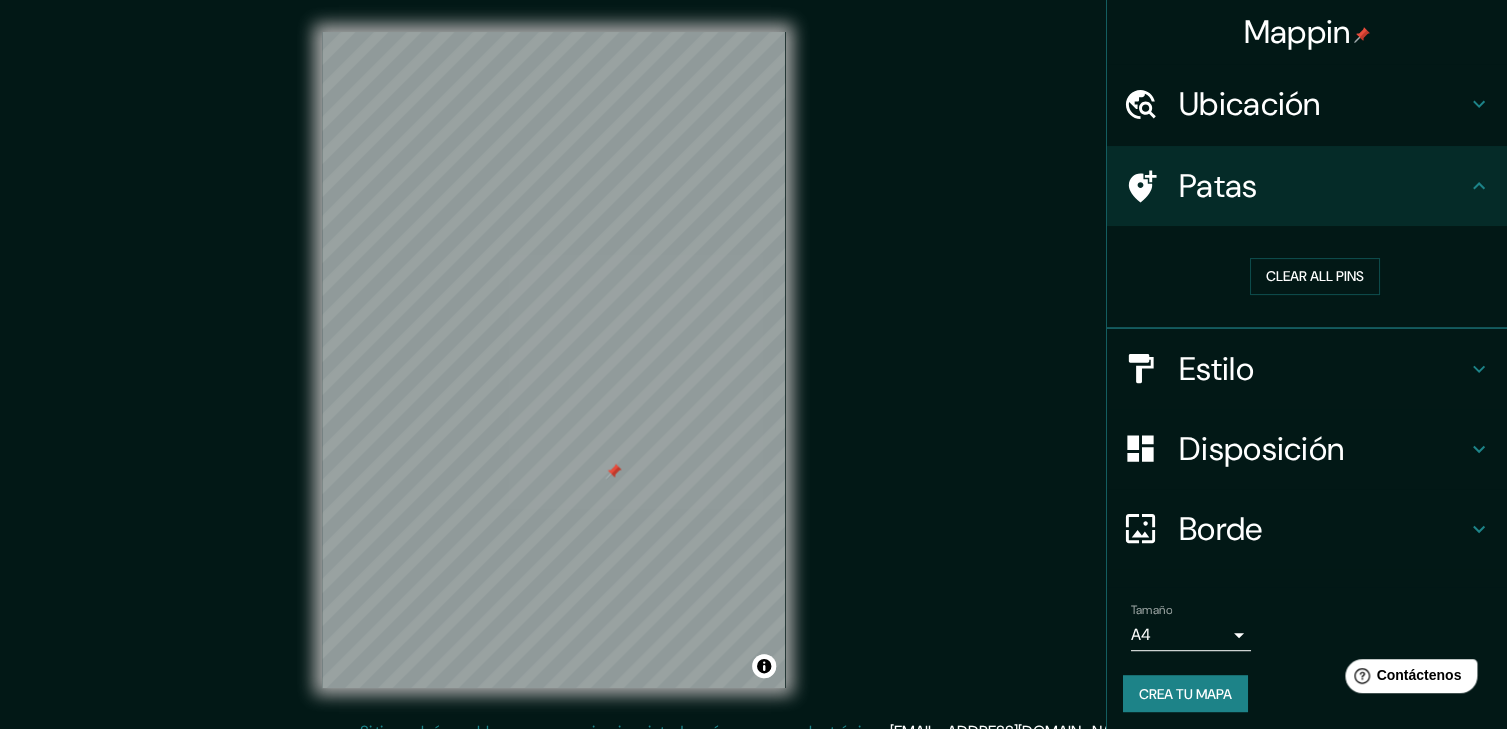 drag, startPoint x: 614, startPoint y: 469, endPoint x: 633, endPoint y: 465, distance: 19.416489 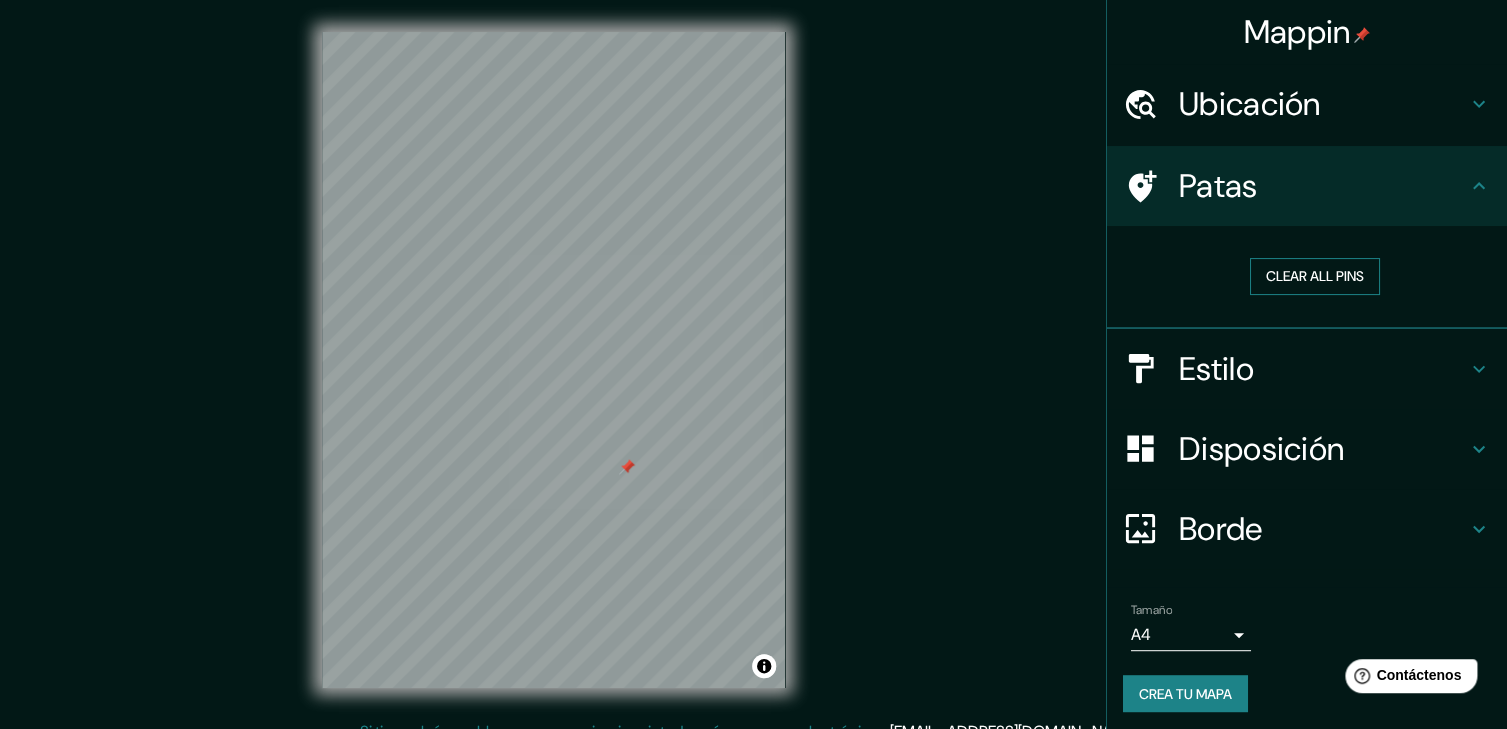 click on "Clear all pins" at bounding box center [1315, 276] 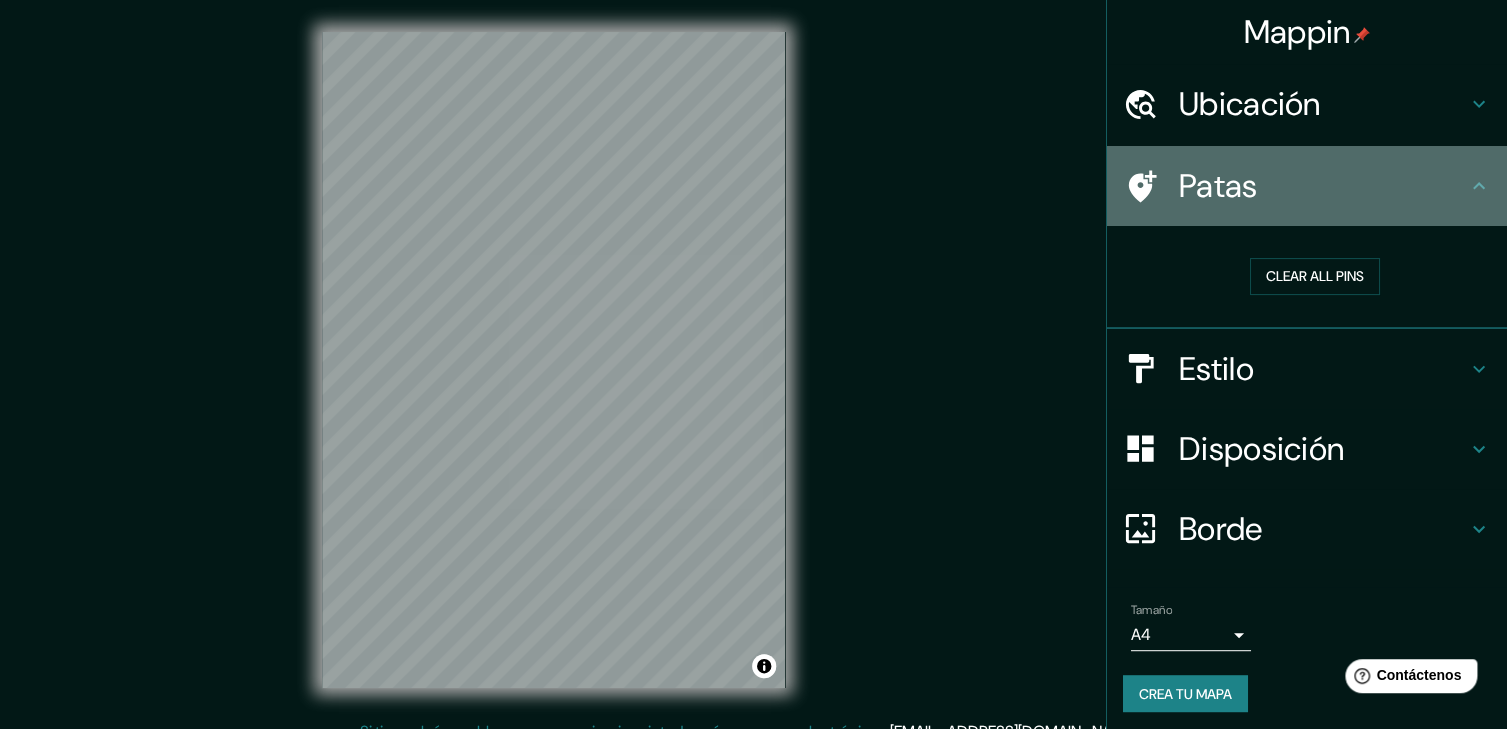 click on "Patas" at bounding box center (1218, 186) 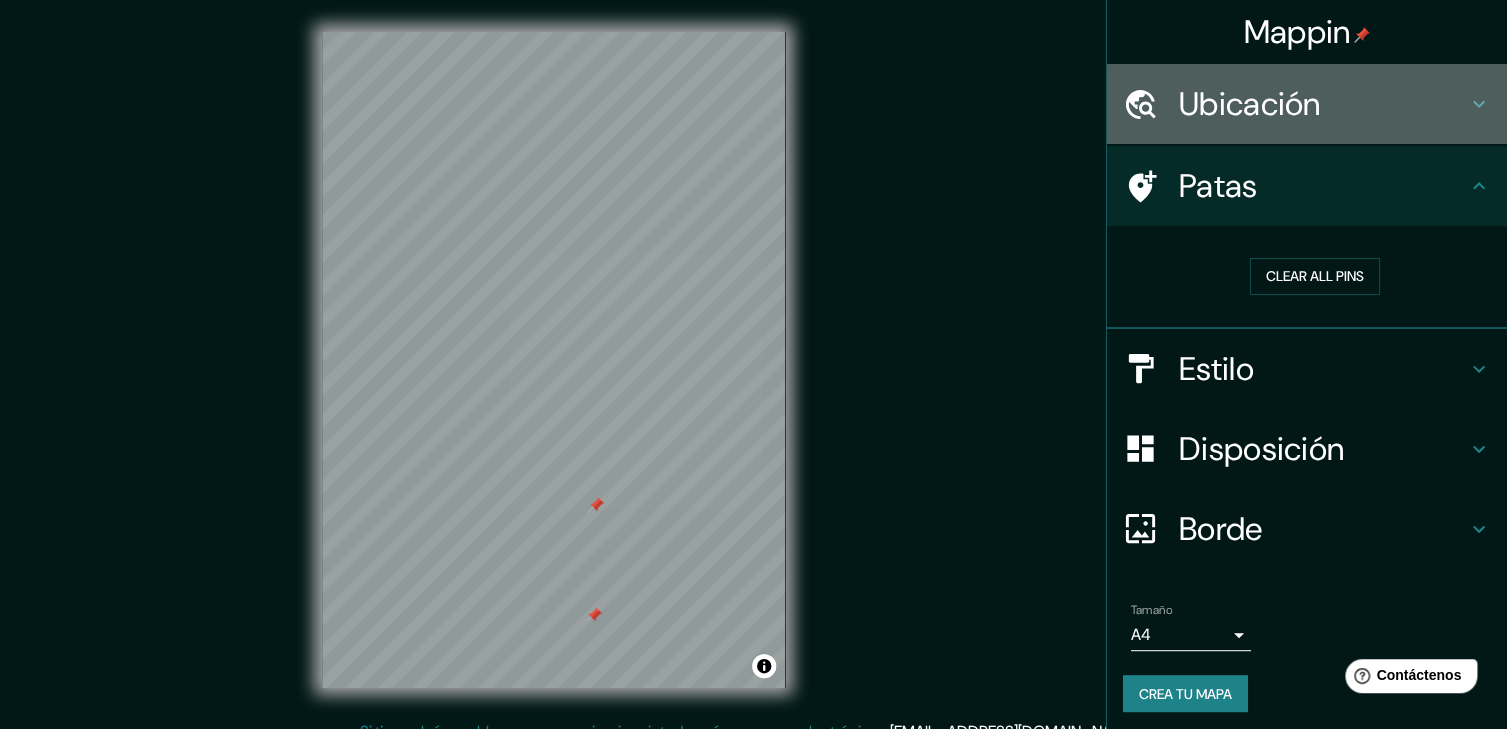 click 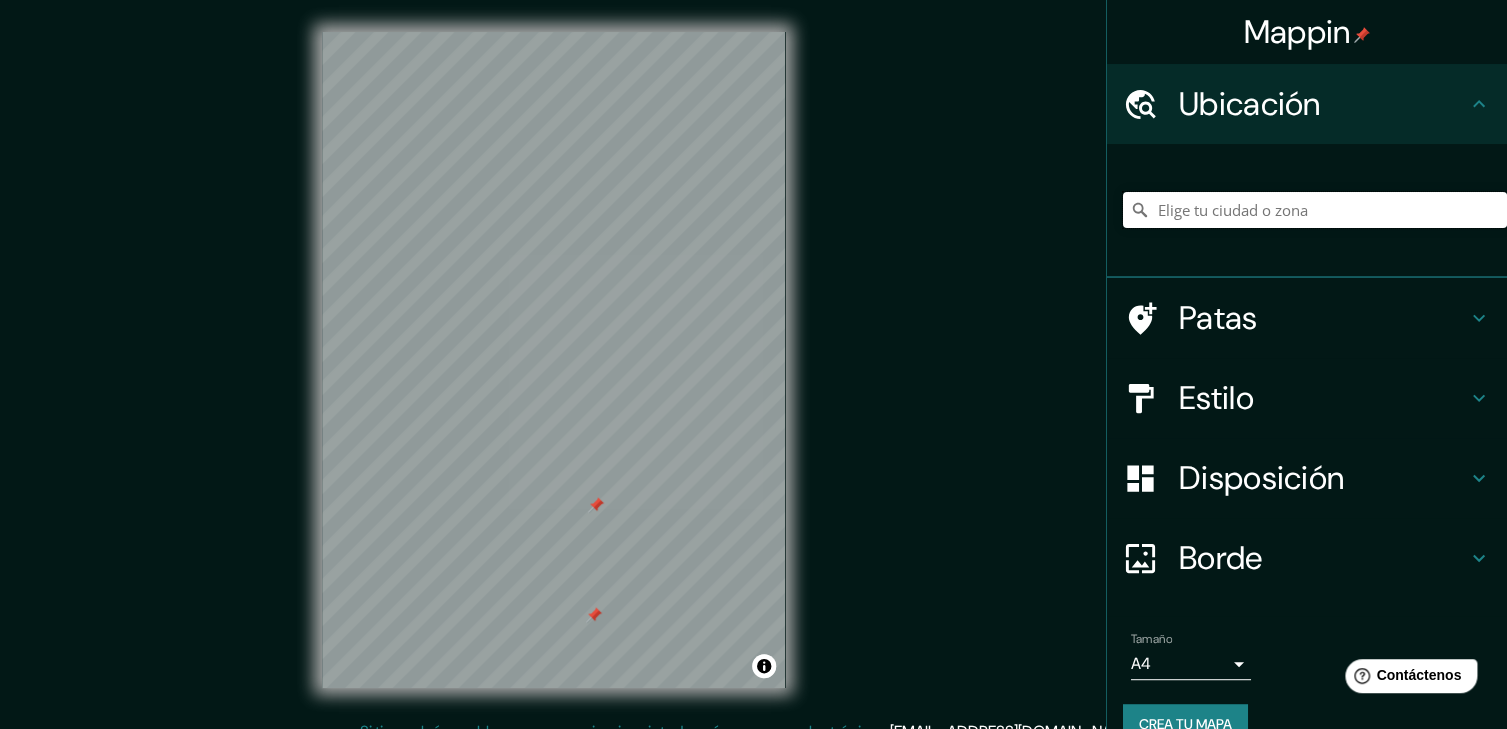 click at bounding box center [1315, 210] 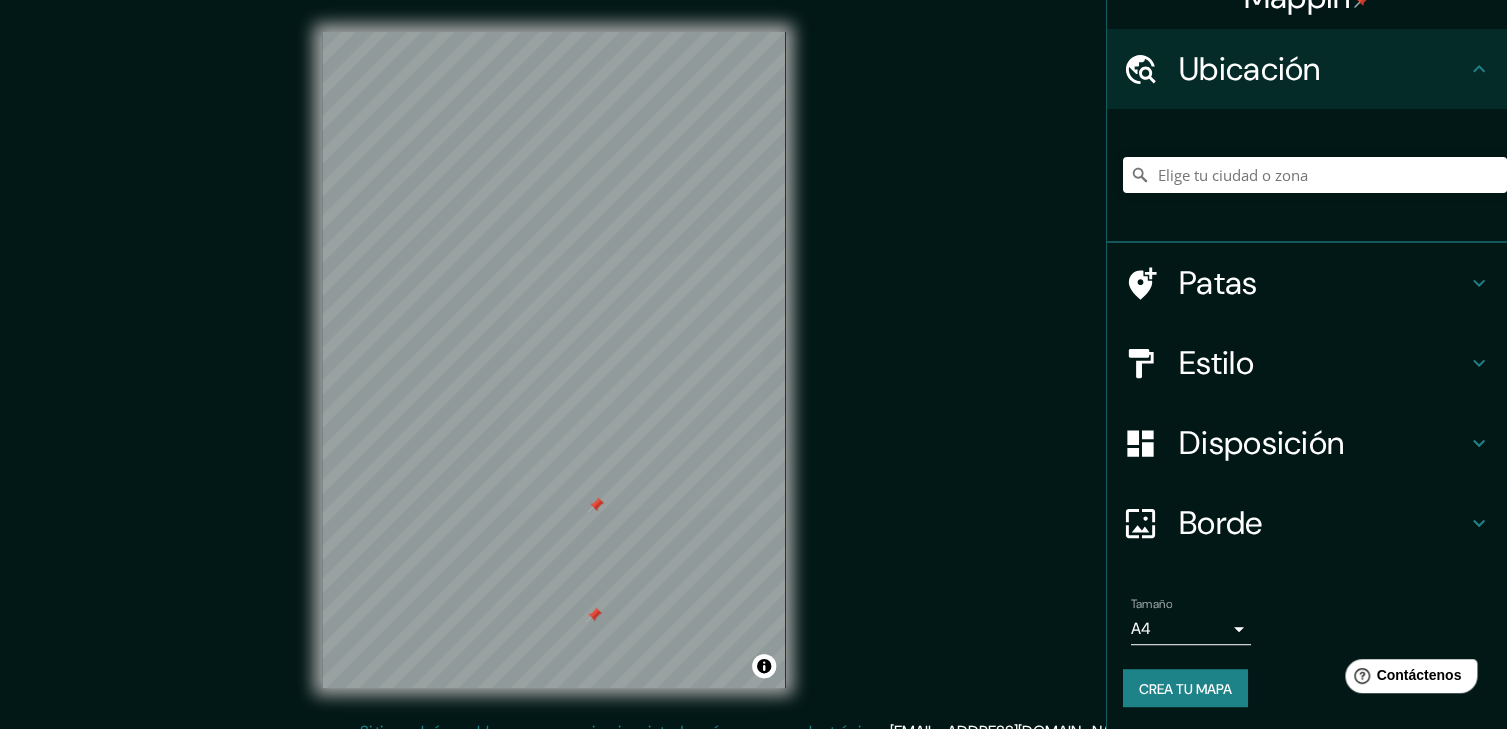 click 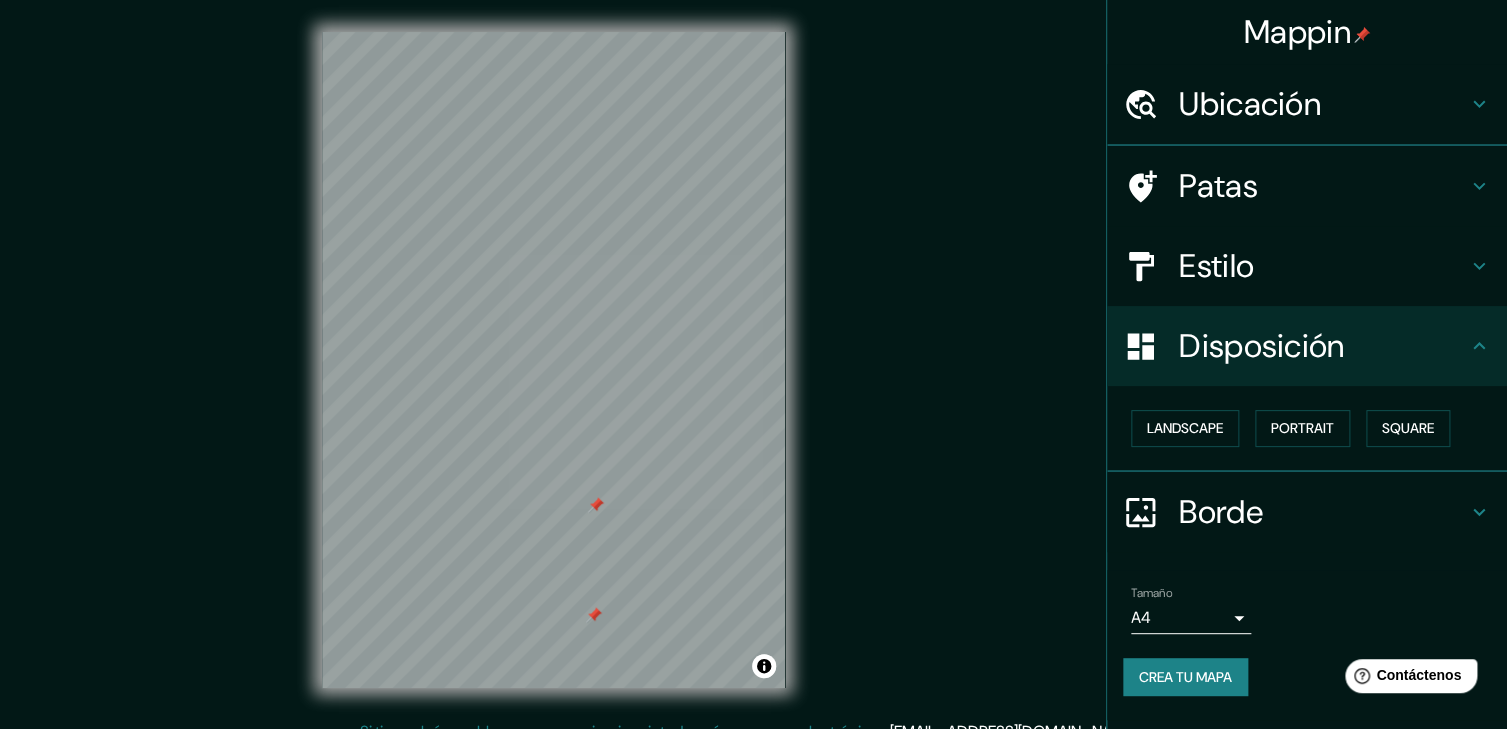 scroll, scrollTop: 0, scrollLeft: 0, axis: both 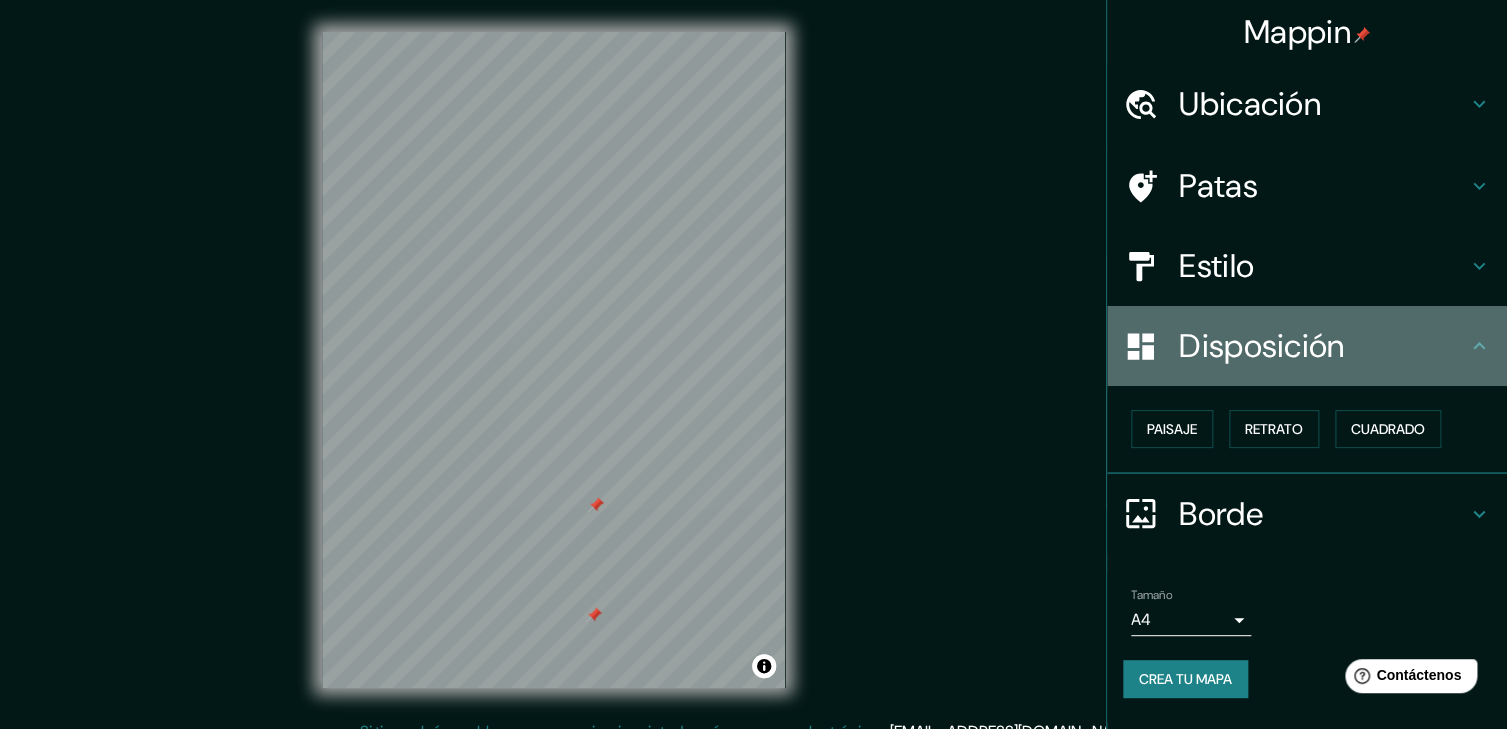 click 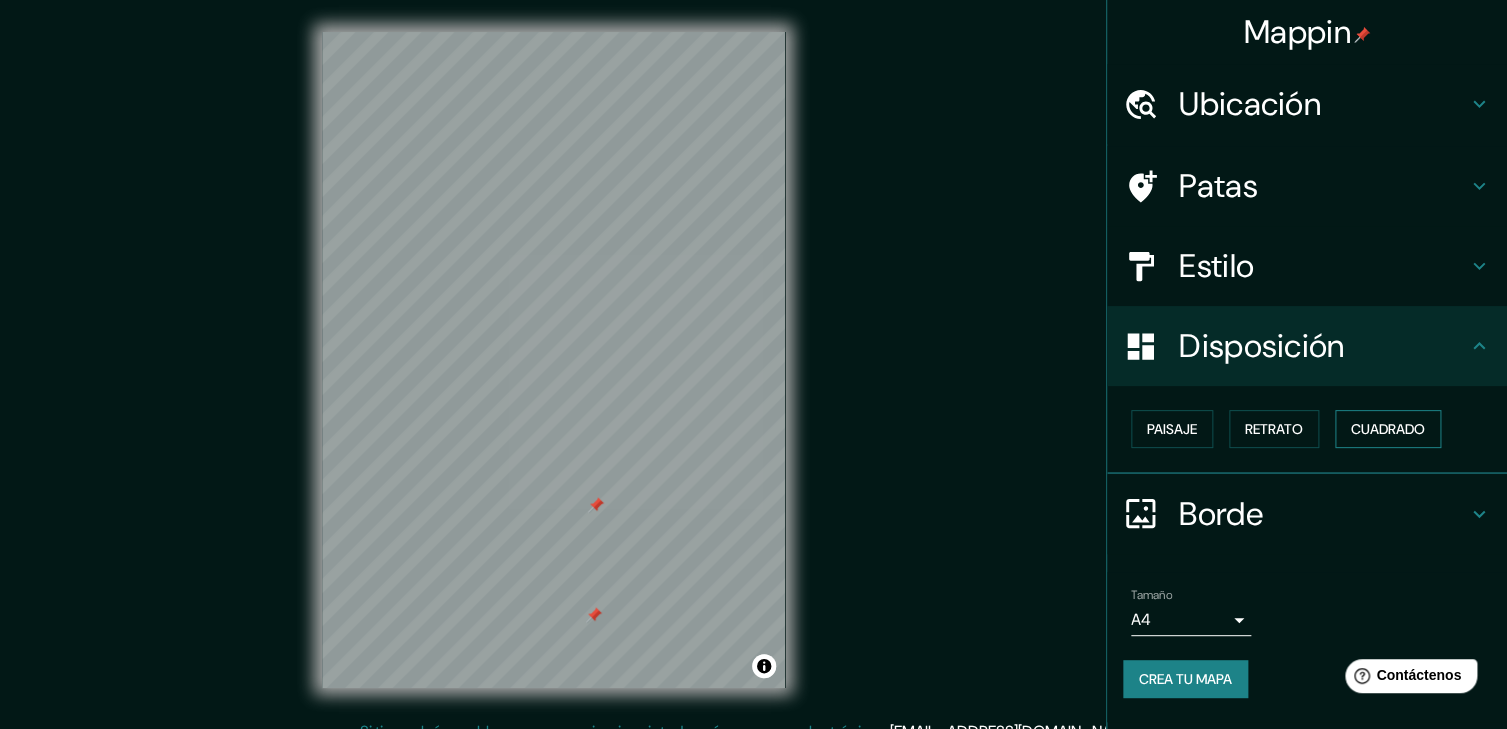scroll, scrollTop: 22, scrollLeft: 0, axis: vertical 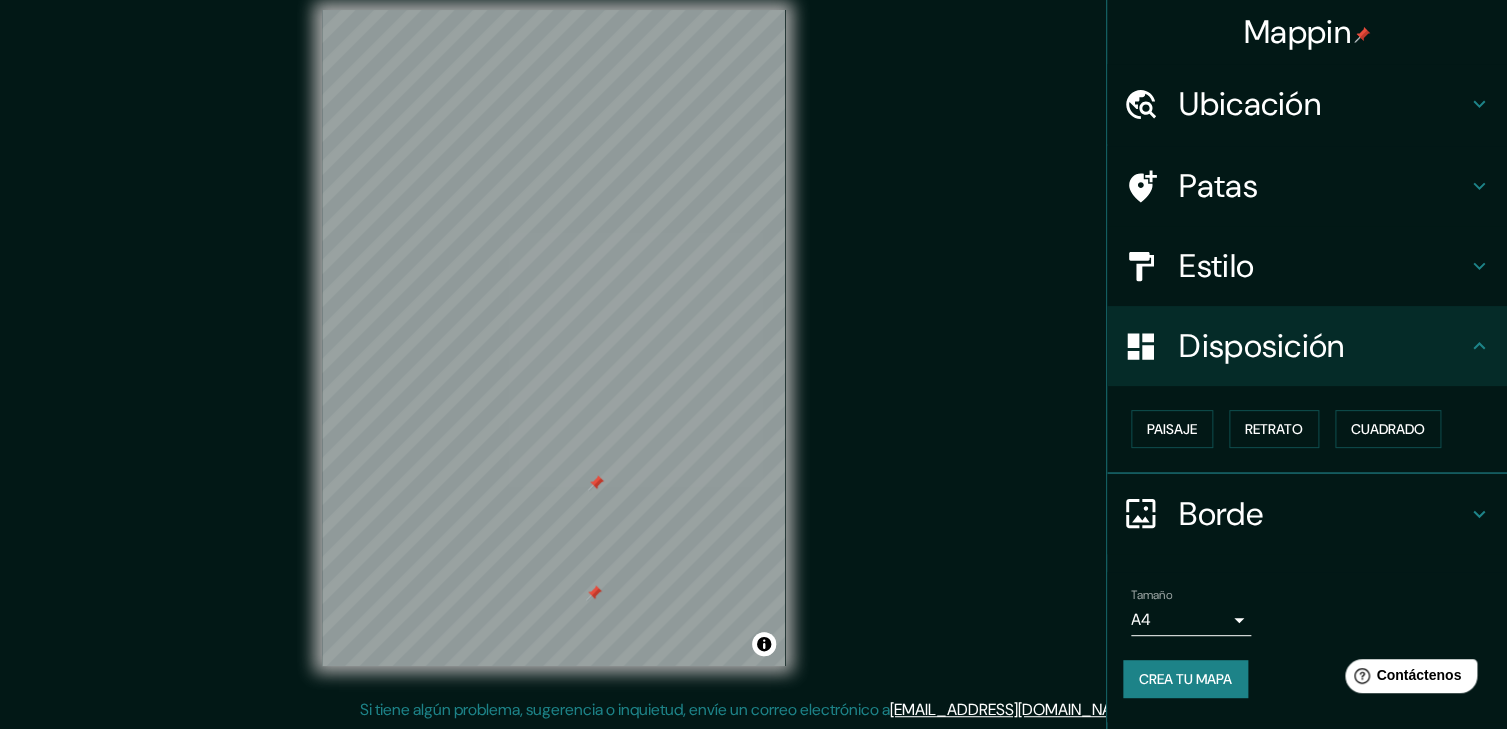 click on "Borde" at bounding box center [1323, 514] 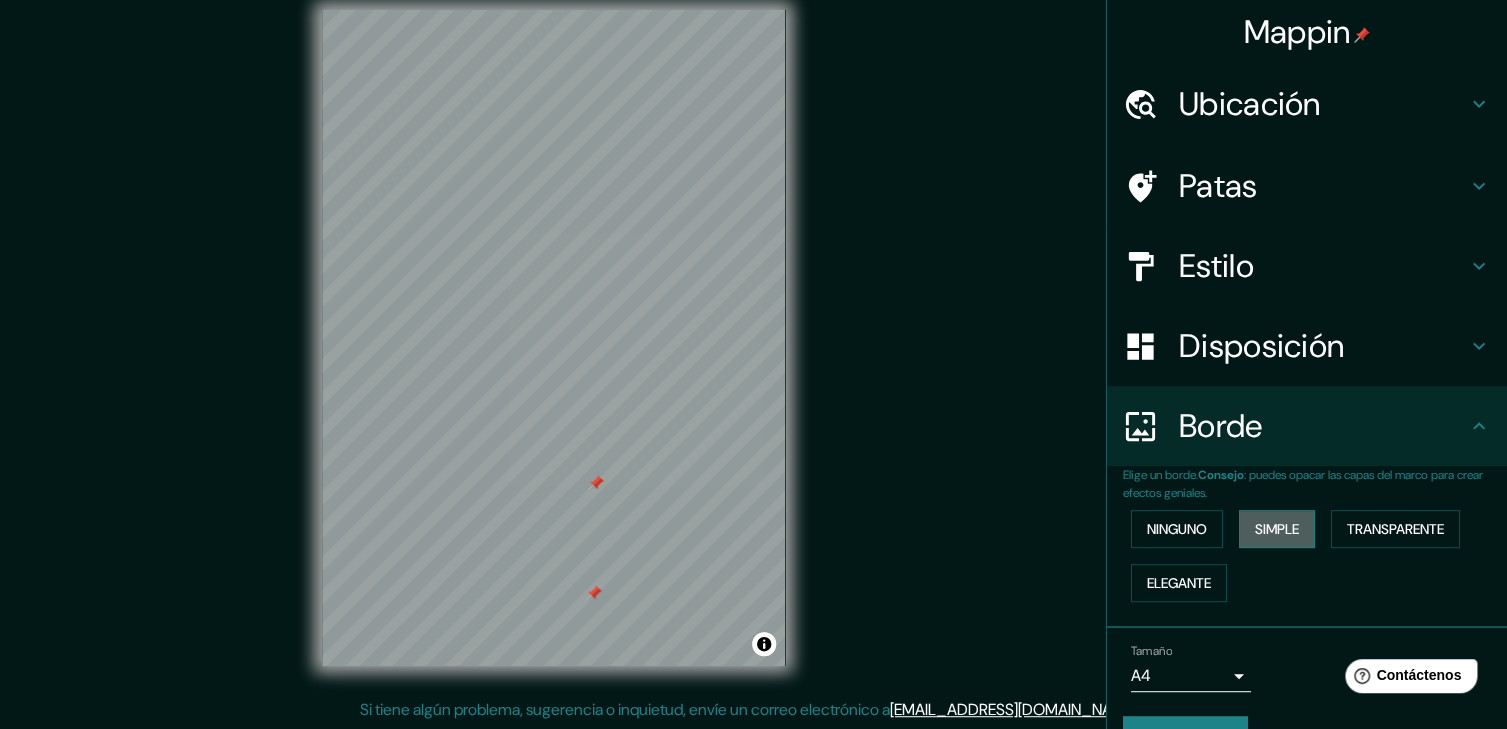 click on "Simple" at bounding box center [1277, 529] 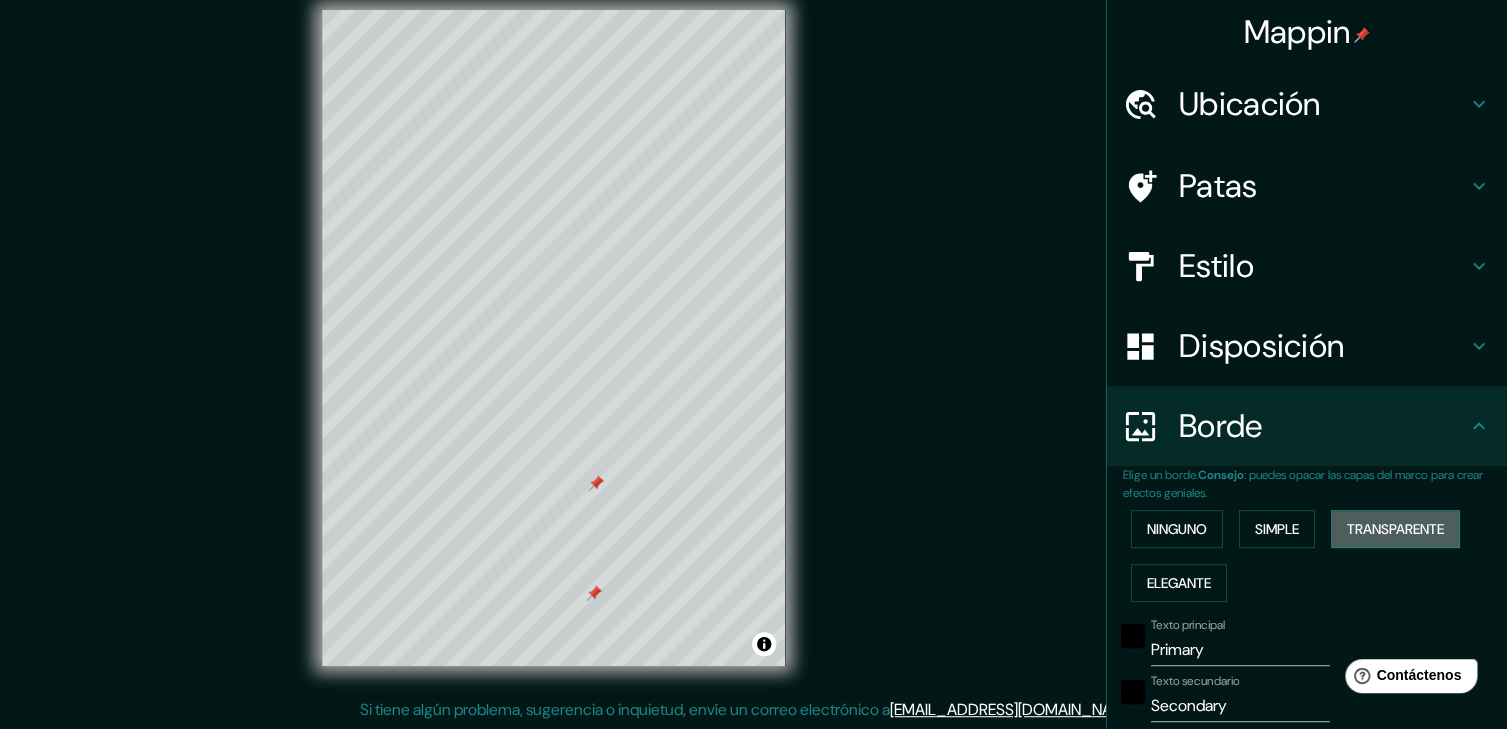 click on "Transparente" at bounding box center [1395, 529] 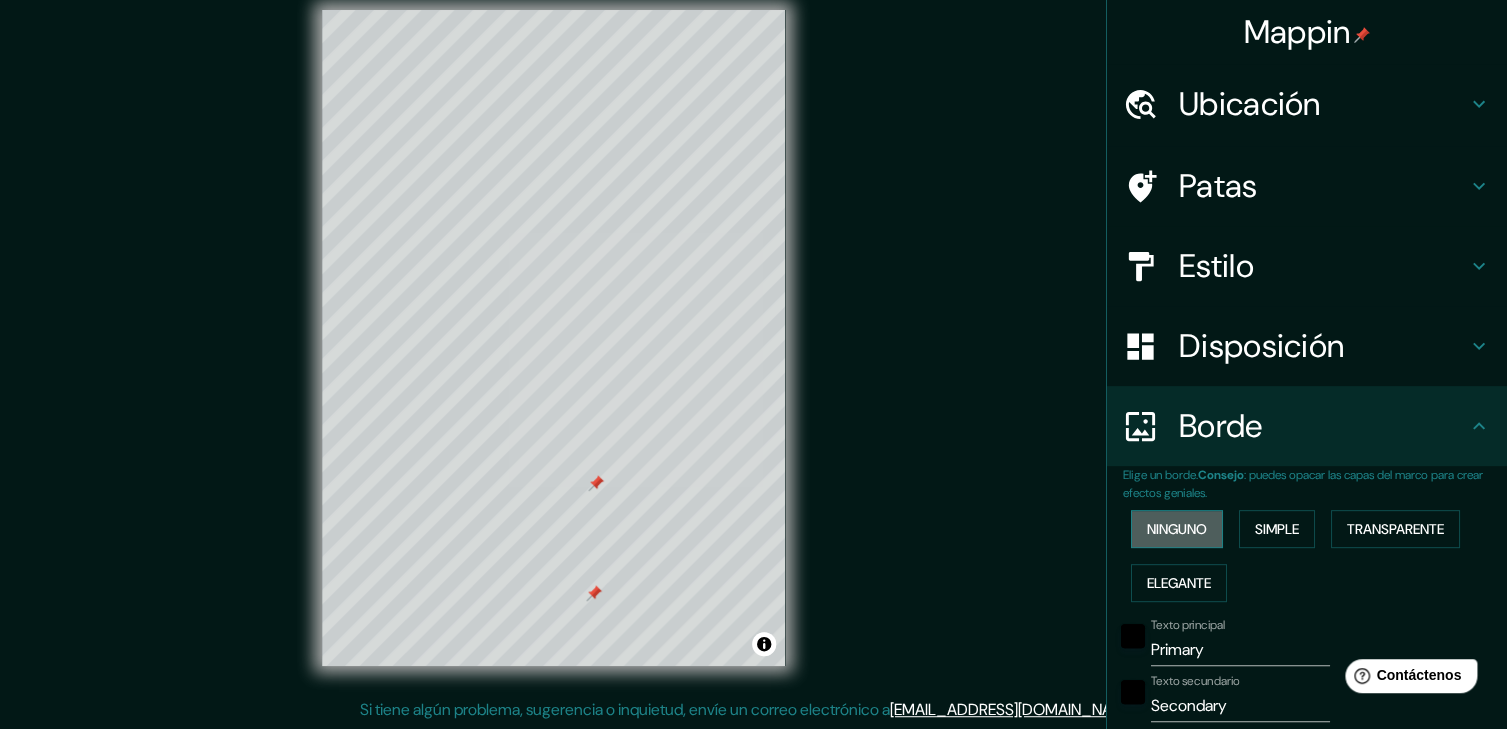 click on "Ninguno" at bounding box center (1177, 529) 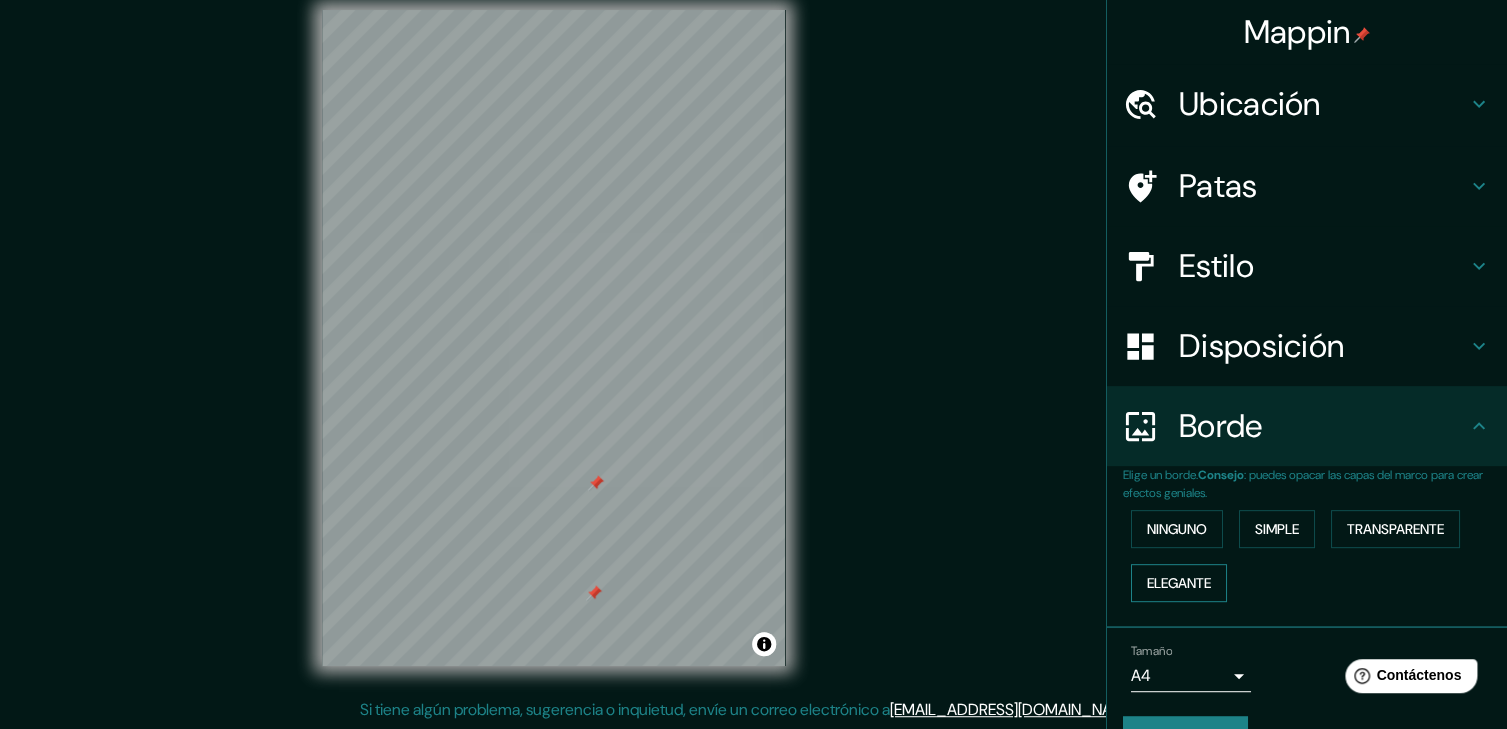 click on "Elegante" at bounding box center [1179, 583] 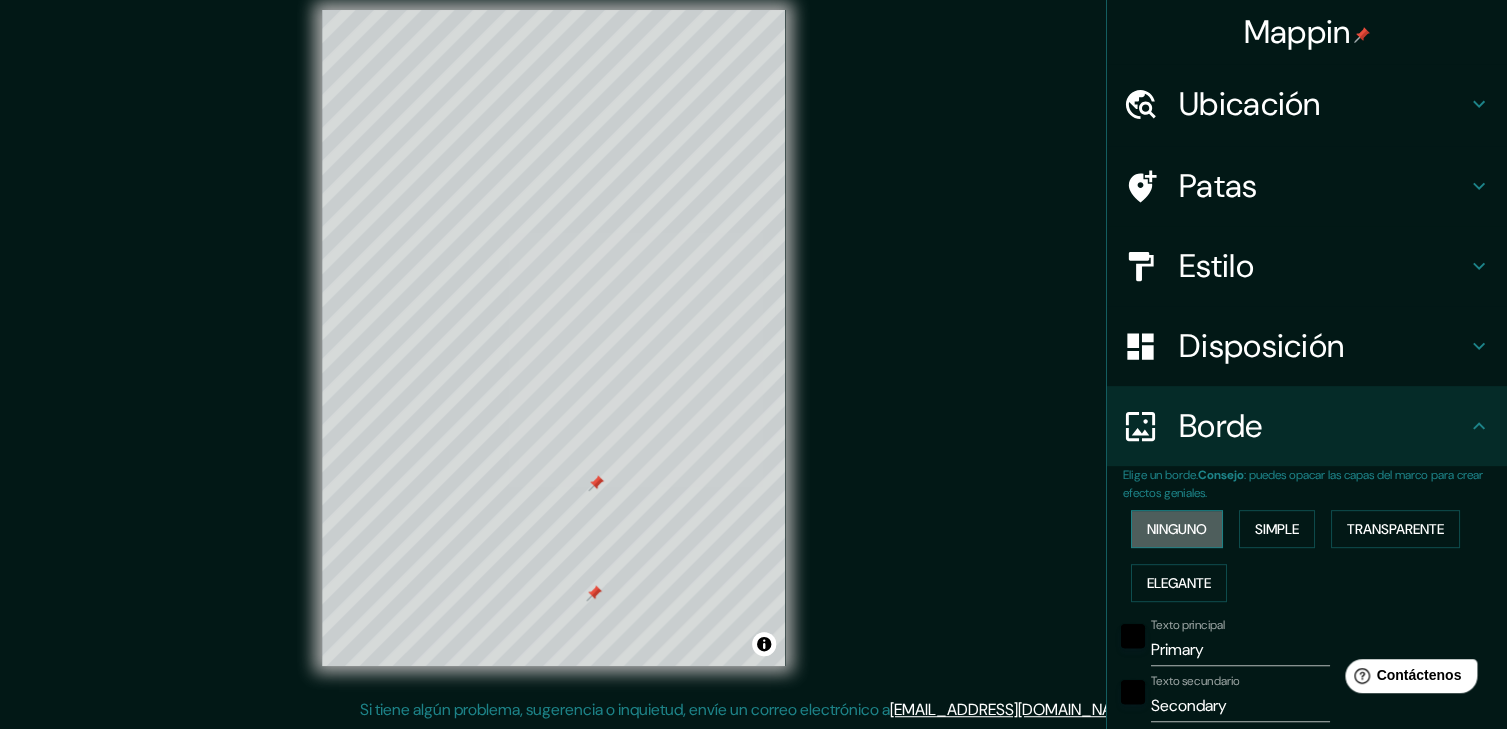 click on "Ninguno" at bounding box center [1177, 529] 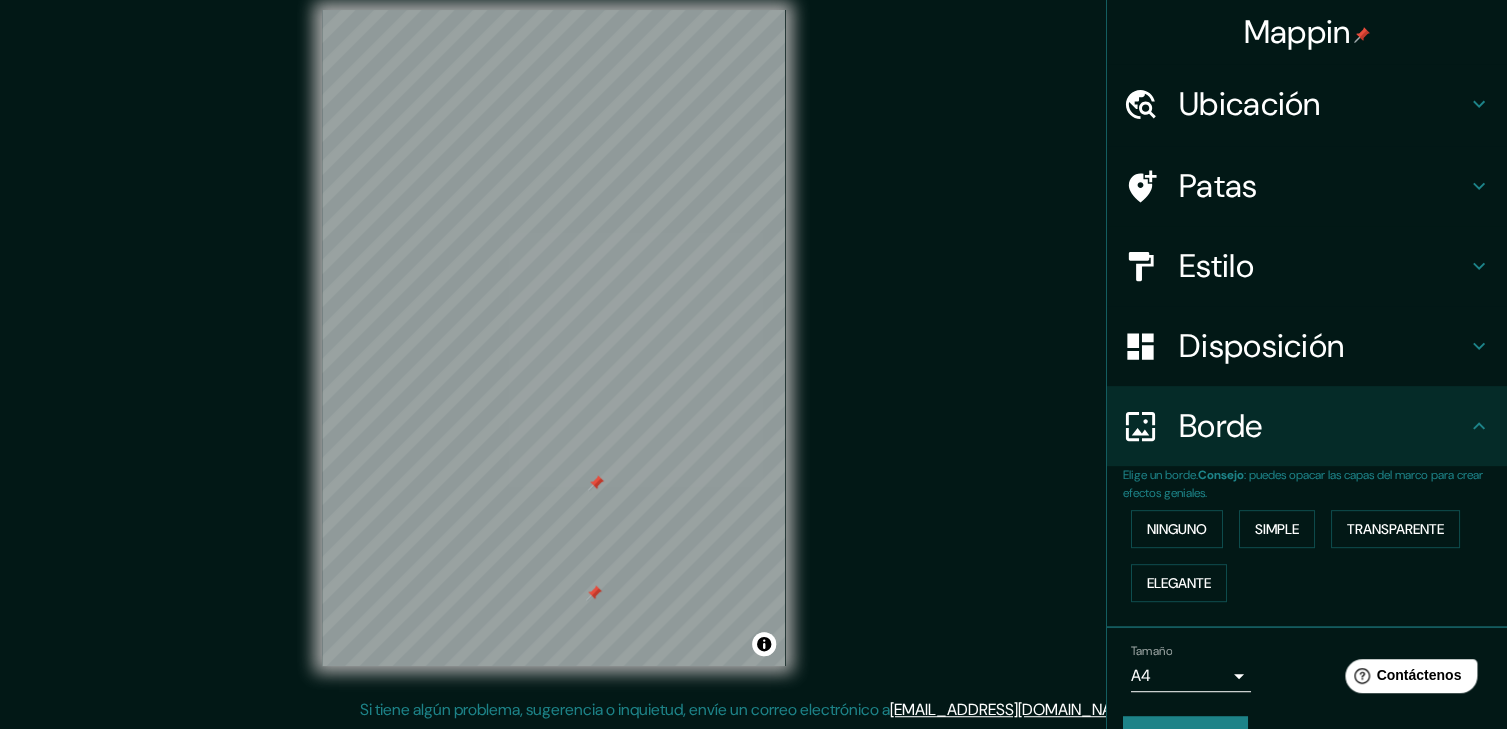 click on "Borde" at bounding box center (1323, 426) 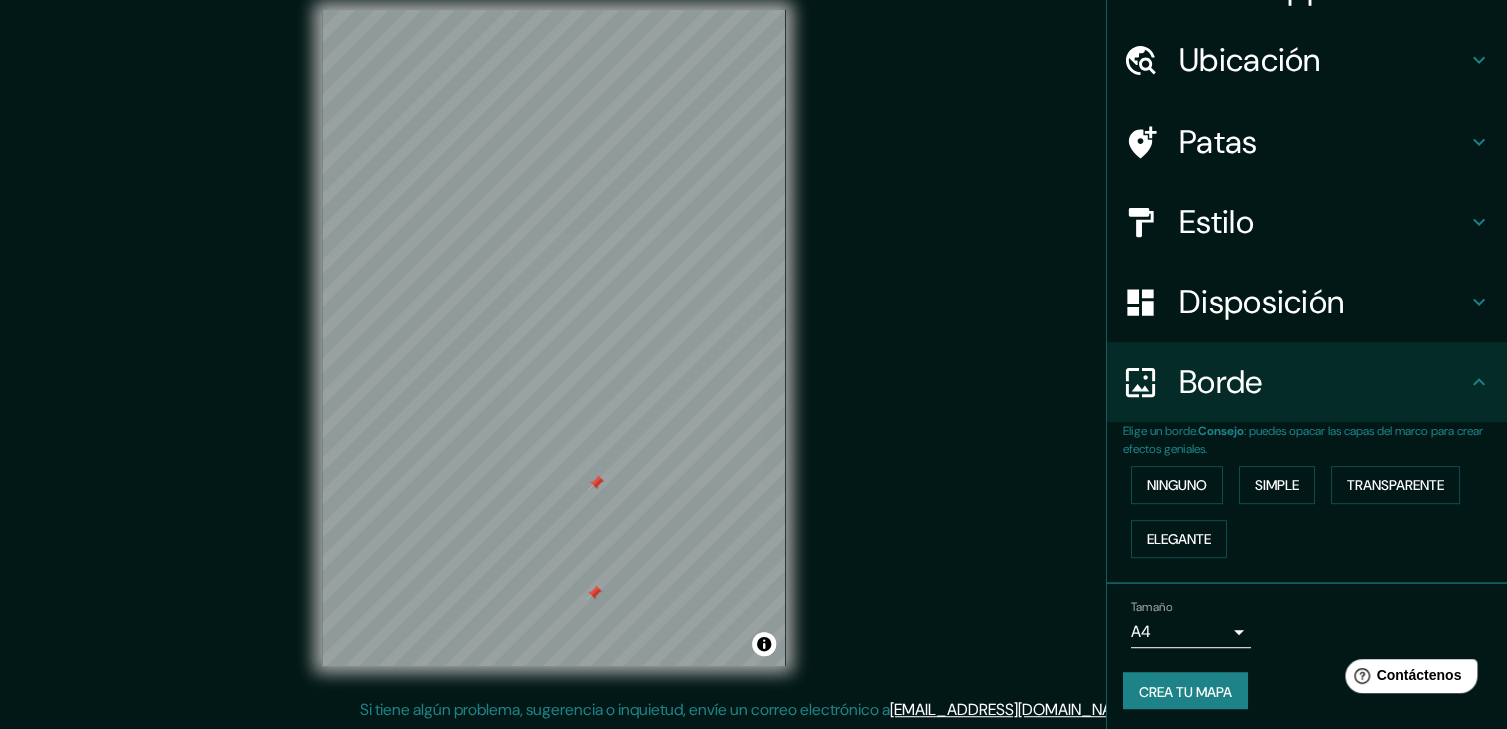 click on "Disposición" at bounding box center [1323, 302] 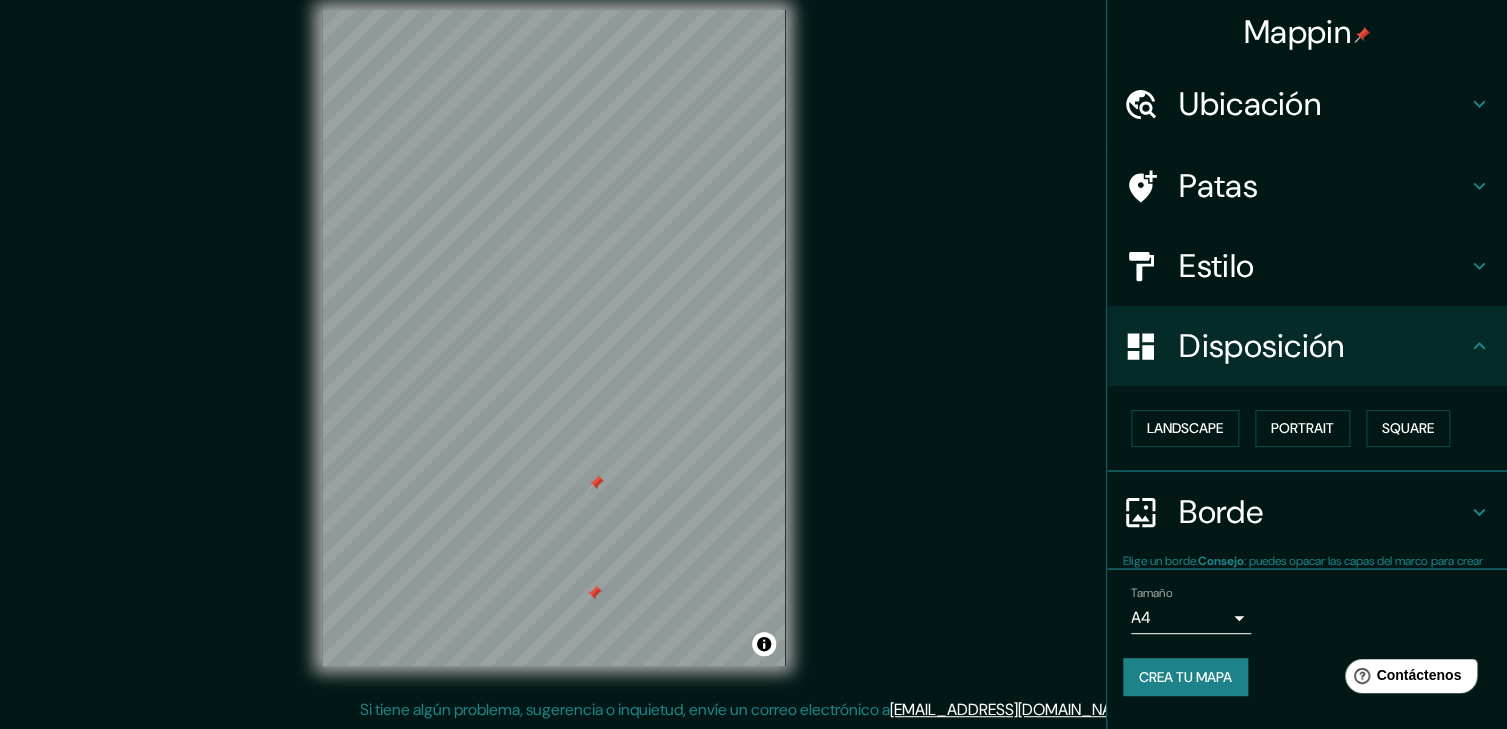 scroll, scrollTop: 0, scrollLeft: 0, axis: both 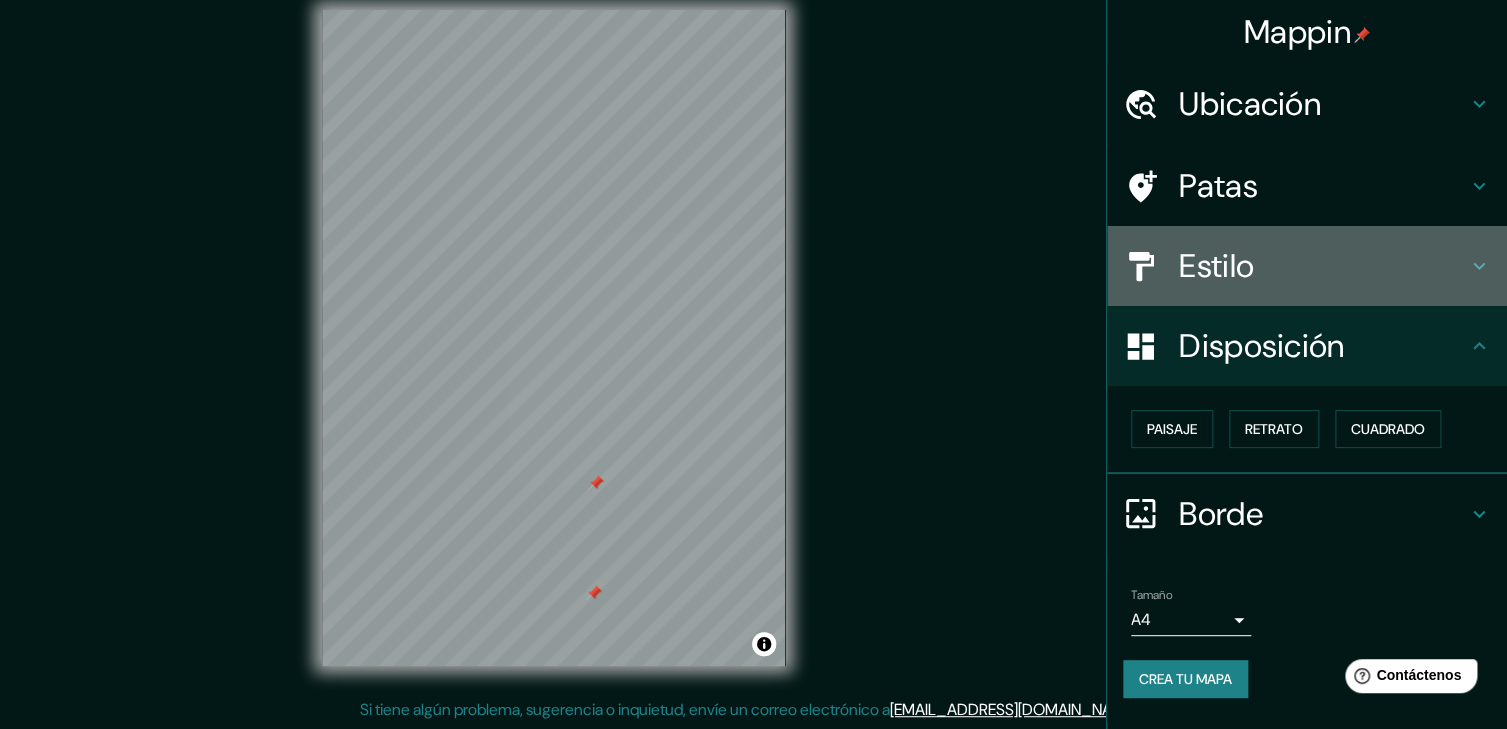 click on "Estilo" at bounding box center [1323, 266] 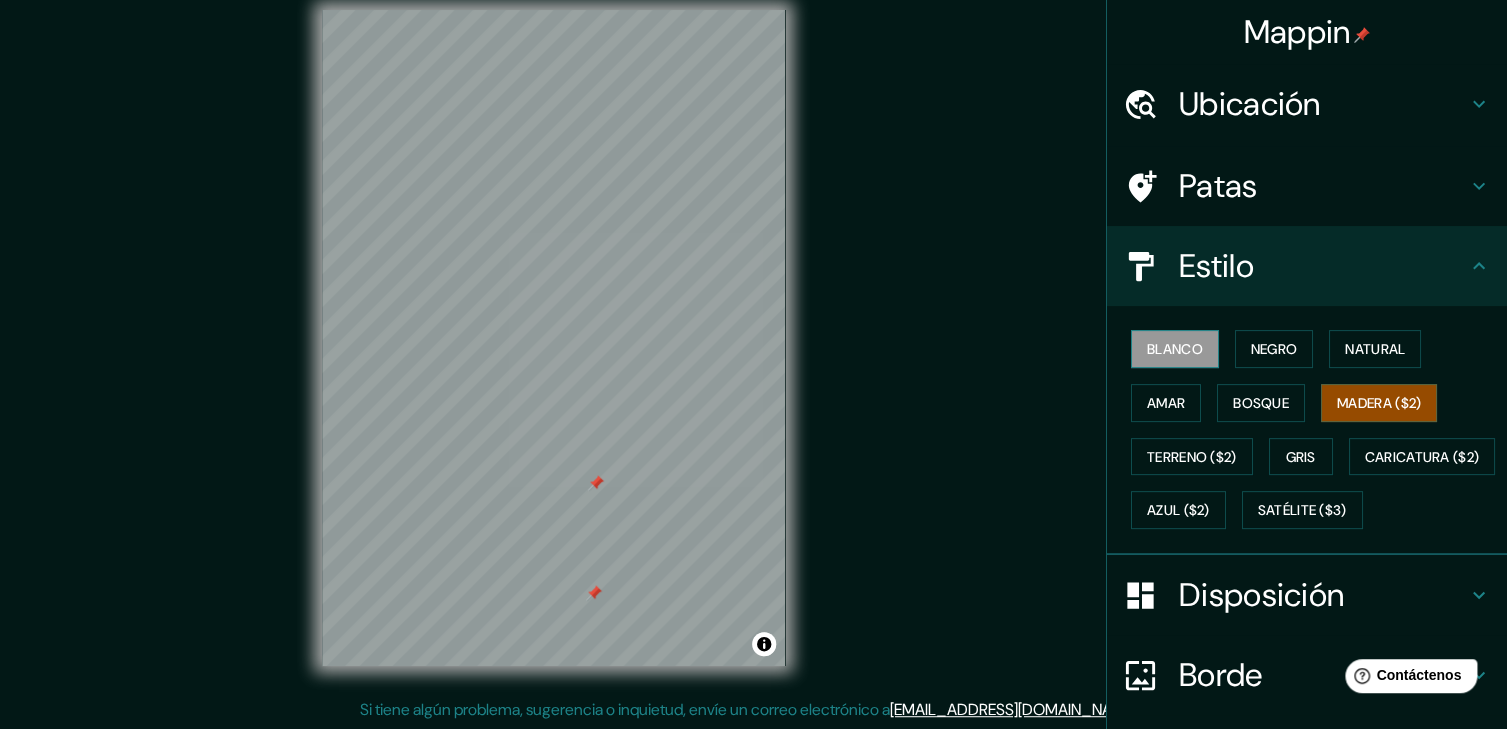 click on "Blanco" at bounding box center (1175, 349) 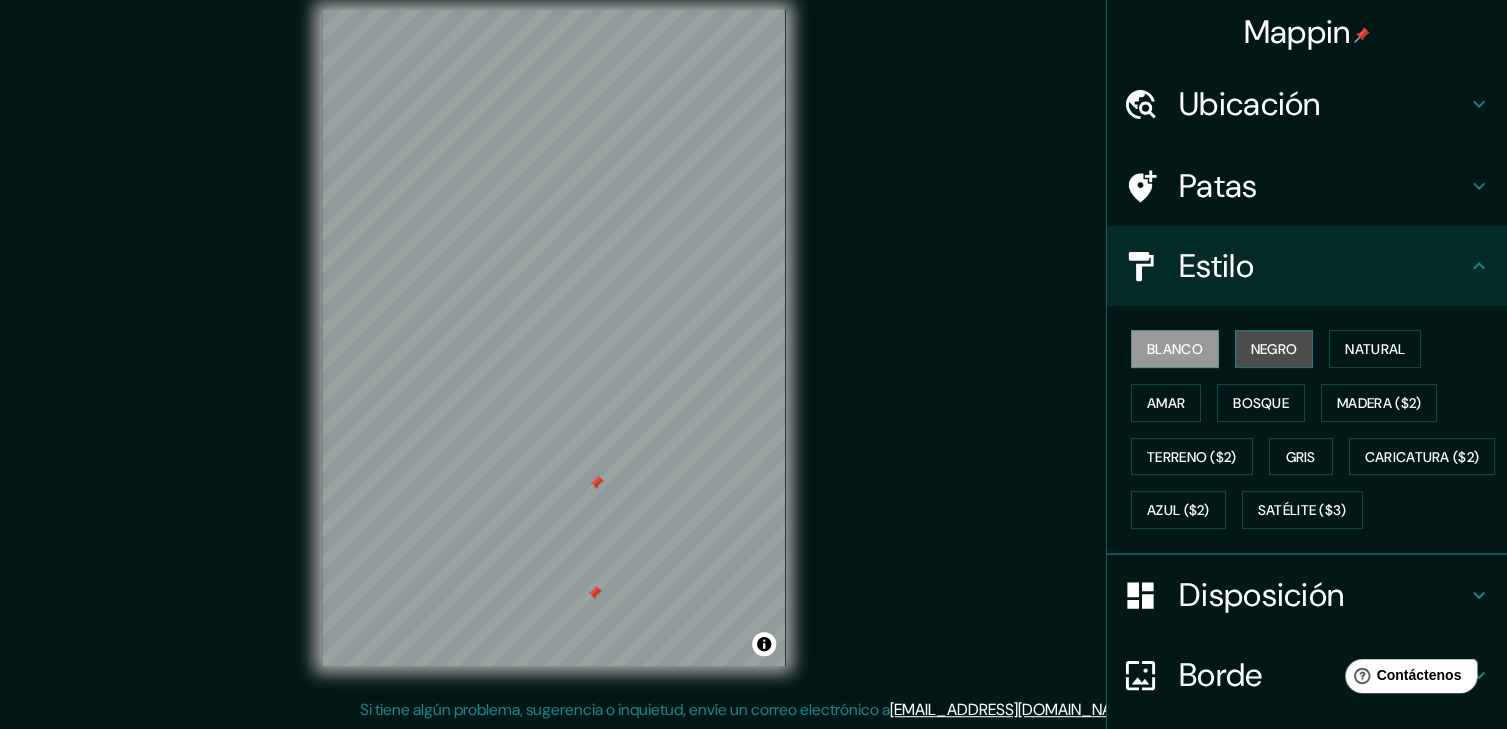 click on "Negro" at bounding box center (1274, 349) 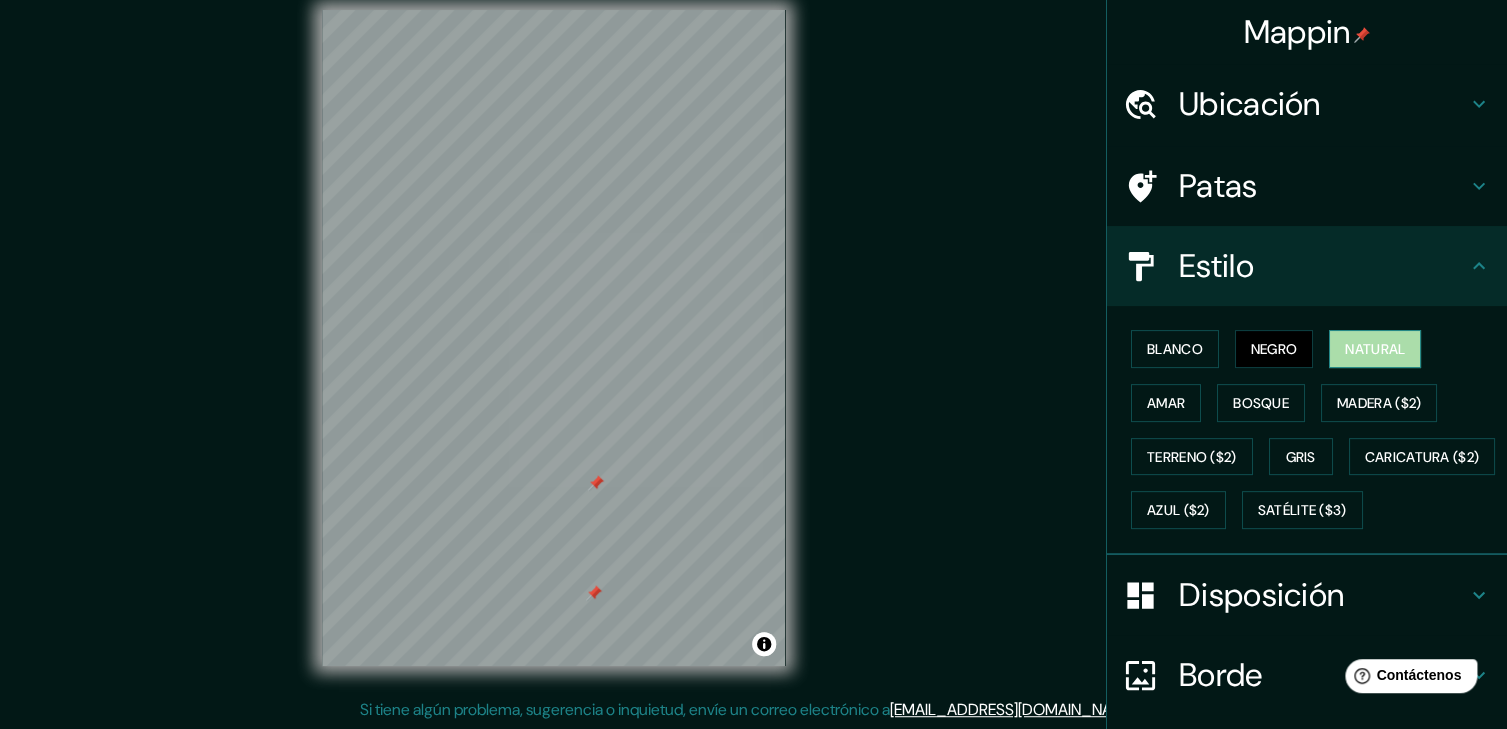 click on "Natural" at bounding box center [1375, 349] 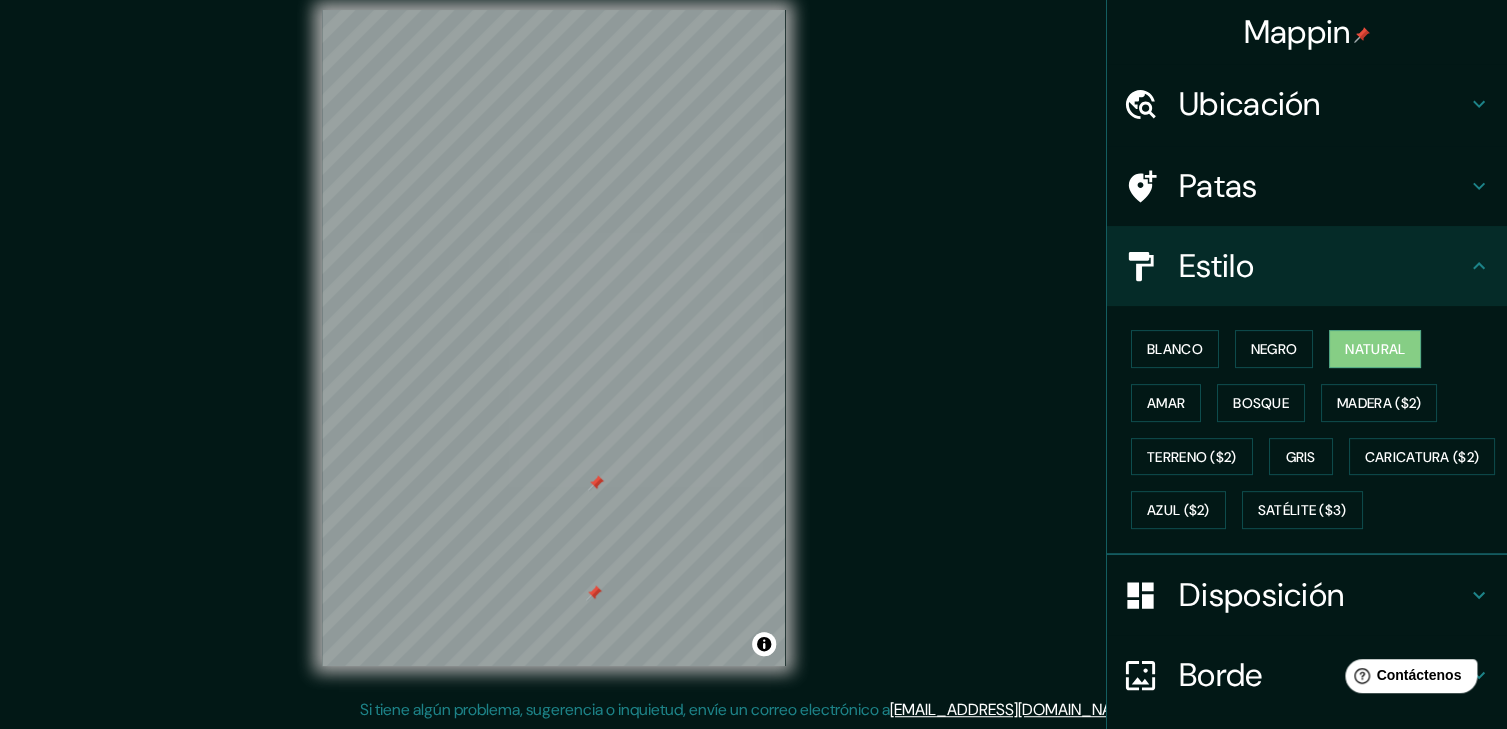 click on "Blanco Negro Natural Amar Bosque Madera ($2) Terreno ($2) Gris Caricatura ($2) Azul ($2) Satélite ($3)" at bounding box center (1315, 429) 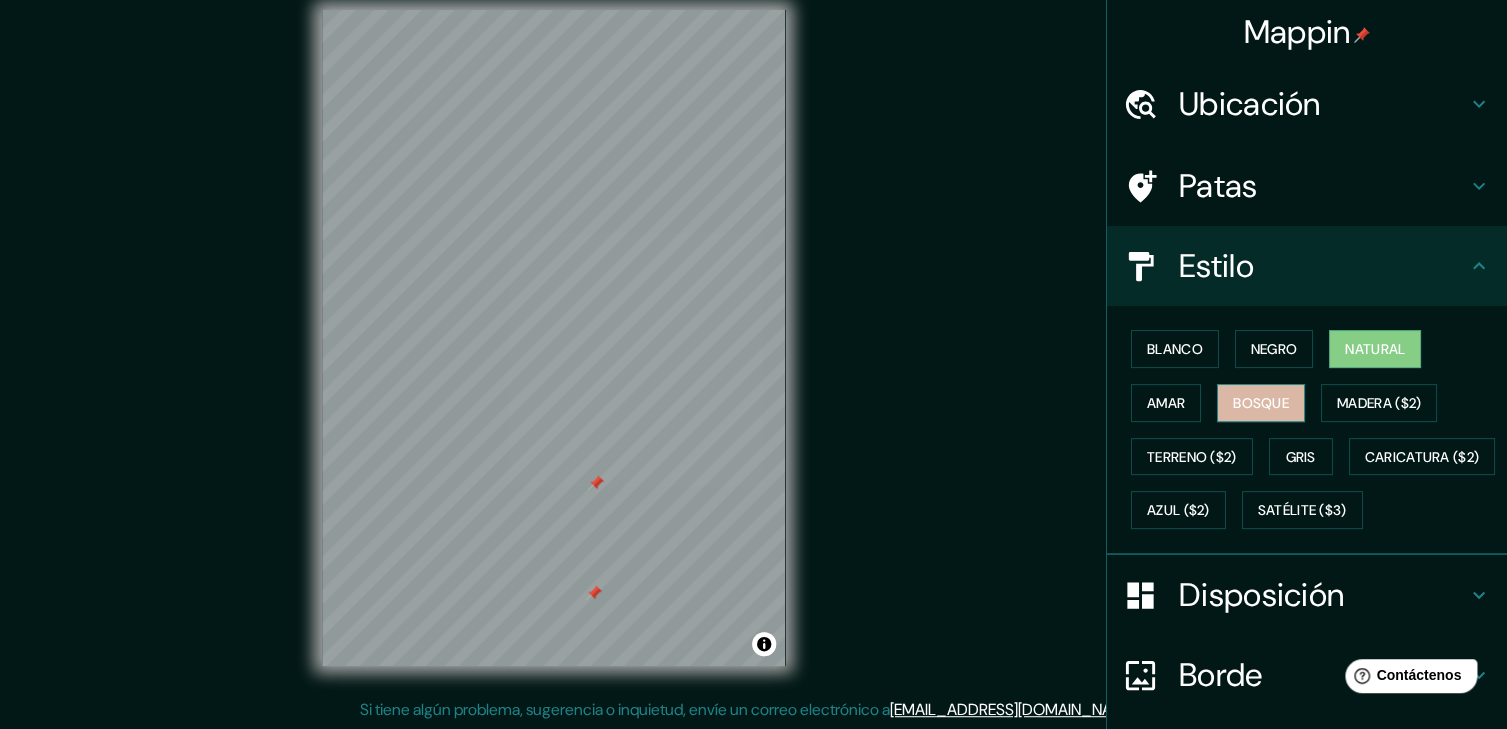 click on "Bosque" at bounding box center [1261, 403] 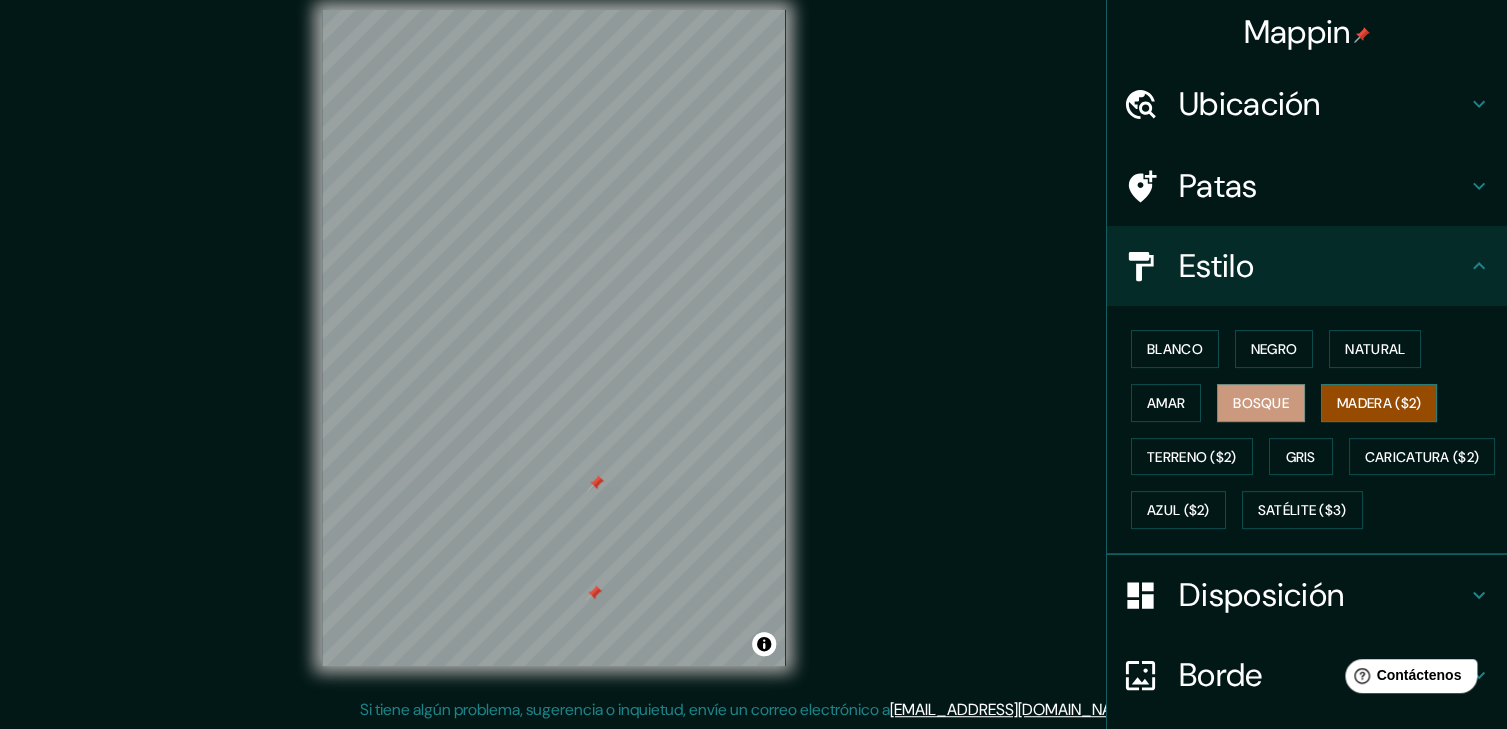 click on "Madera ($2)" at bounding box center (1379, 403) 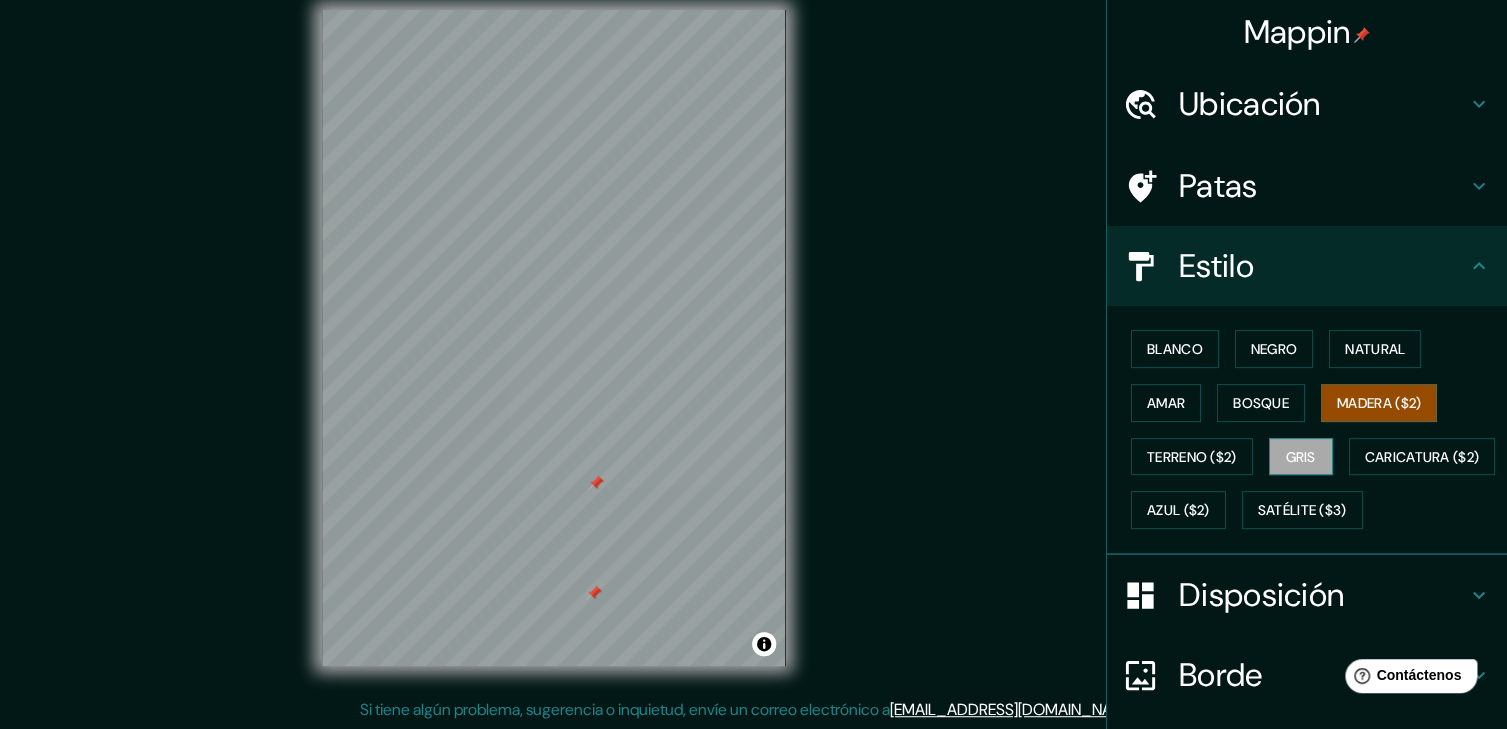 click on "Gris" at bounding box center (1301, 457) 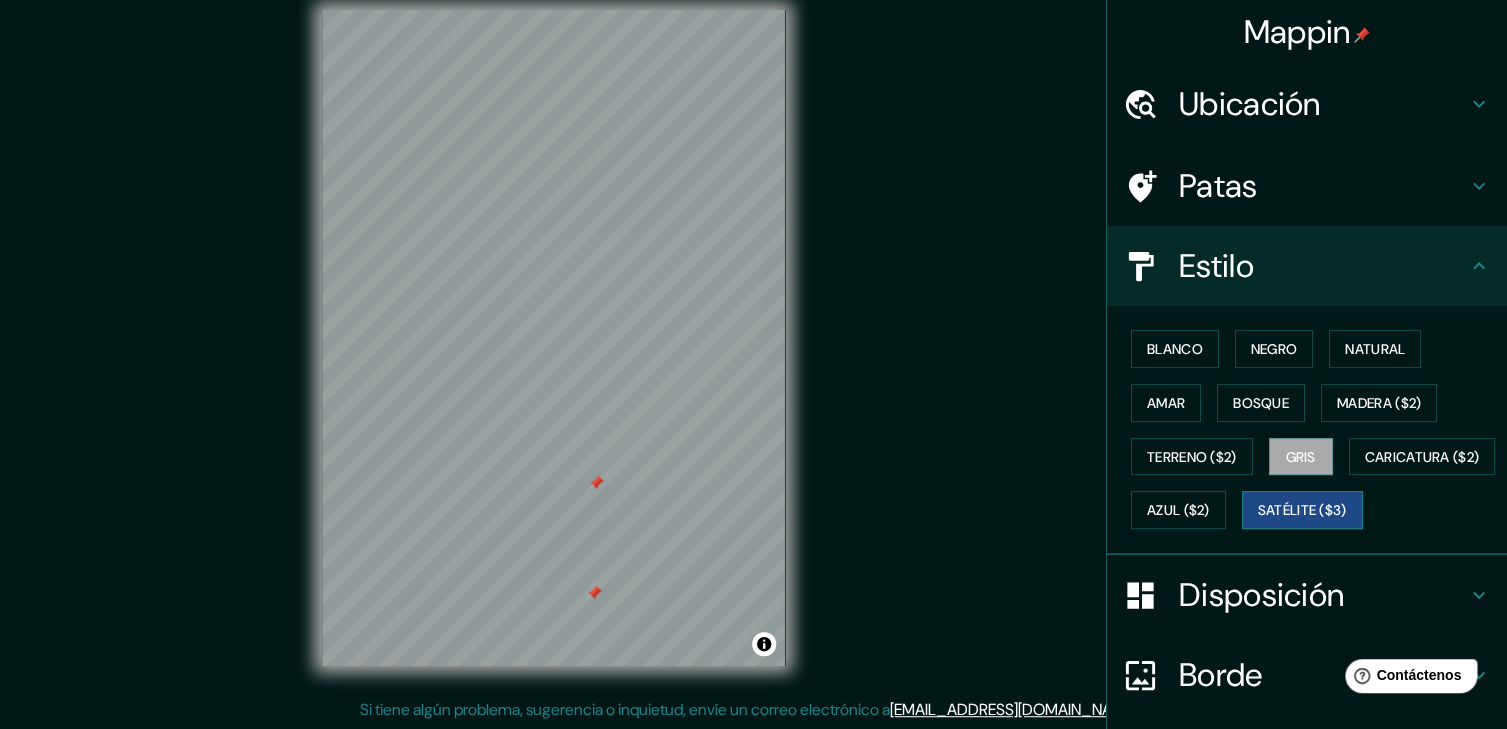 click on "Satélite ($3)" at bounding box center (1302, 511) 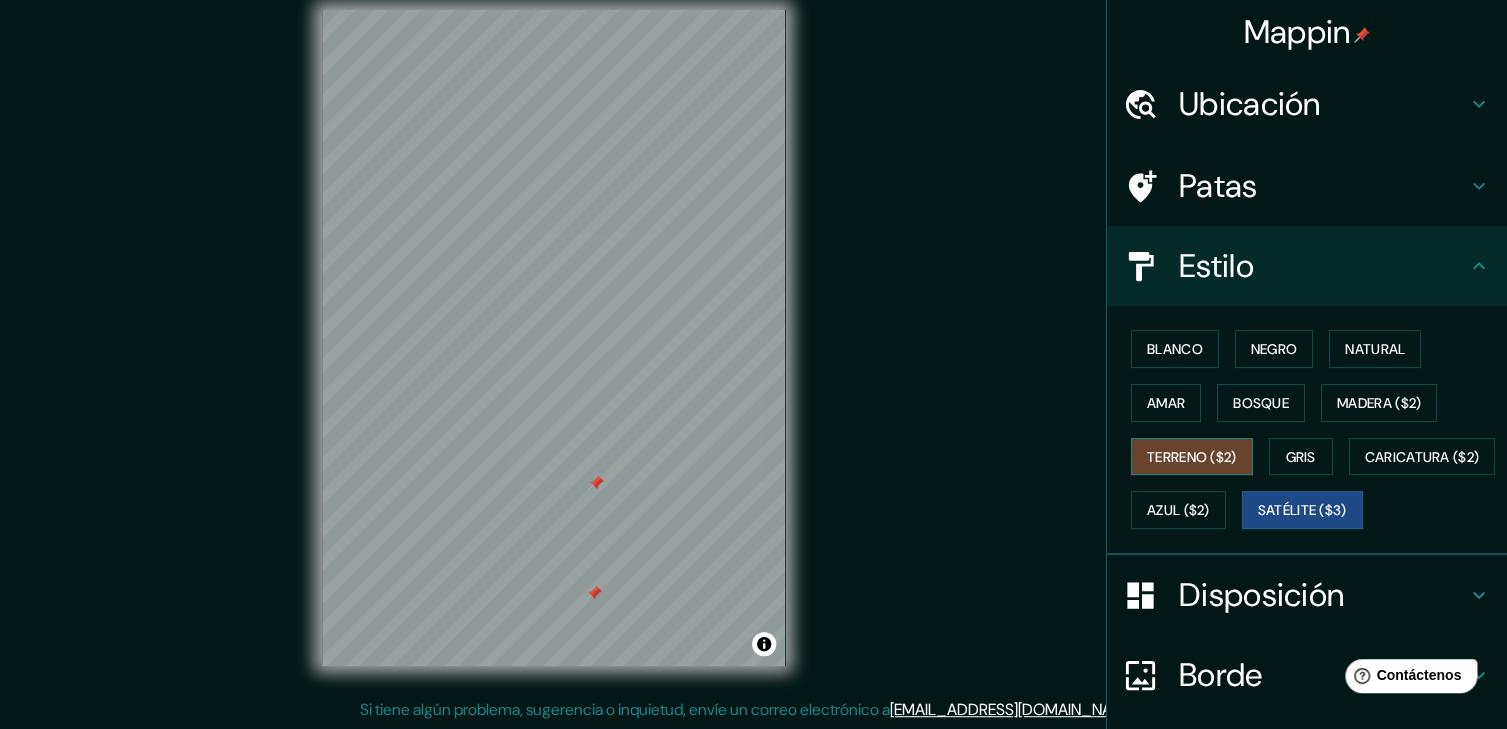 click on "Terreno ($2)" at bounding box center (1192, 457) 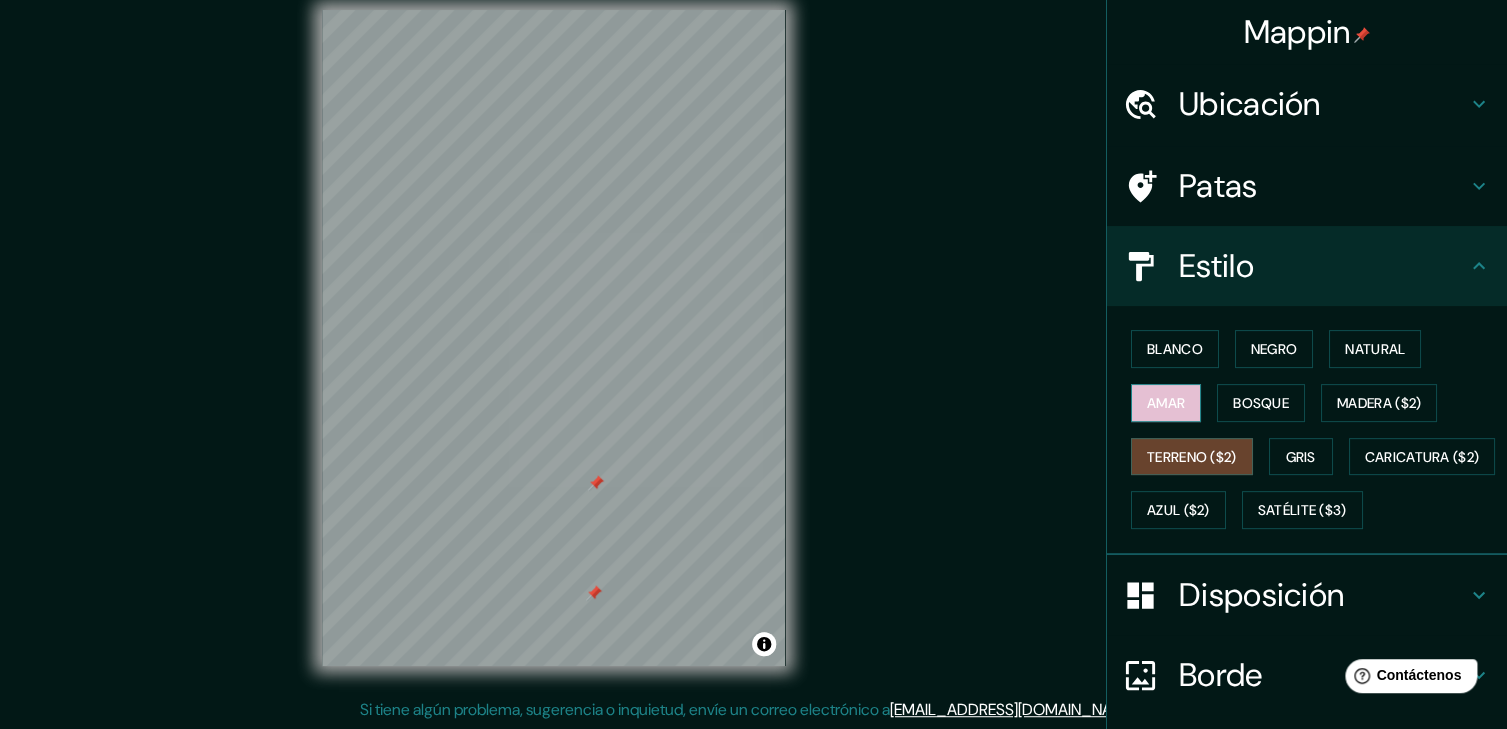 click on "Amar" at bounding box center (1166, 403) 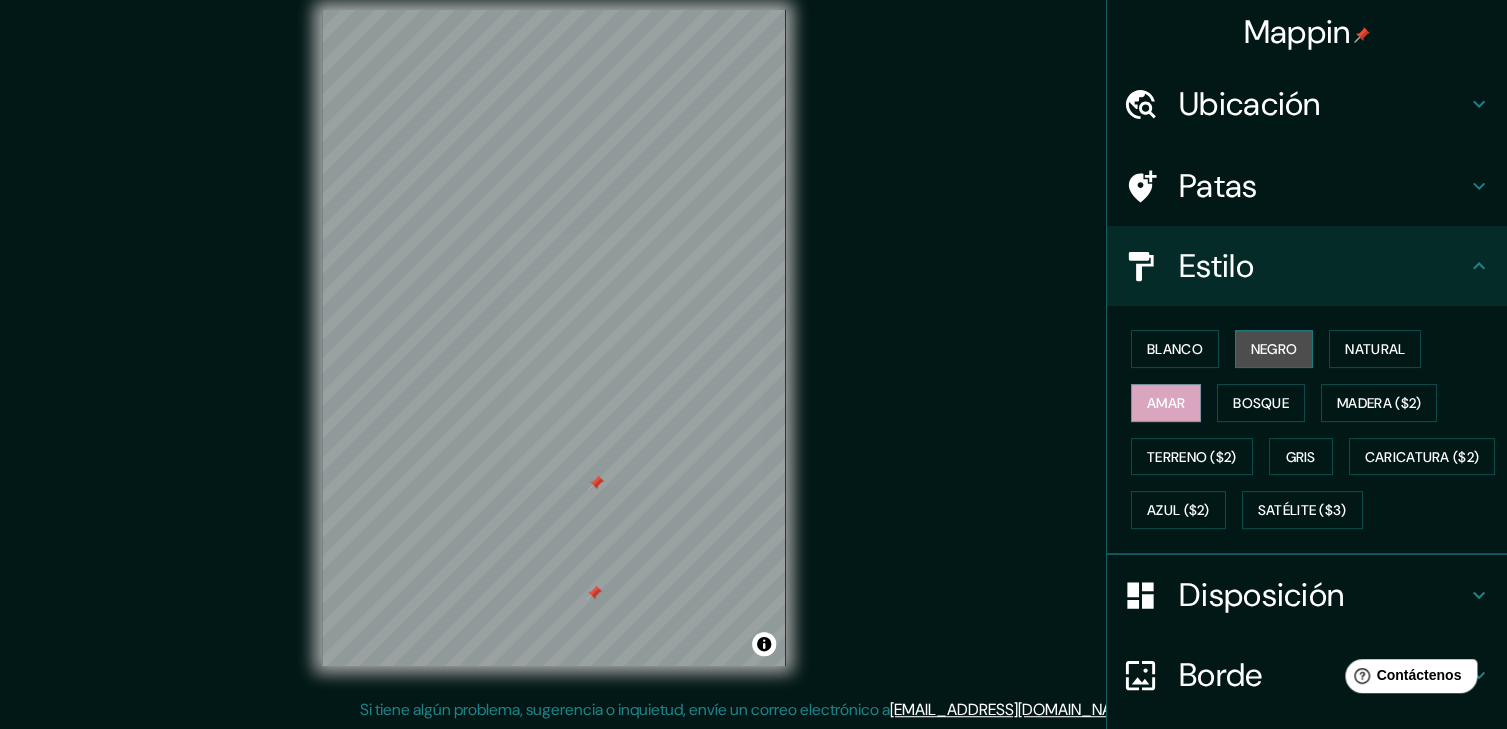 click on "Negro" at bounding box center (1274, 349) 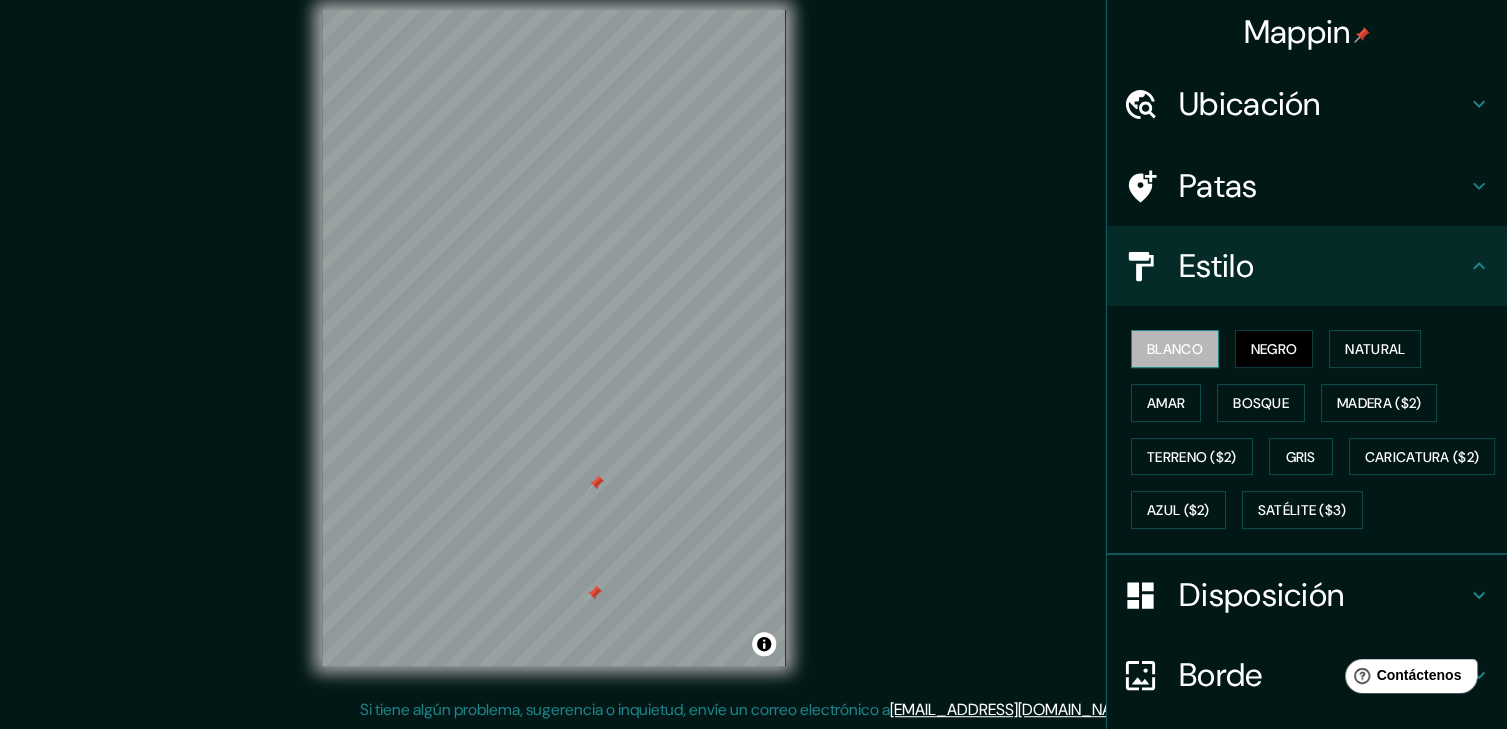 click on "Blanco" at bounding box center (1175, 349) 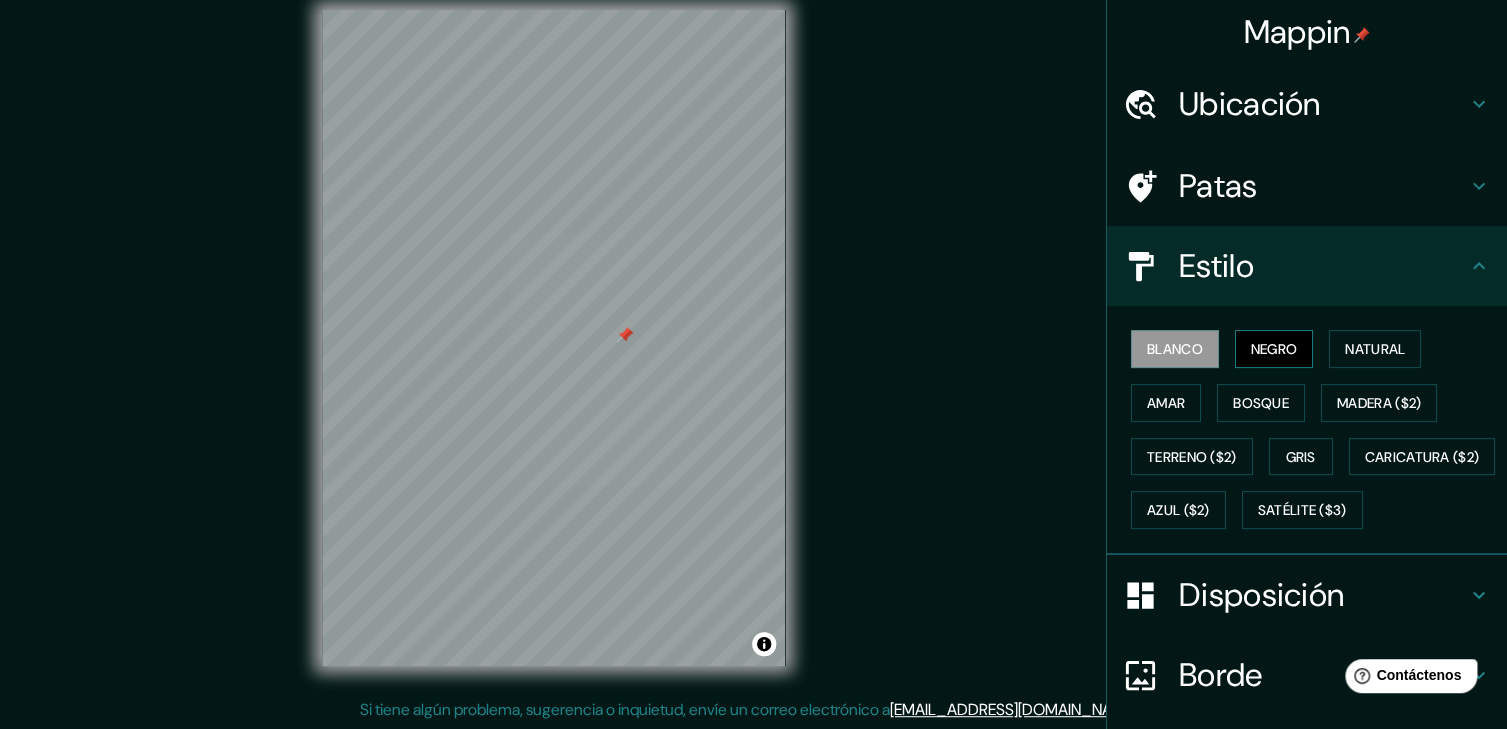 click on "Negro" at bounding box center (1274, 349) 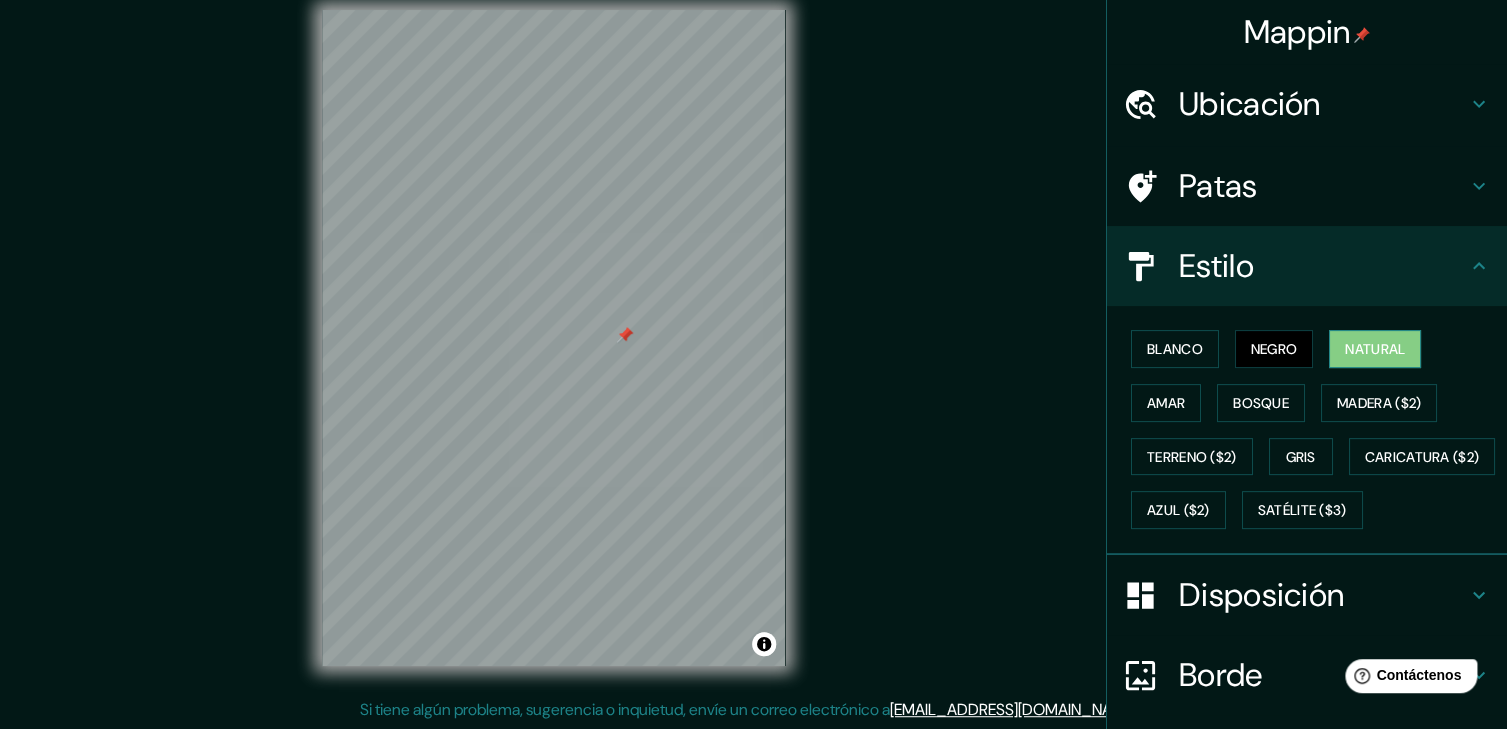 click on "Natural" at bounding box center [1375, 349] 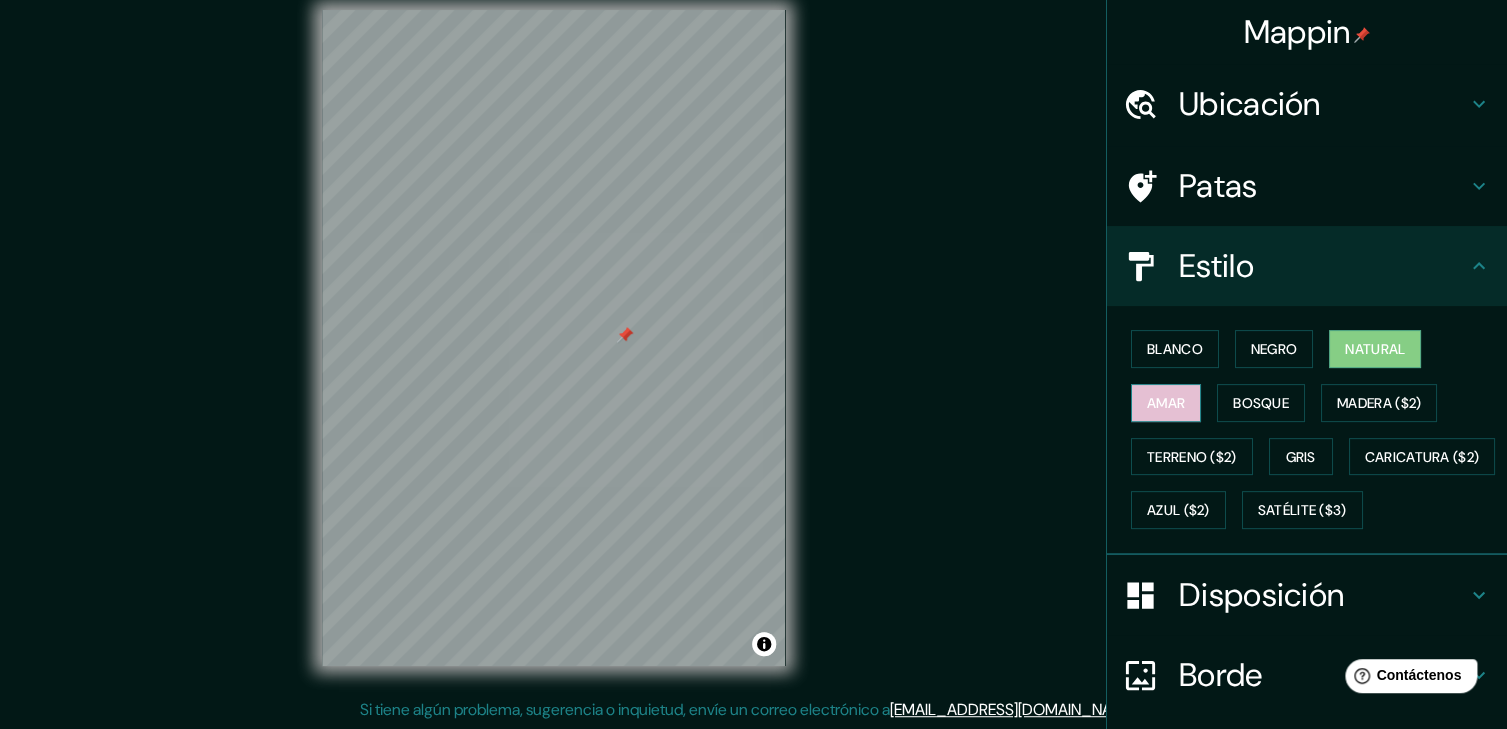 click on "Amar" at bounding box center (1166, 403) 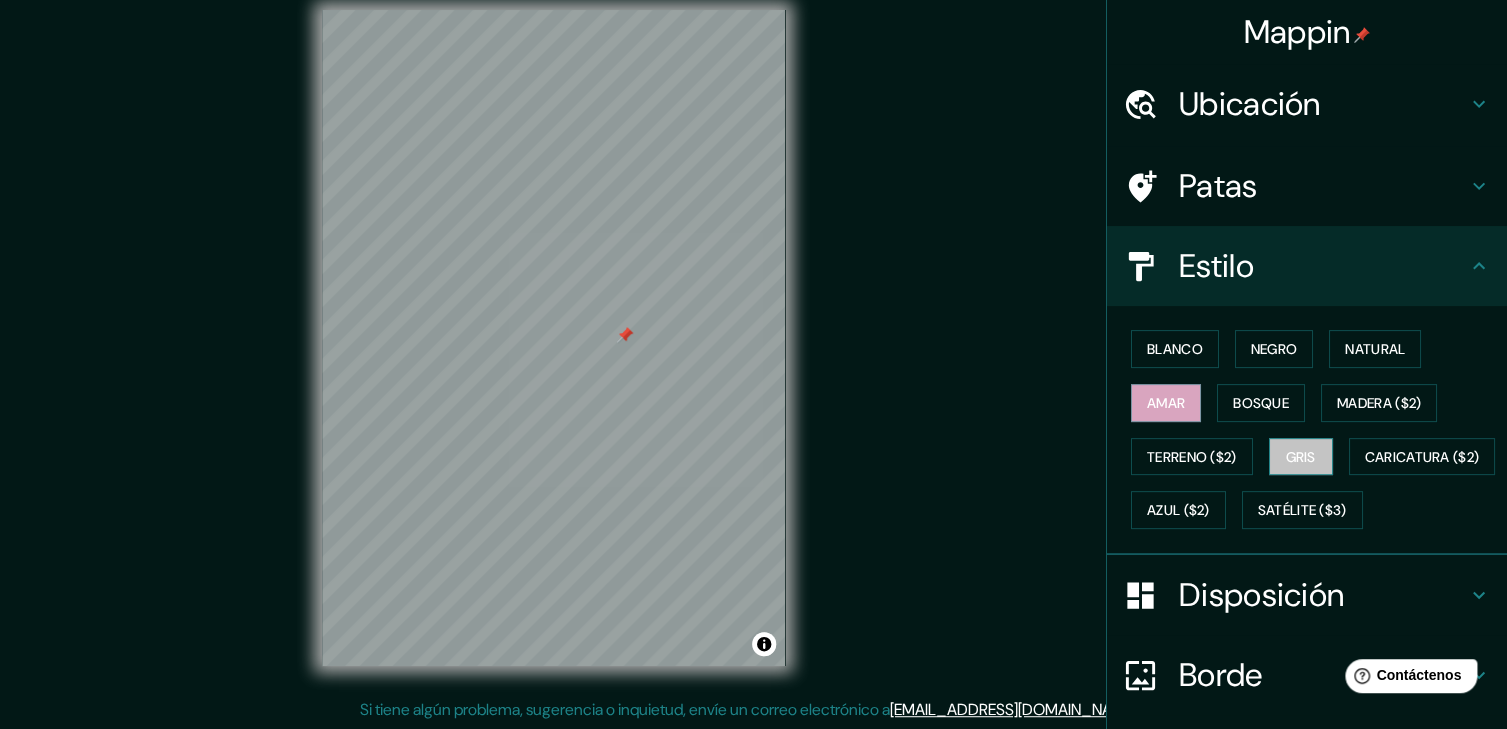 click on "Gris" at bounding box center [1301, 457] 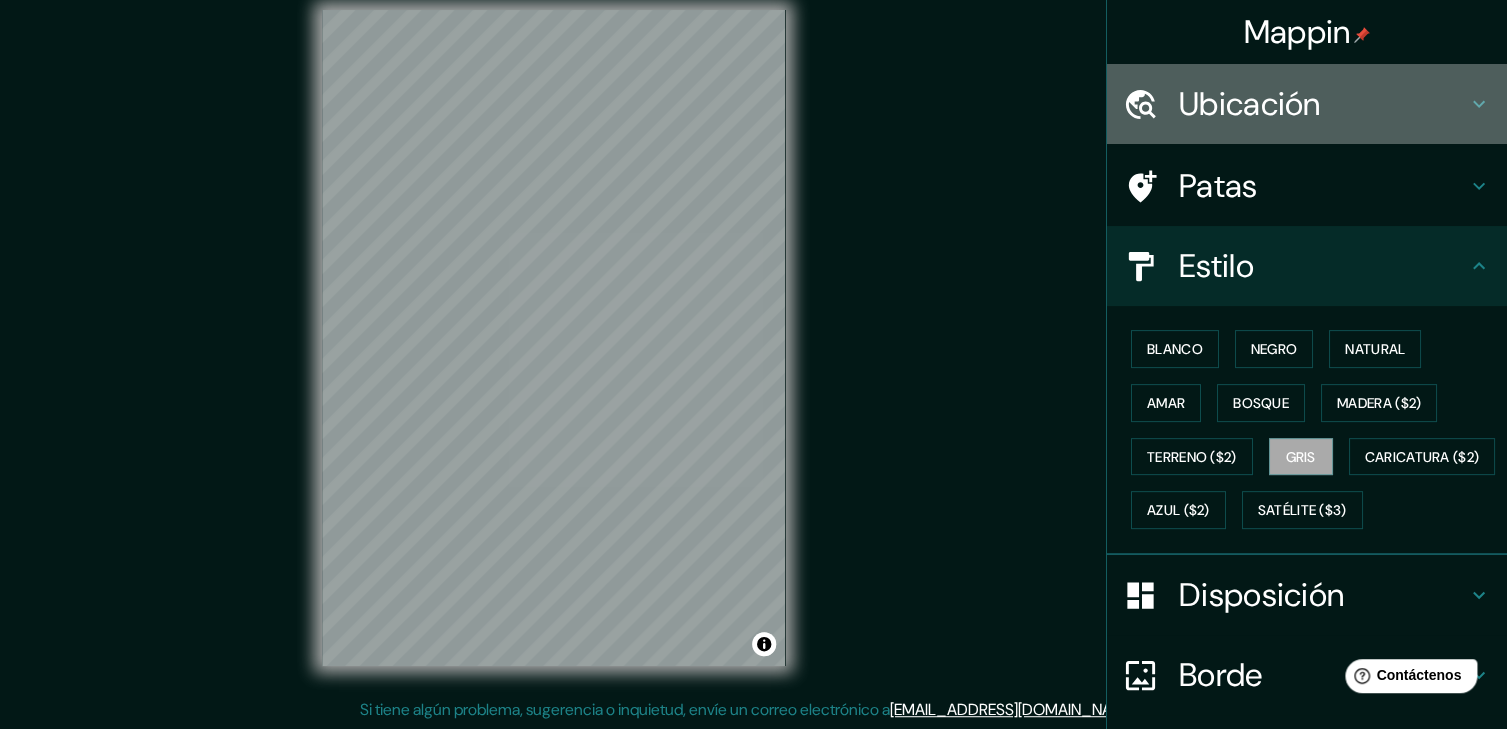 click on "Ubicación" at bounding box center (1250, 104) 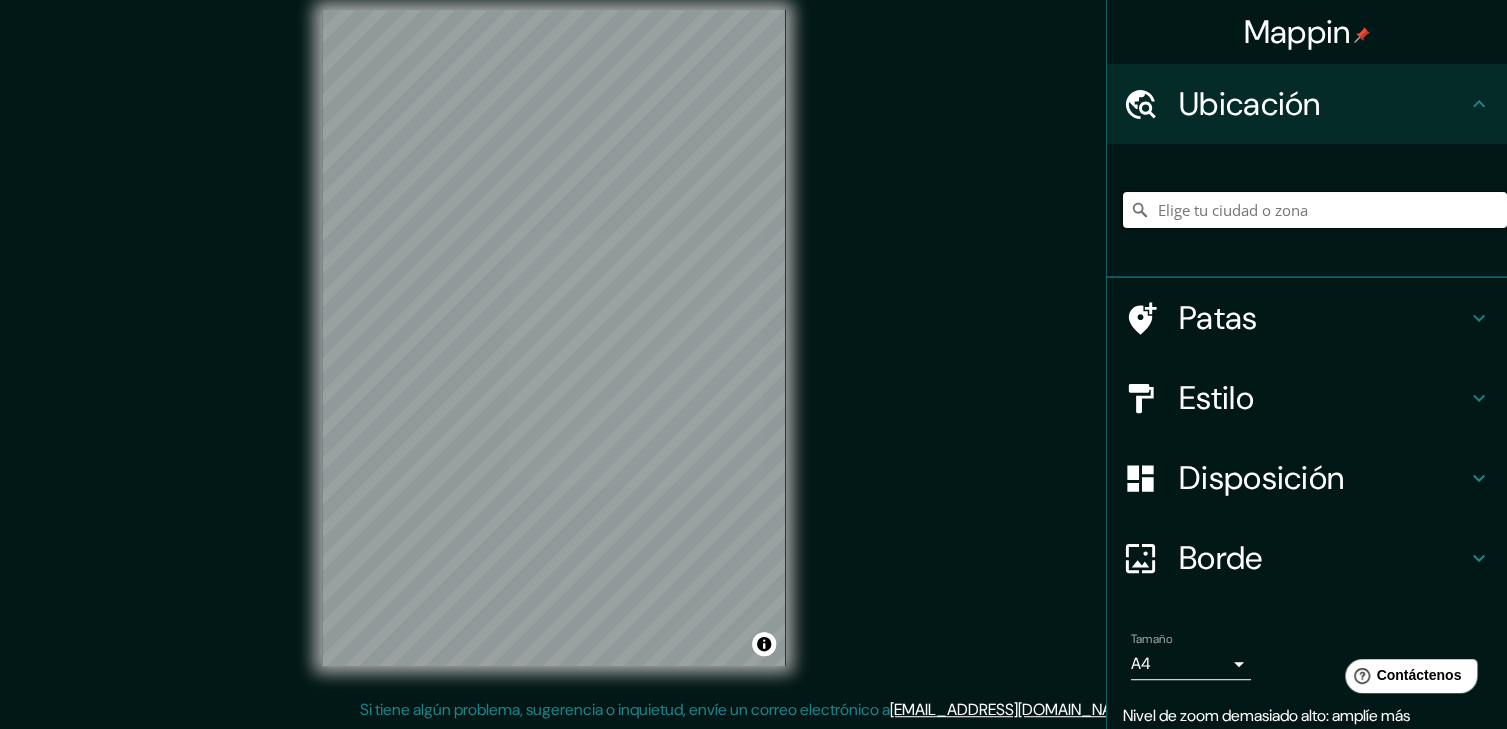 click at bounding box center [1315, 210] 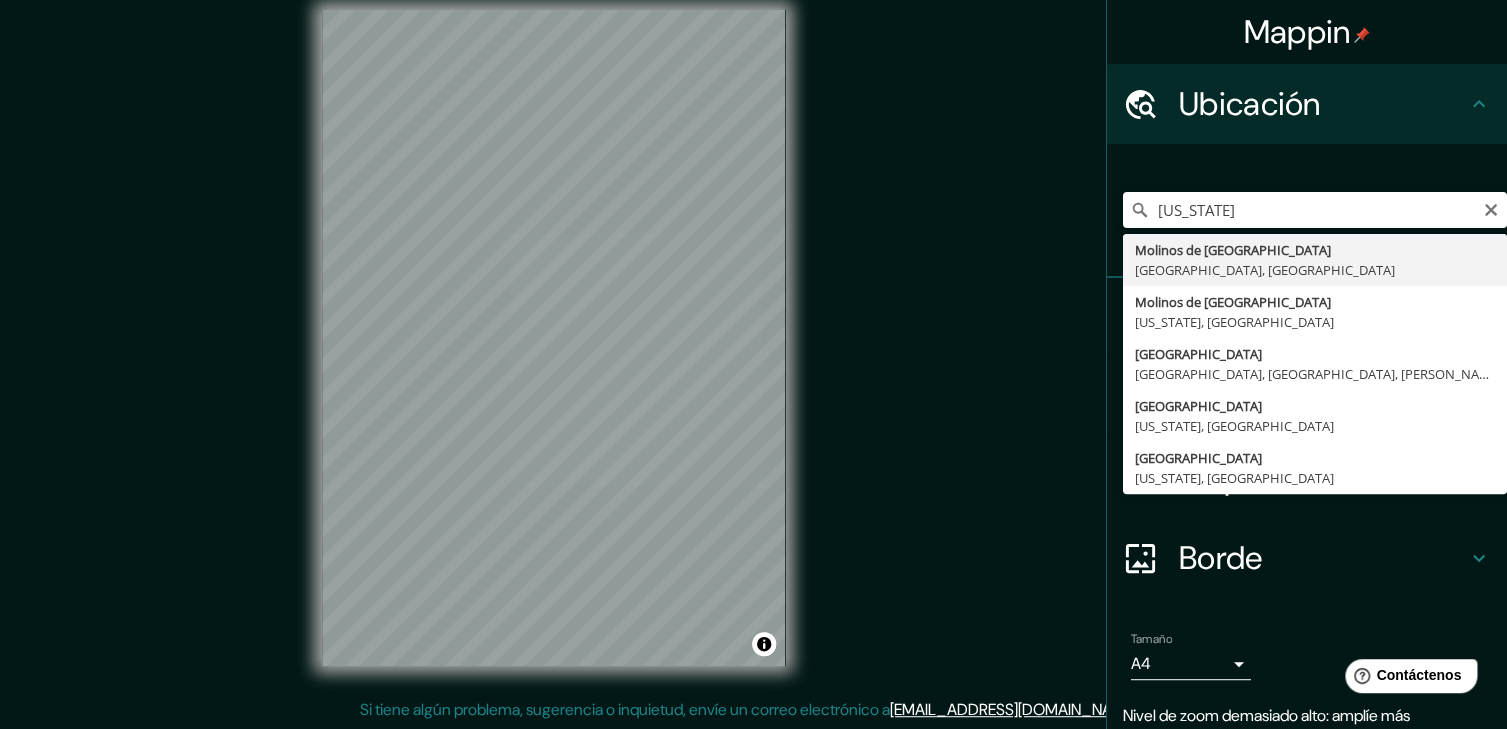 type on "[US_STATE][GEOGRAPHIC_DATA][PERSON_NAME], [GEOGRAPHIC_DATA], [GEOGRAPHIC_DATA]" 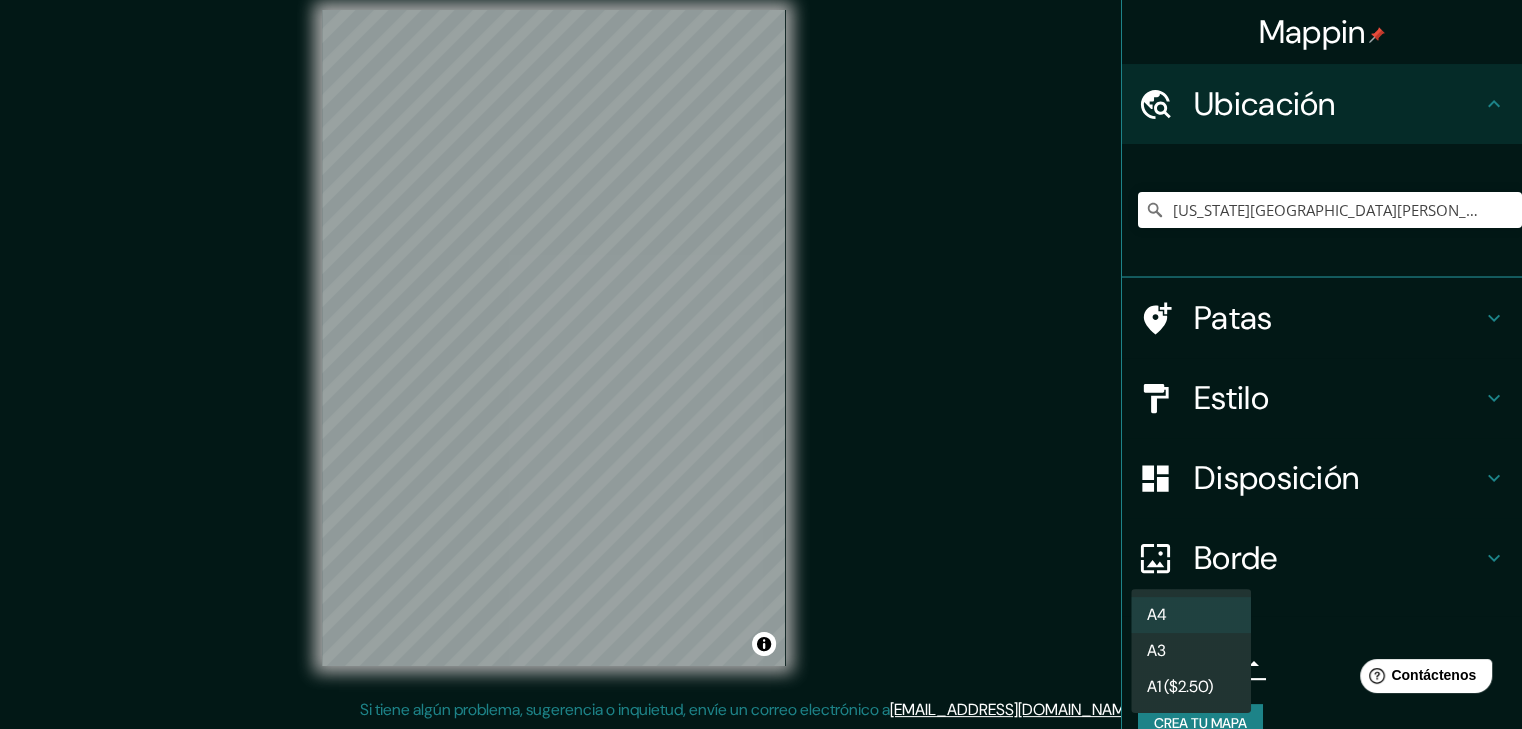click on "Mappin Ubicación [US_STATE][GEOGRAPHIC_DATA][PERSON_NAME], [GEOGRAPHIC_DATA], [GEOGRAPHIC_DATA] Patas Estilo Disposición Borde Elige un borde.  Consejo  : puedes opacar las capas del marco para crear efectos geniales. Ninguno Simple Transparente Elegante Tamaño A4 single Crea tu mapa © Mapbox   © OpenStreetMap   Improve this map Si tiene algún problema, sugerencia o inquietud, envíe un correo electrónico a  [EMAIL_ADDRESS][DOMAIN_NAME]  .   . . Texto original Valora esta traducción Tu opinión servirá para ayudar a mejorar el Traductor de Google A4 A3 A1 ($2.50)" at bounding box center (761, 342) 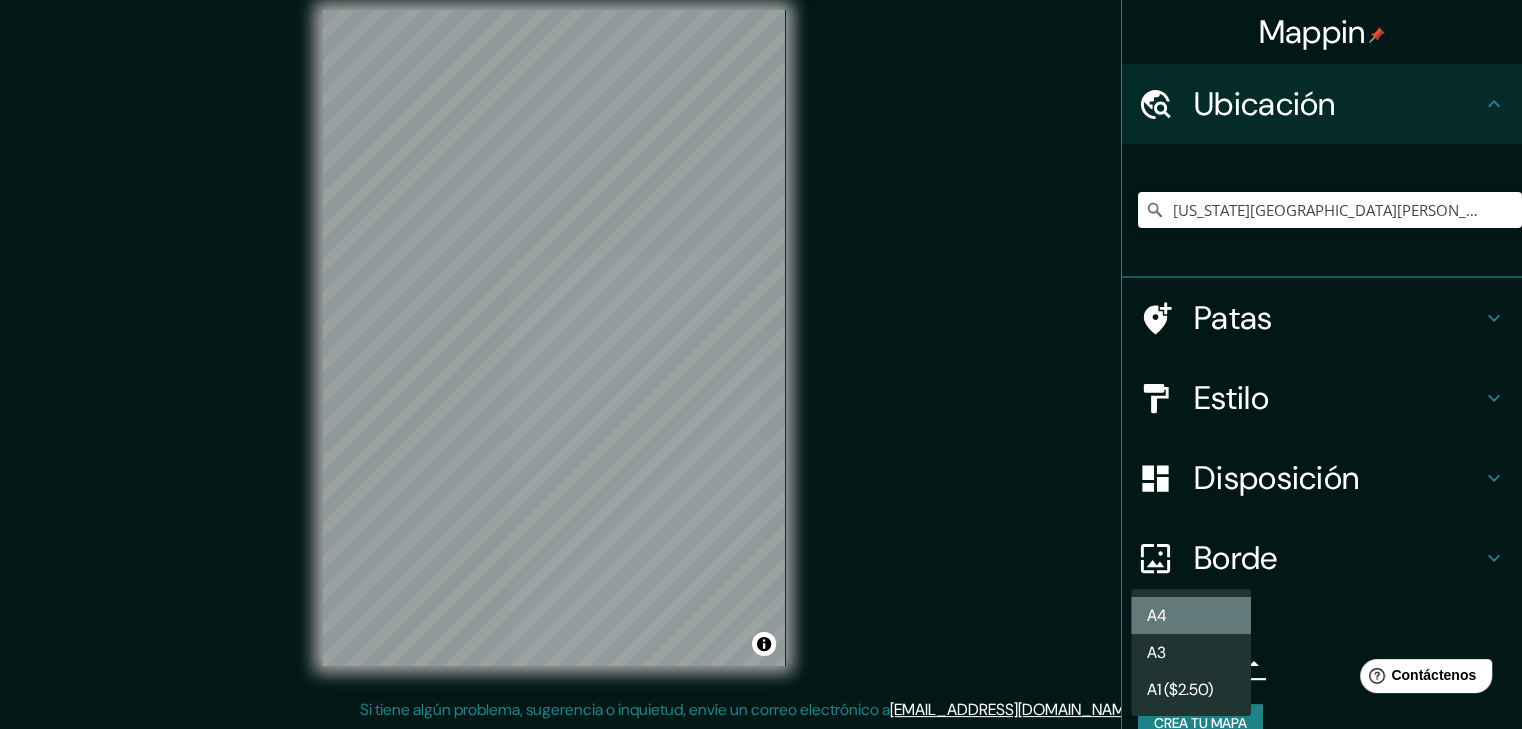 click on "A4" at bounding box center (1191, 615) 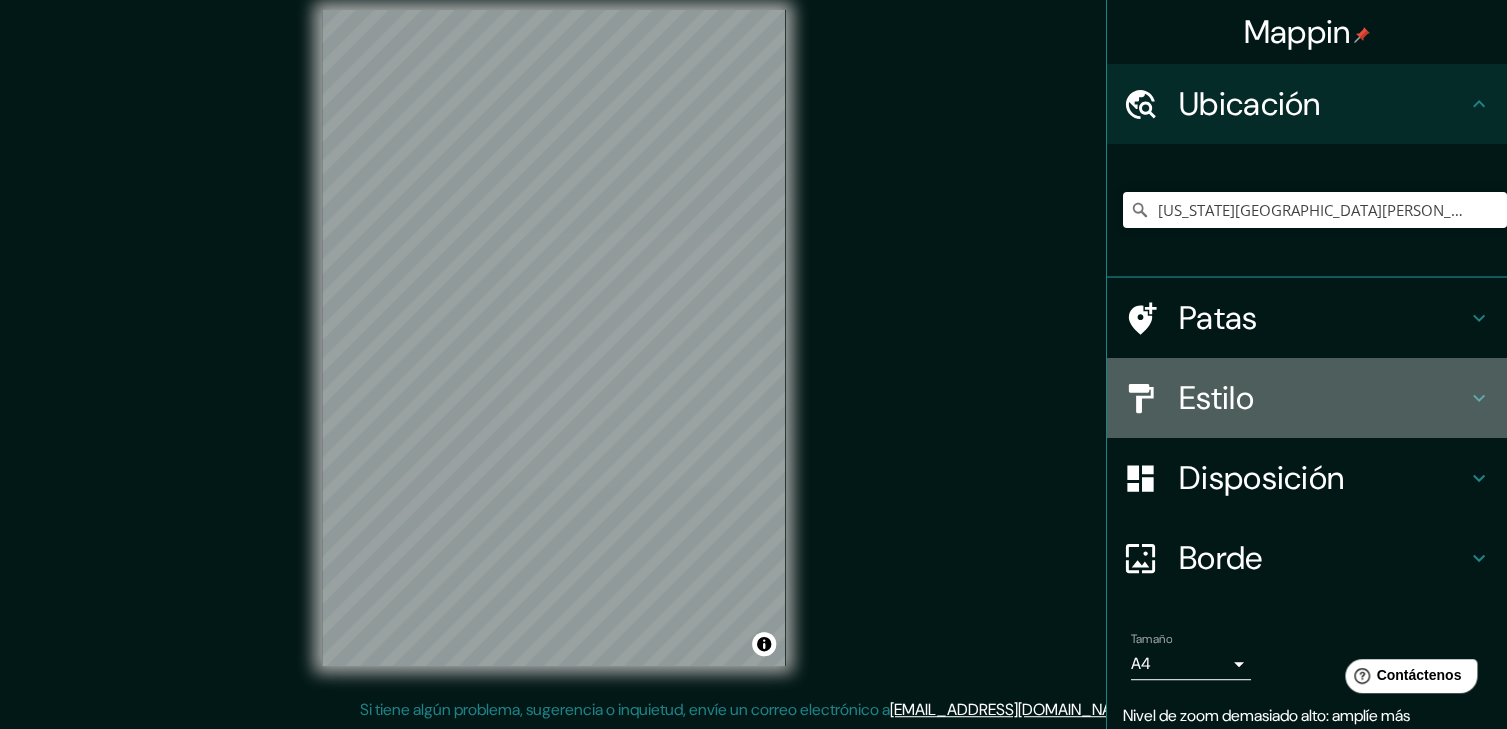 click on "Estilo" at bounding box center (1323, 398) 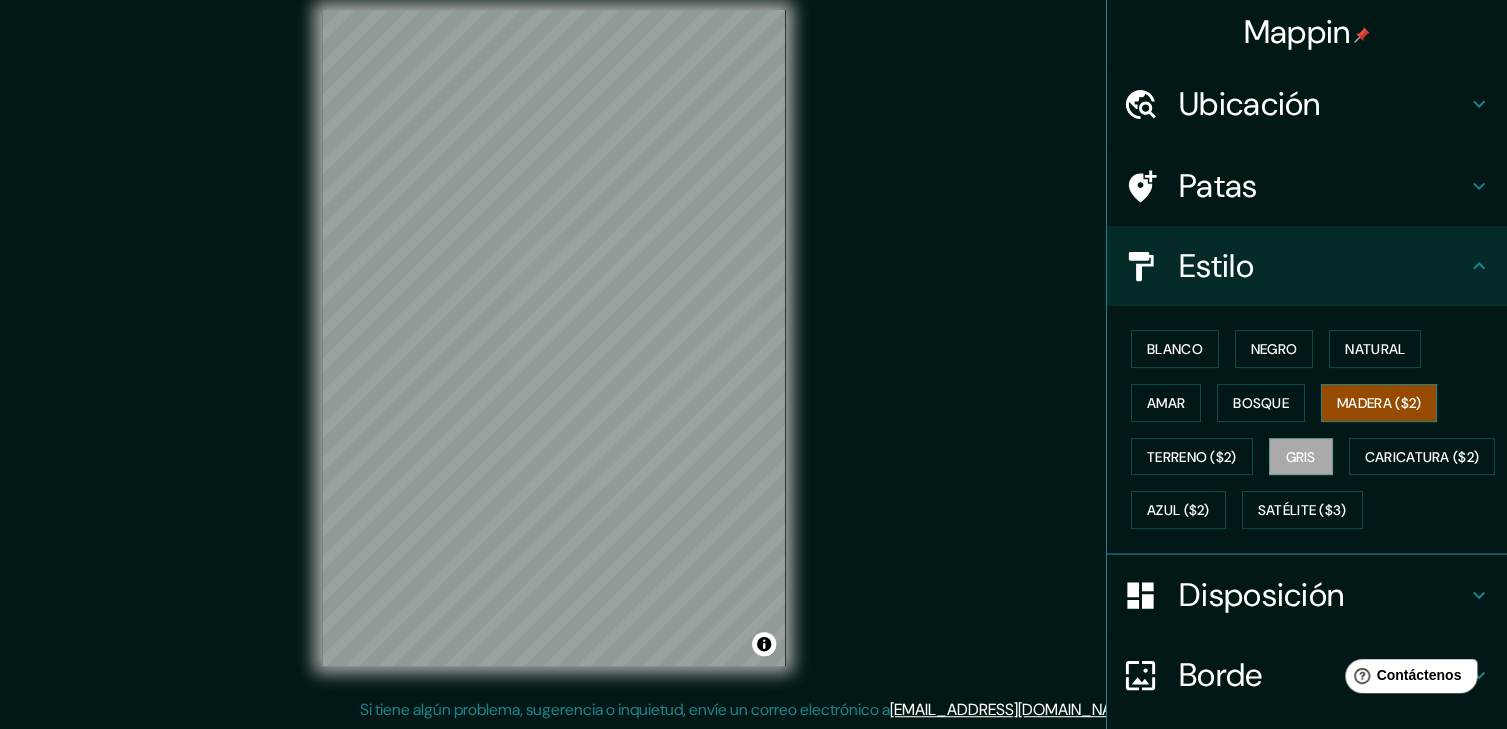 click on "Madera ($2)" at bounding box center [1379, 403] 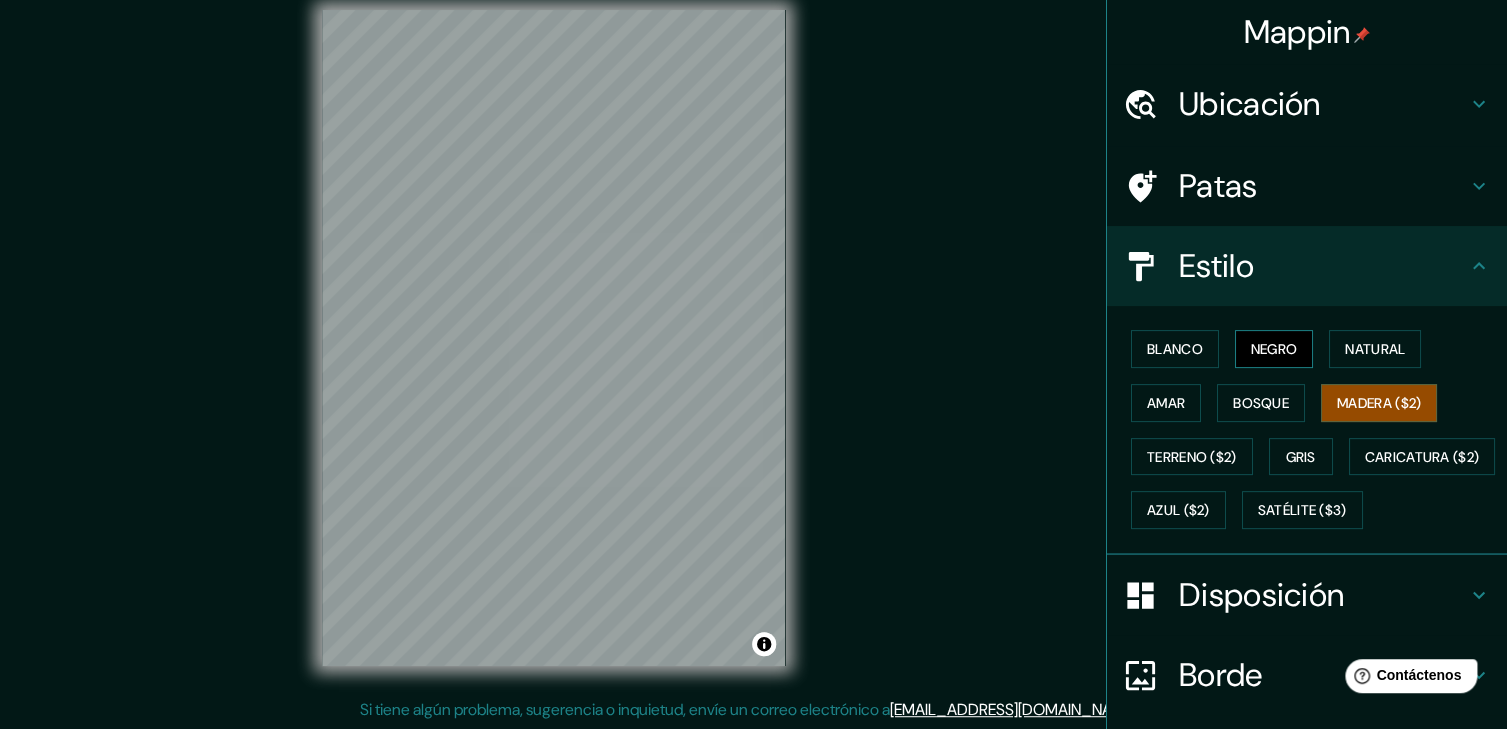 click on "Negro" at bounding box center (1274, 349) 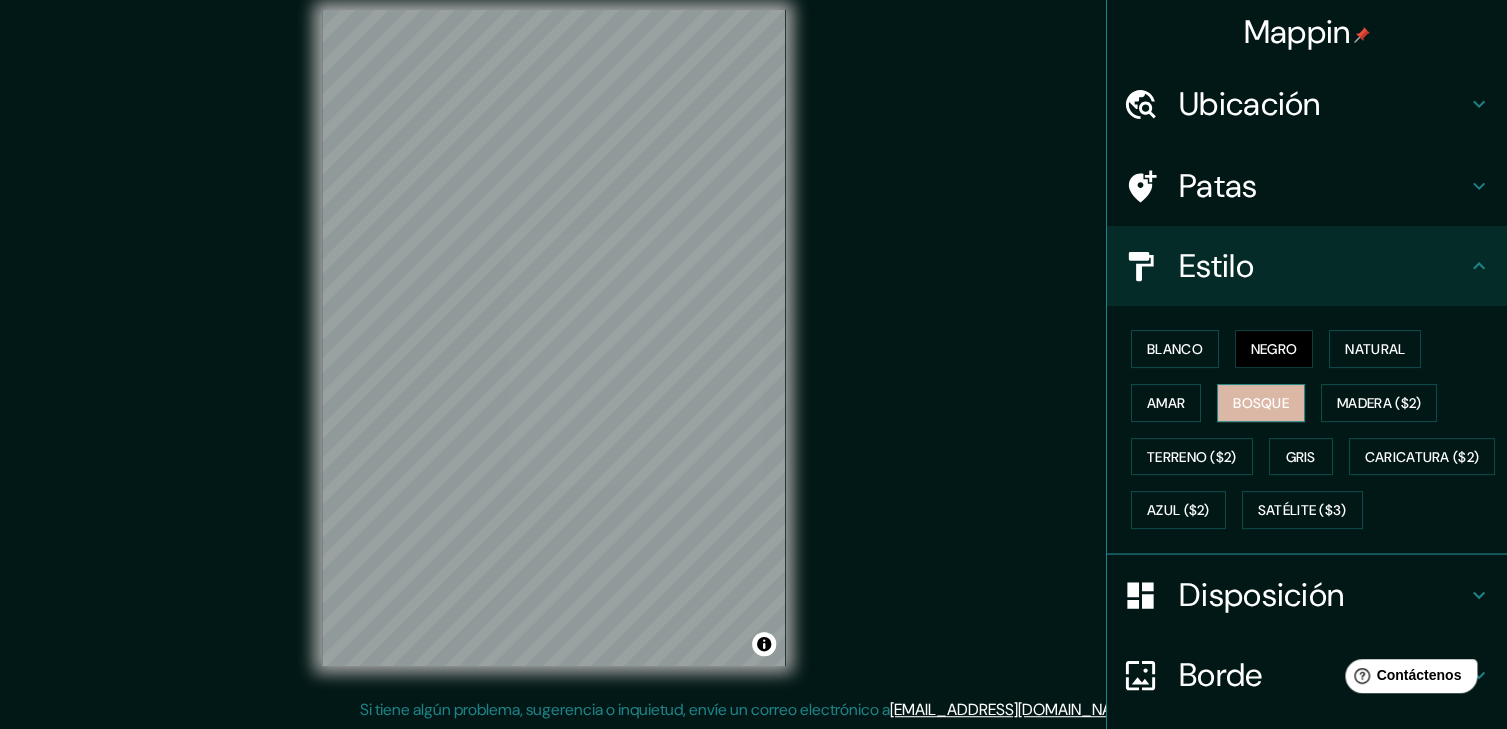click on "Bosque" at bounding box center [1261, 403] 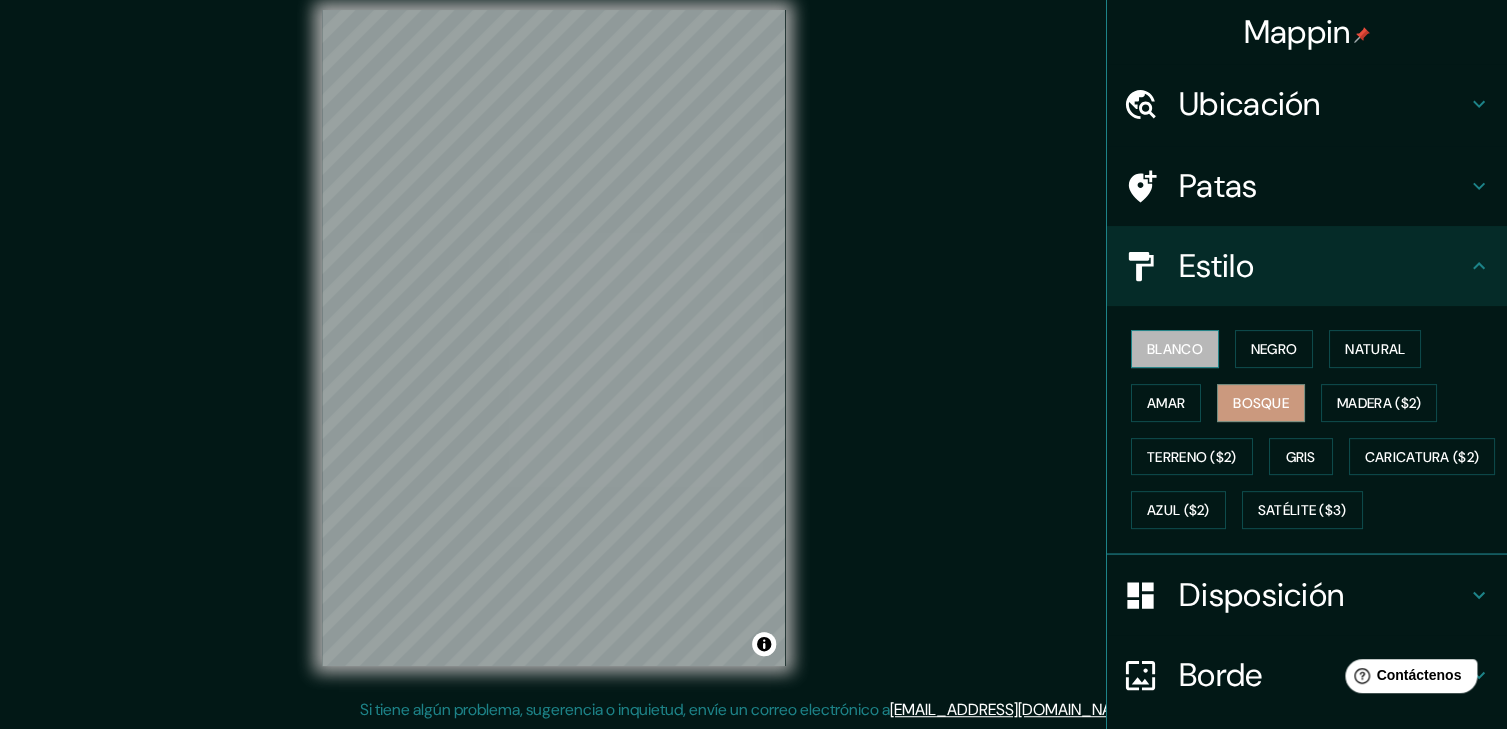 click on "Blanco" at bounding box center (1175, 349) 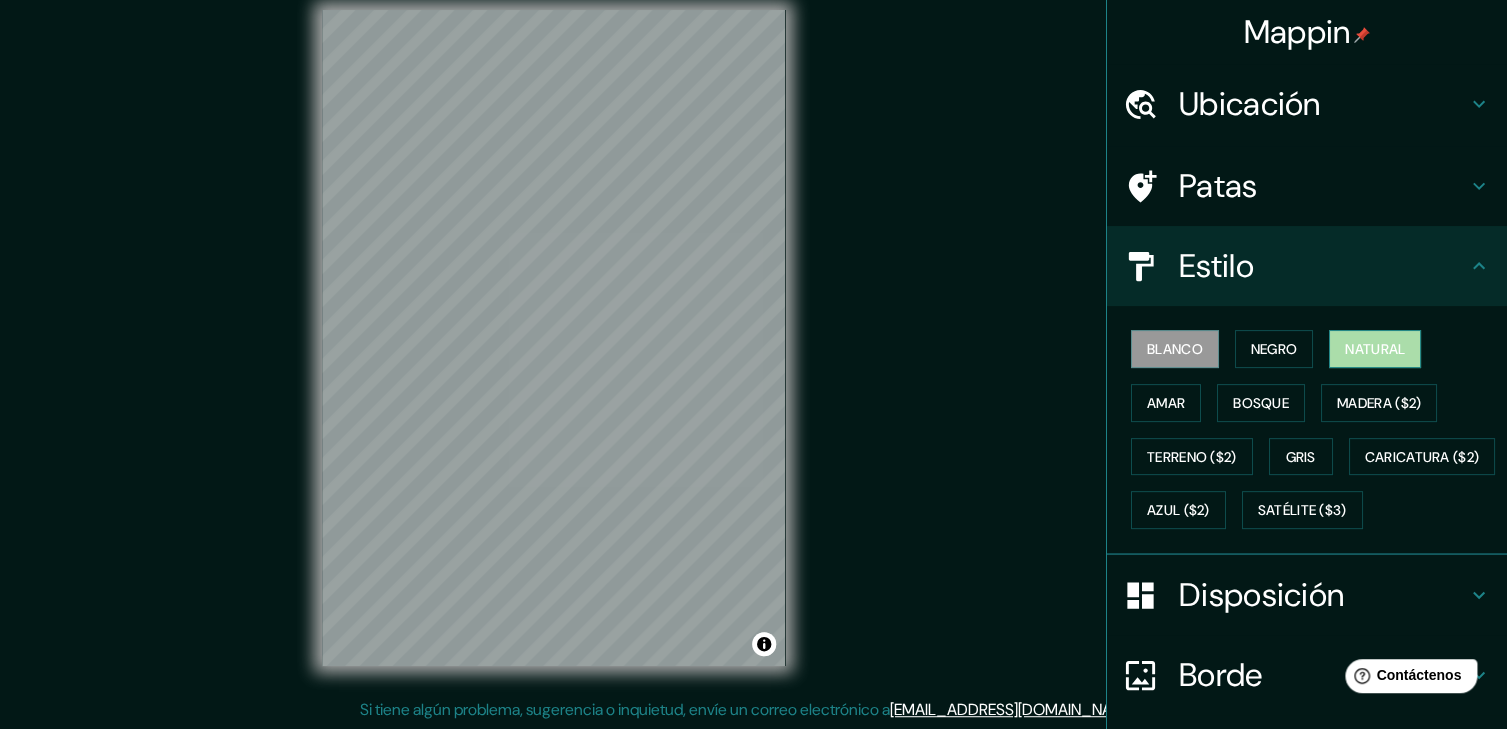 click on "Natural" at bounding box center [1375, 349] 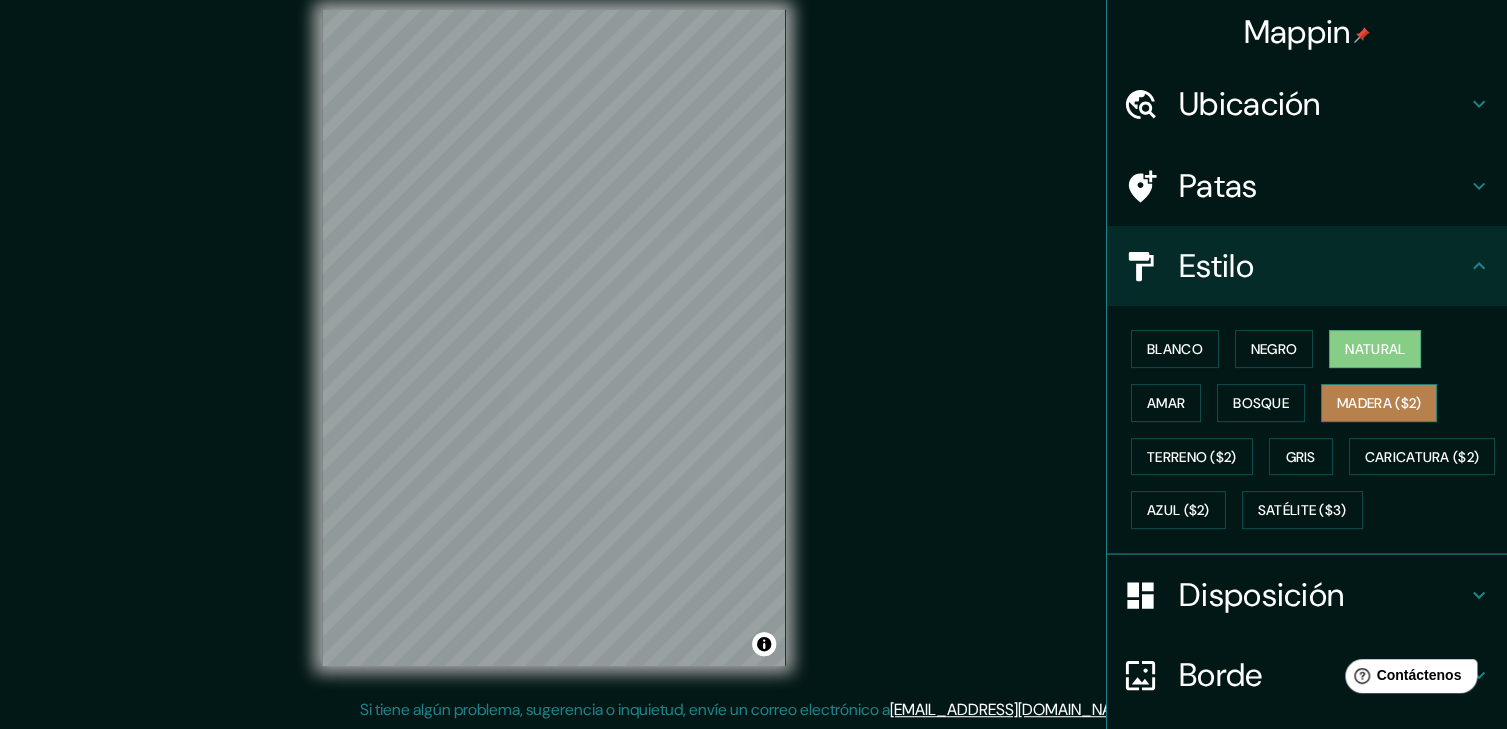 click on "Madera ($2)" at bounding box center [1379, 403] 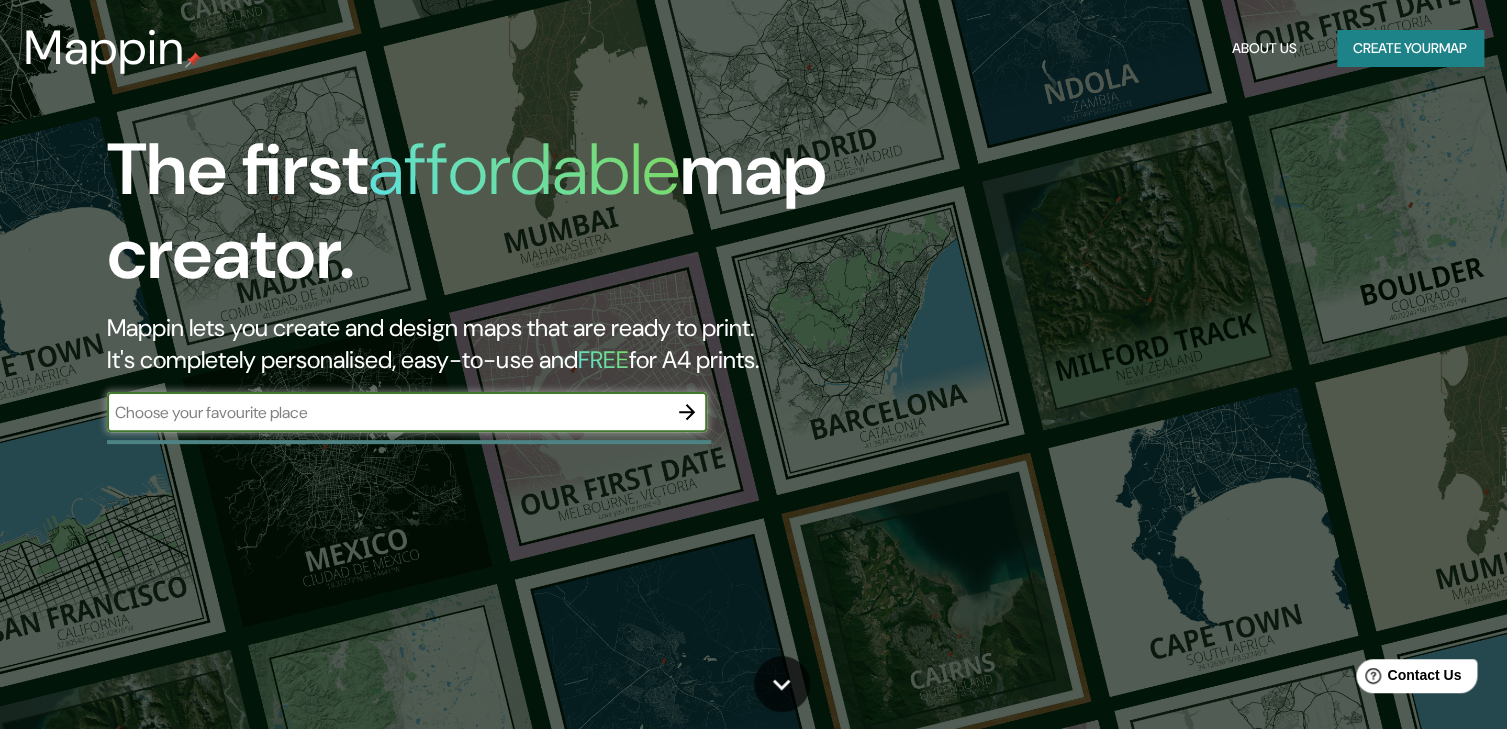 scroll, scrollTop: 0, scrollLeft: 0, axis: both 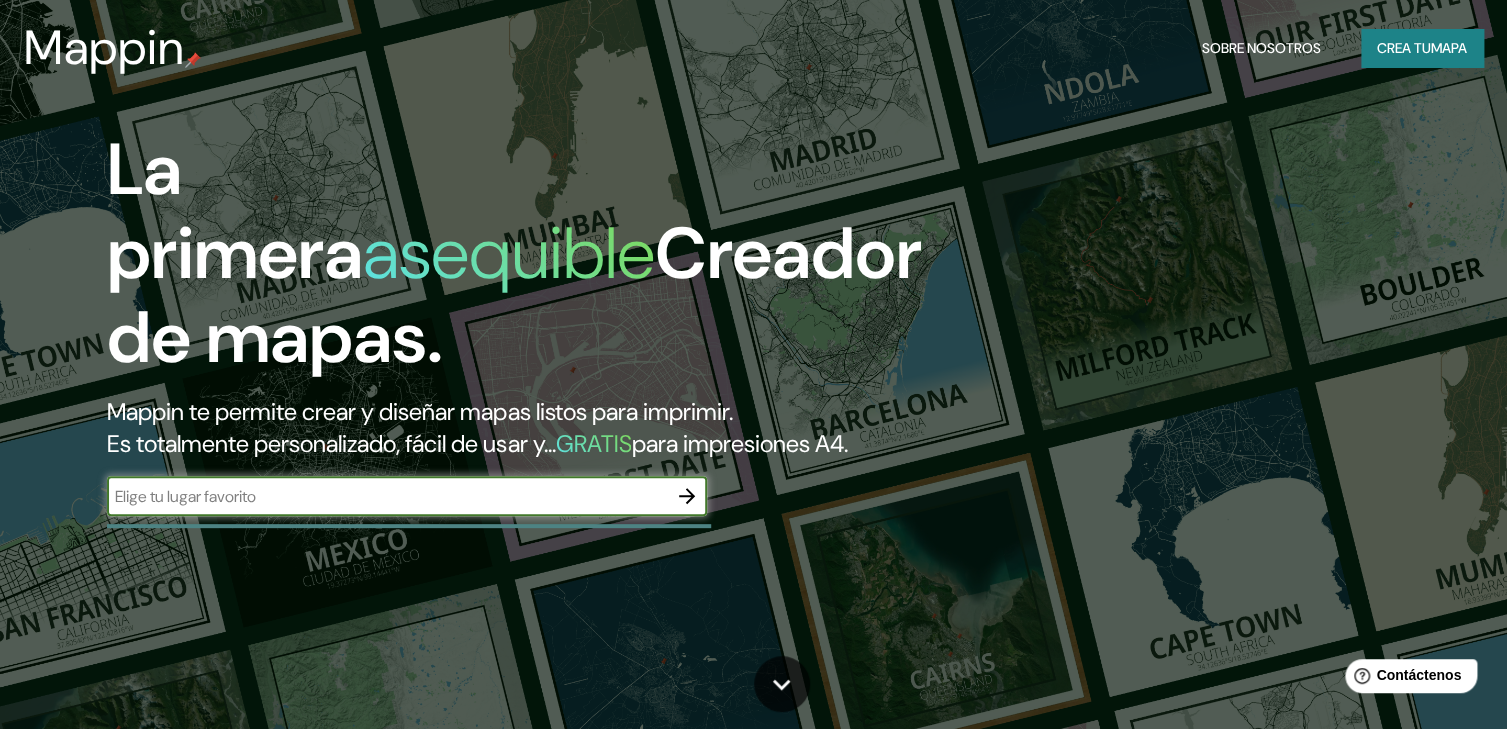 click at bounding box center [387, 496] 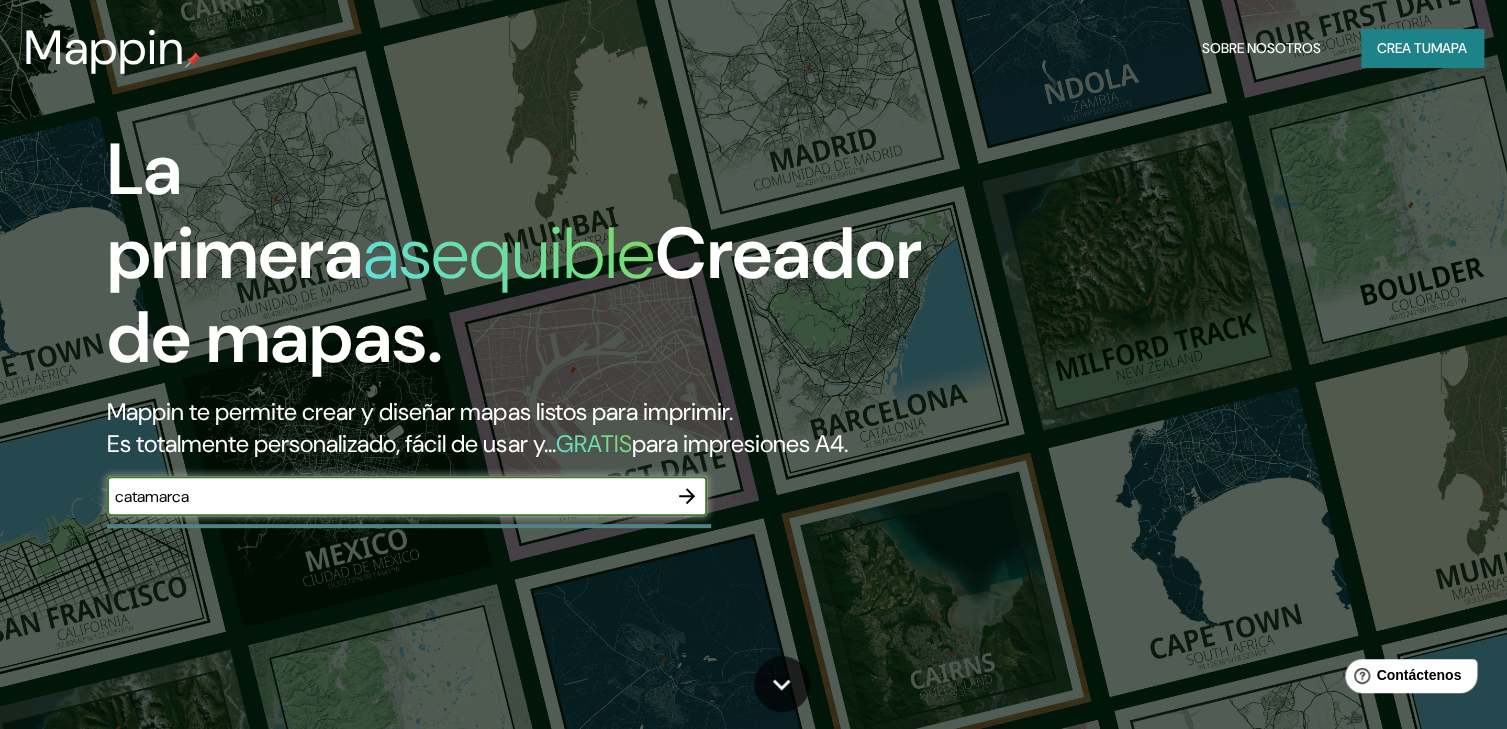 type on "catamarca" 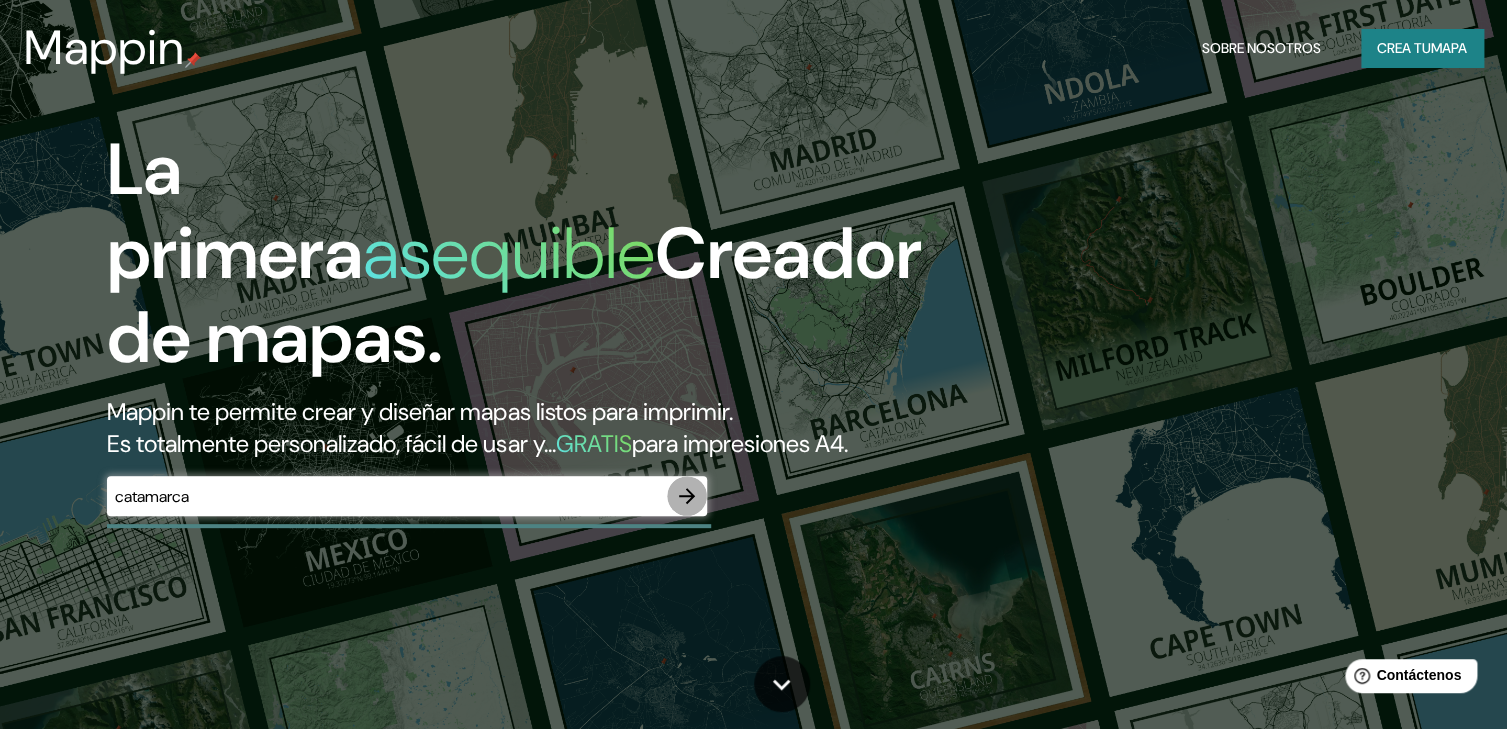 click 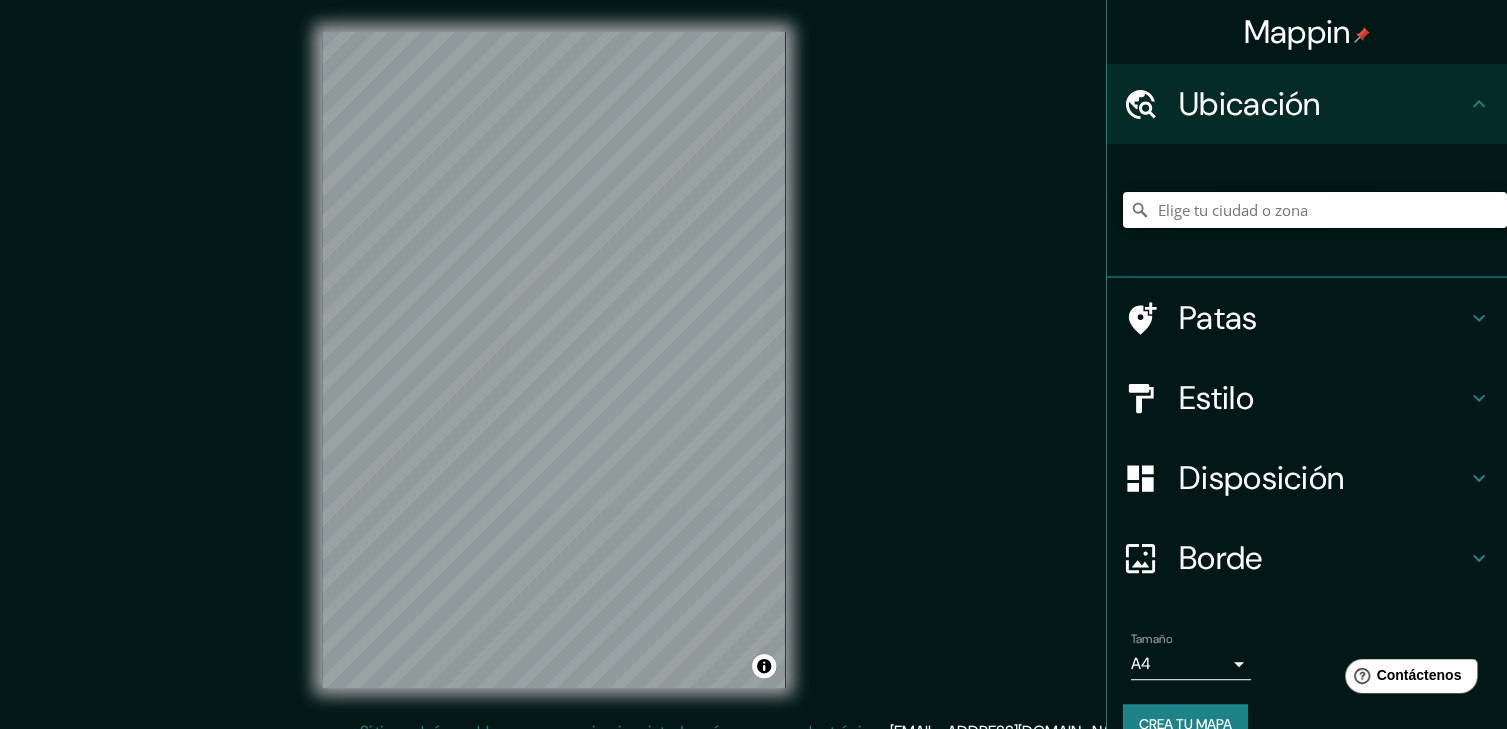 click at bounding box center (1315, 210) 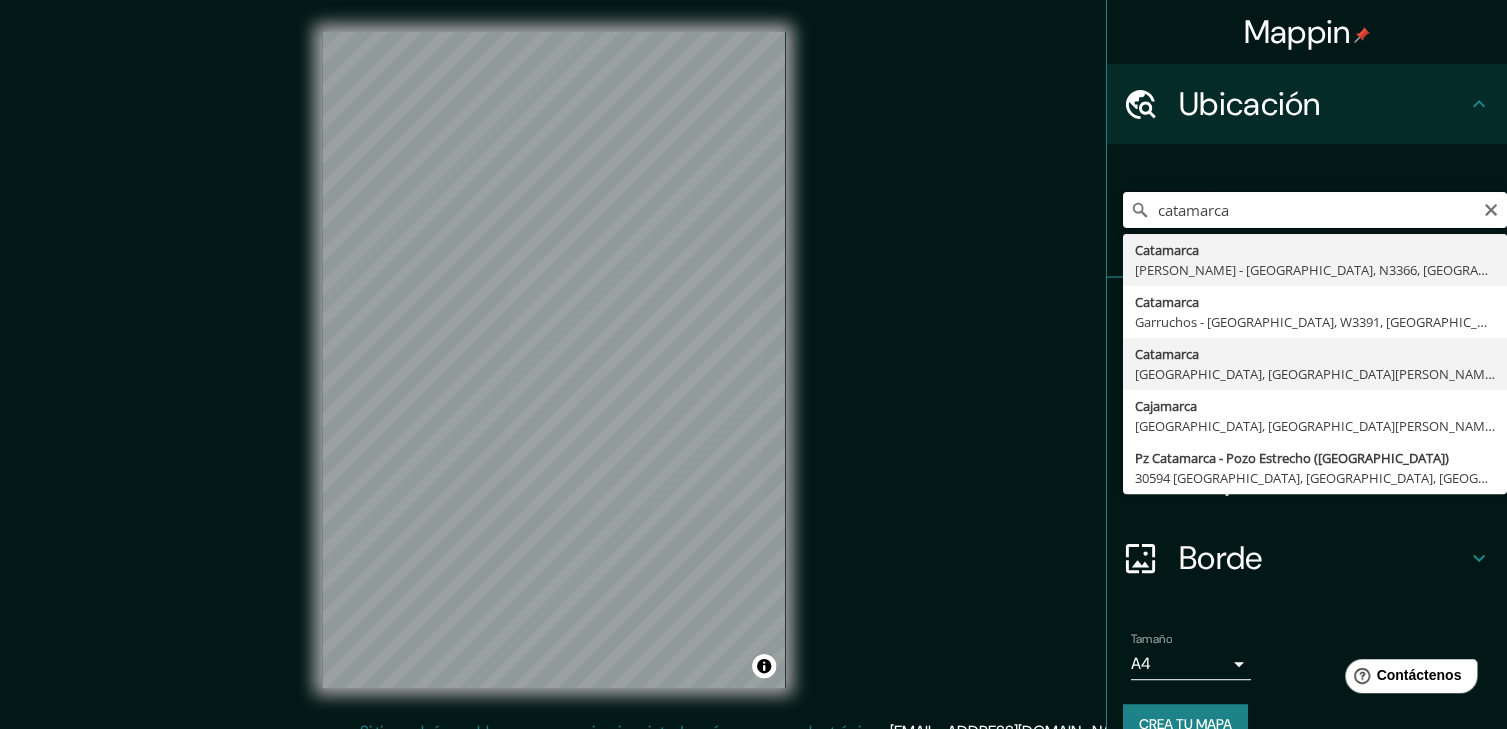 scroll, scrollTop: 35, scrollLeft: 0, axis: vertical 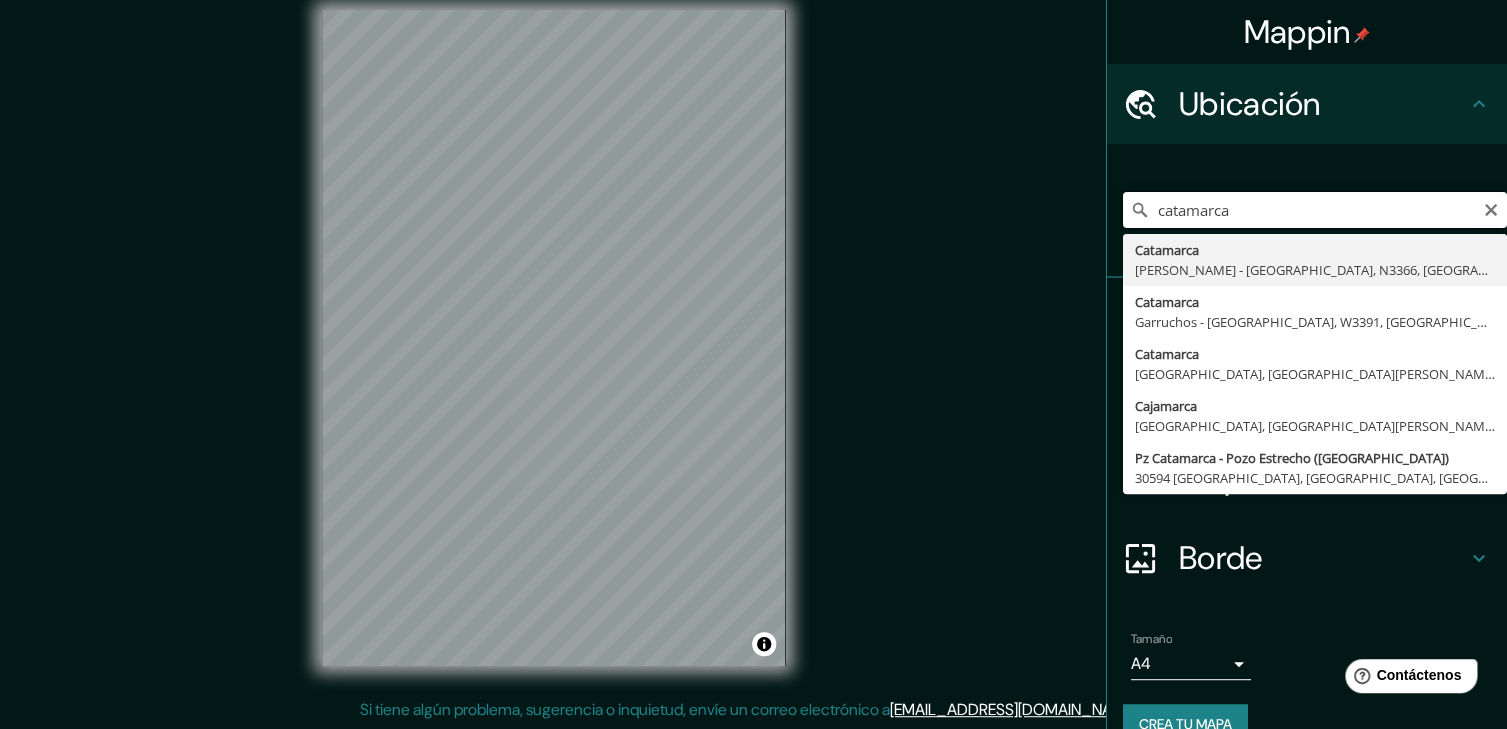 click on "catamarca" at bounding box center [1315, 210] 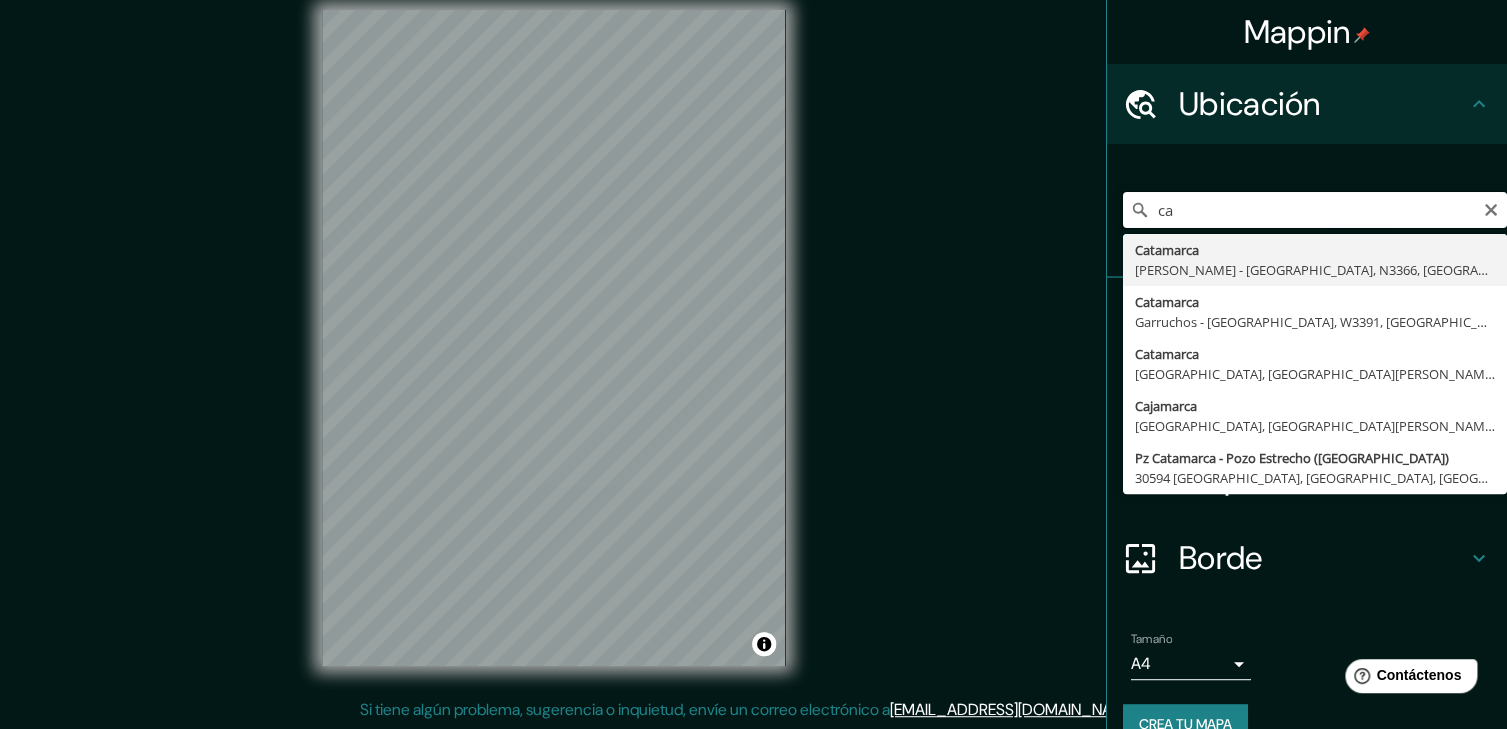 type on "c" 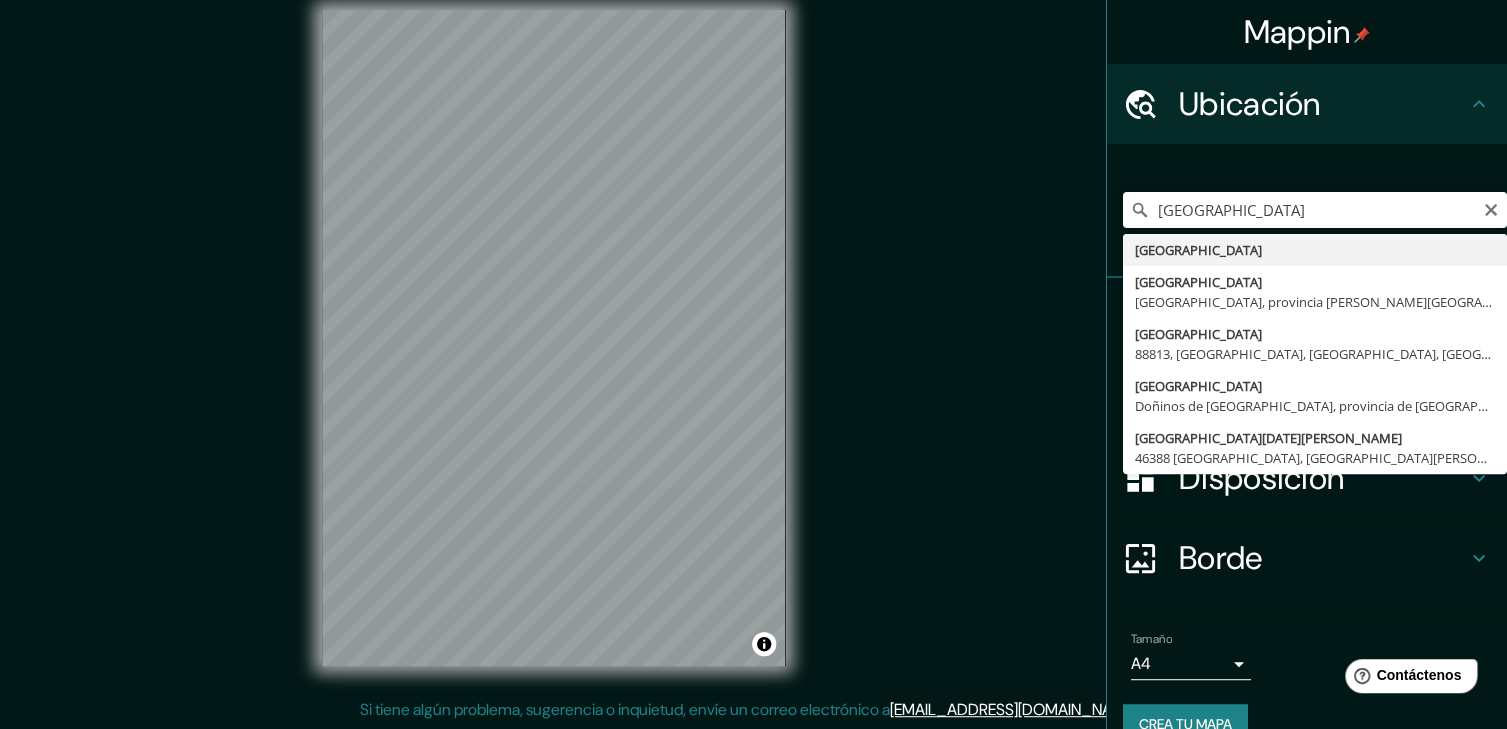 type on "Argentina" 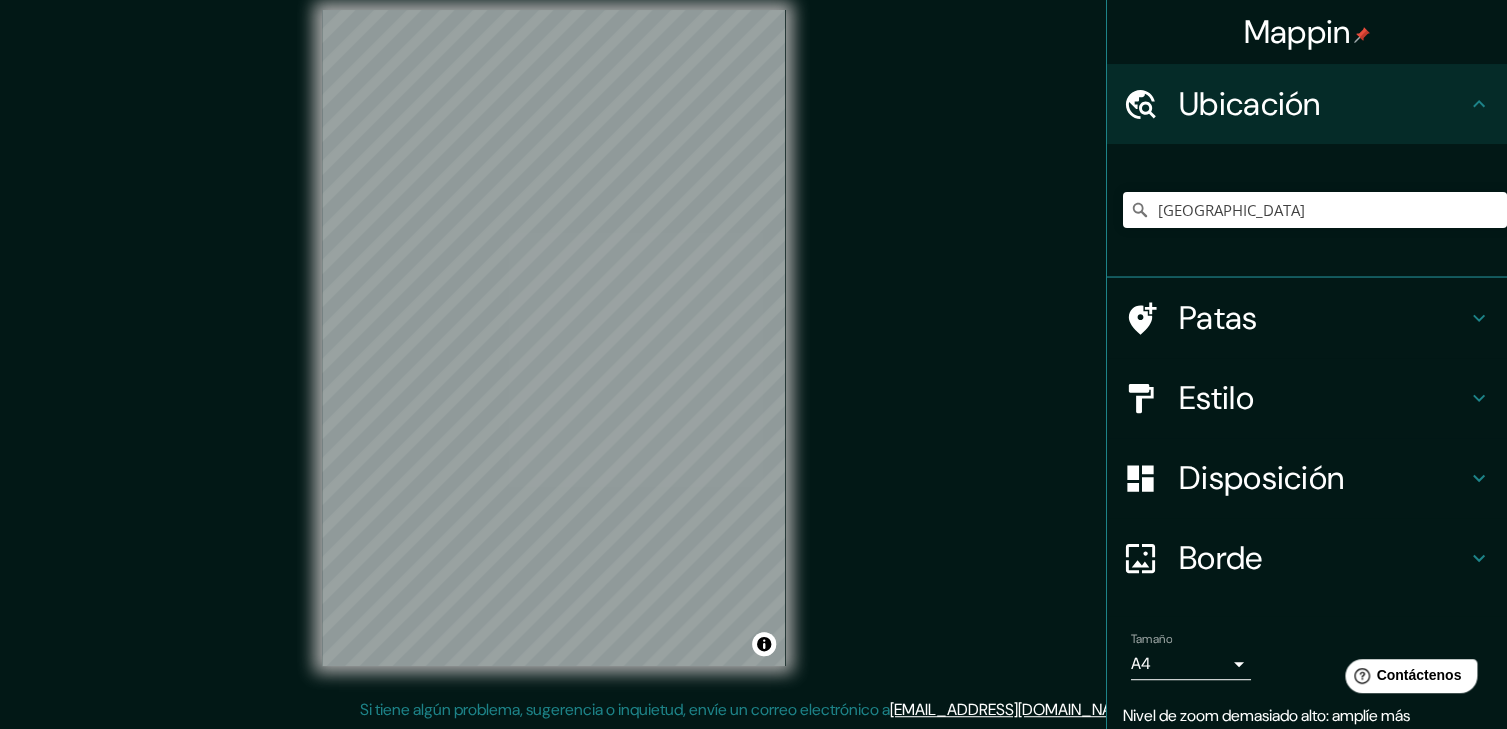 click on "Estilo" at bounding box center [1323, 398] 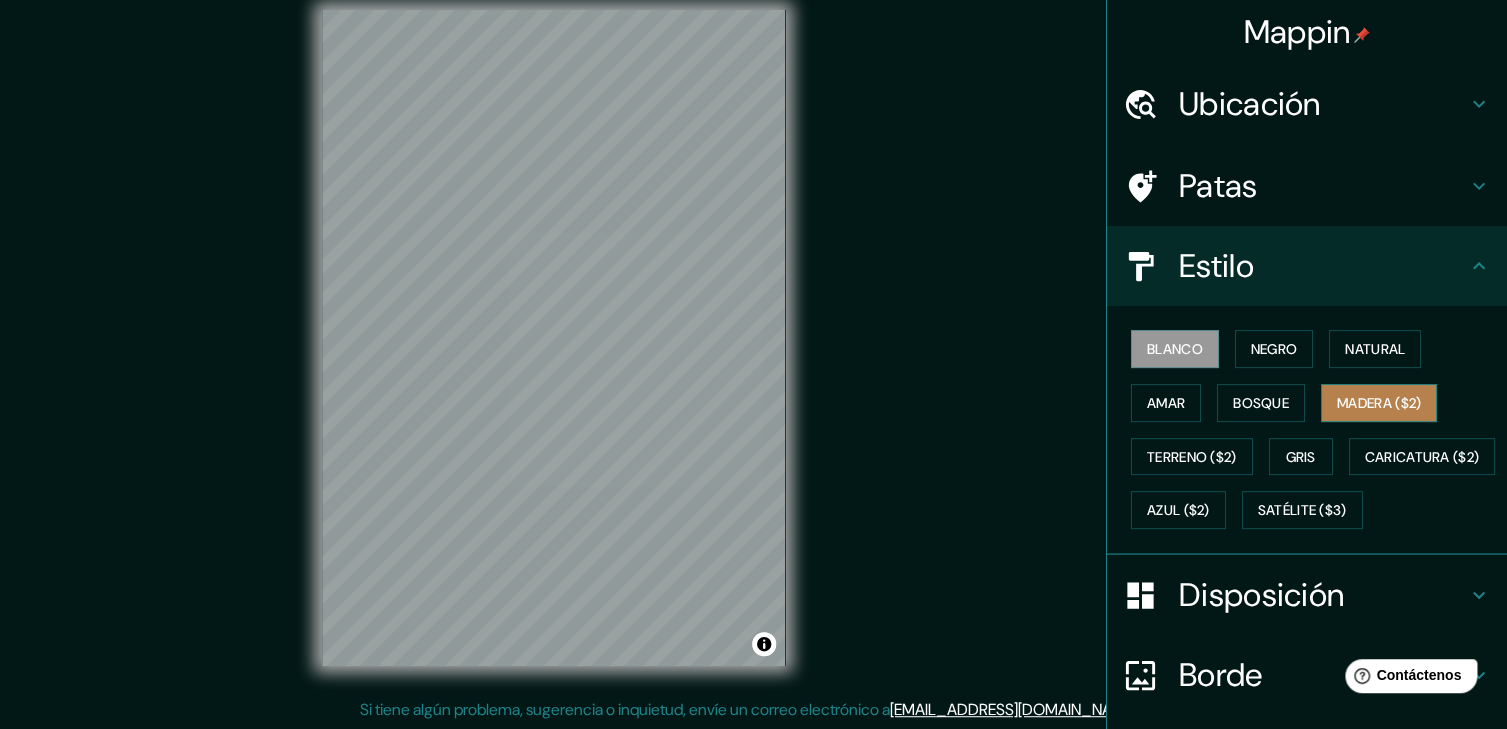 click on "Madera ($2)" at bounding box center (1379, 403) 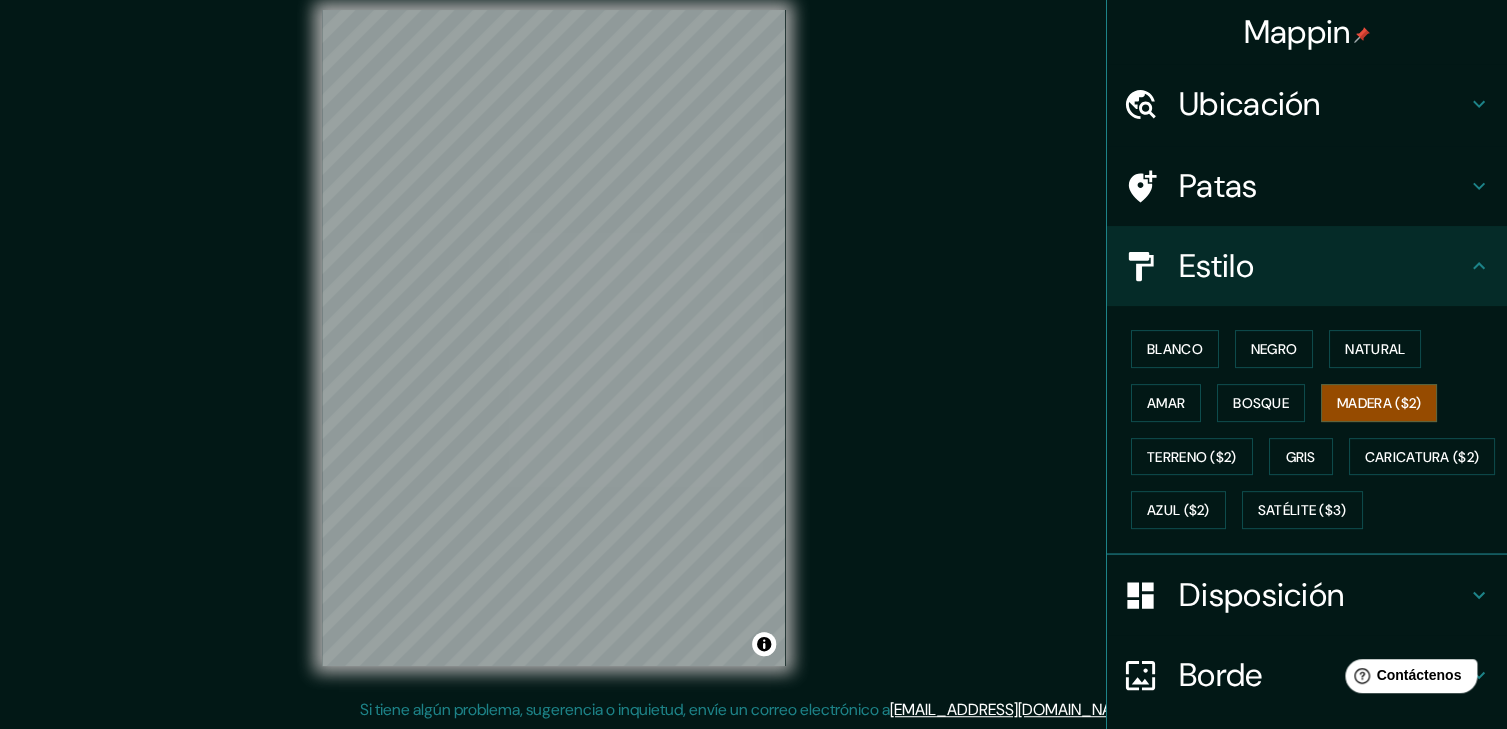 scroll, scrollTop: 99, scrollLeft: 0, axis: vertical 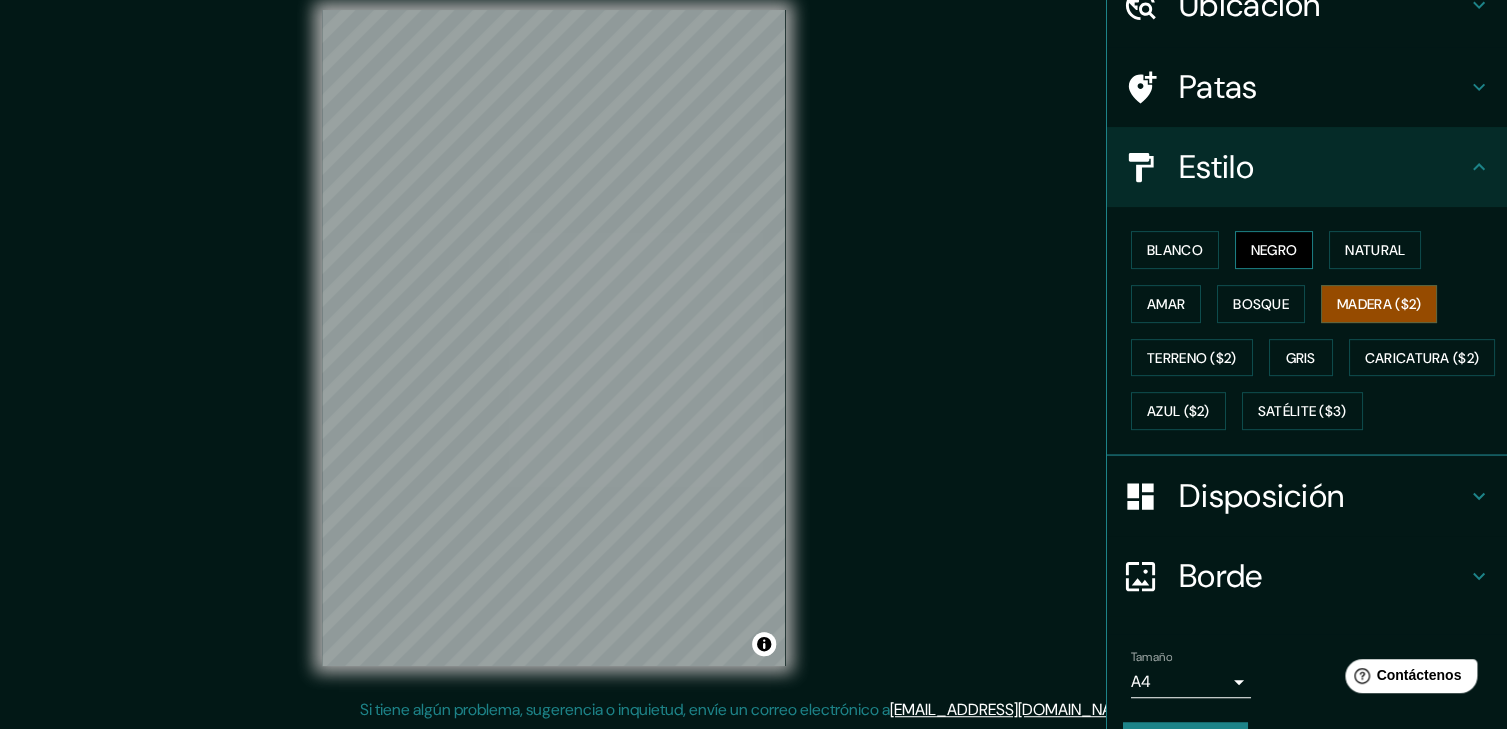 click on "Negro" at bounding box center (1274, 250) 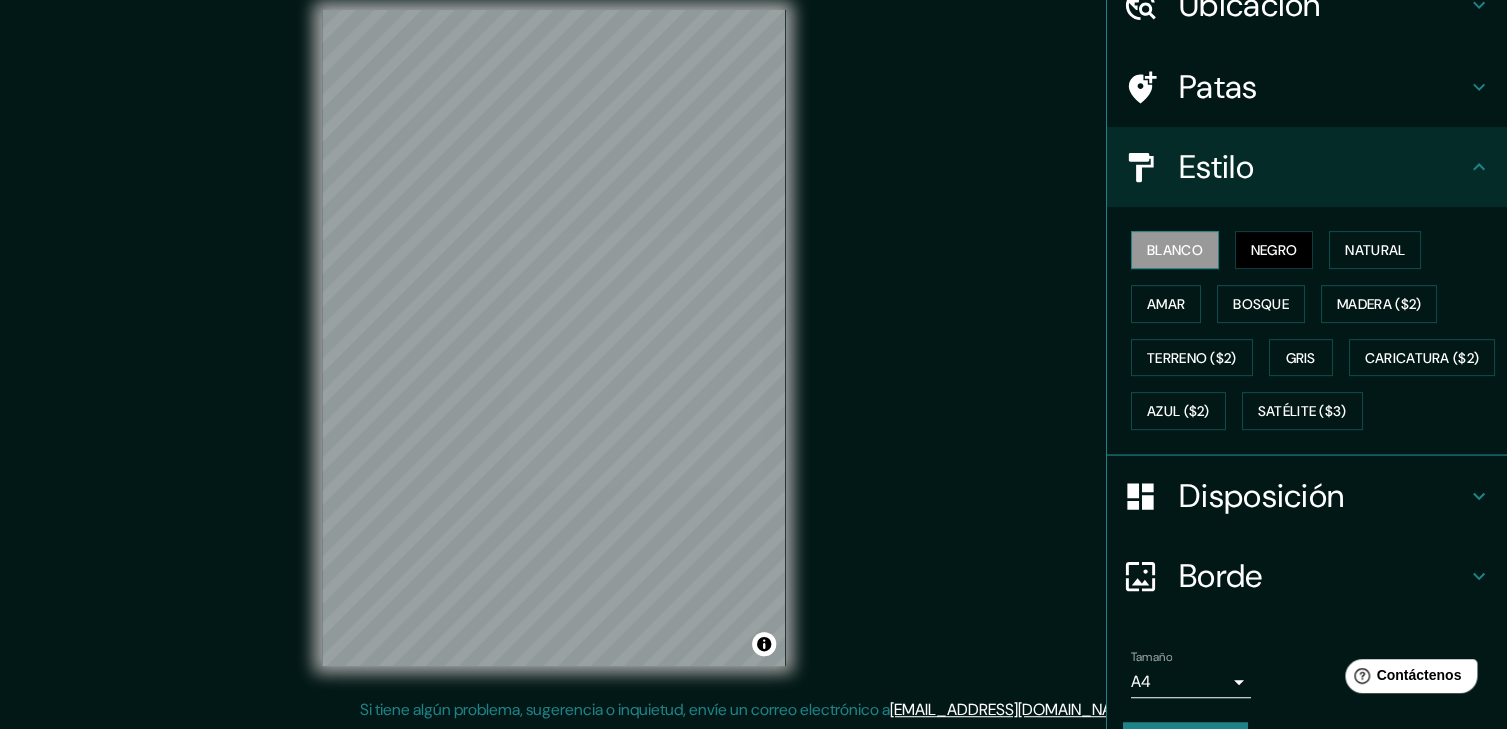 click on "Blanco" at bounding box center [1175, 250] 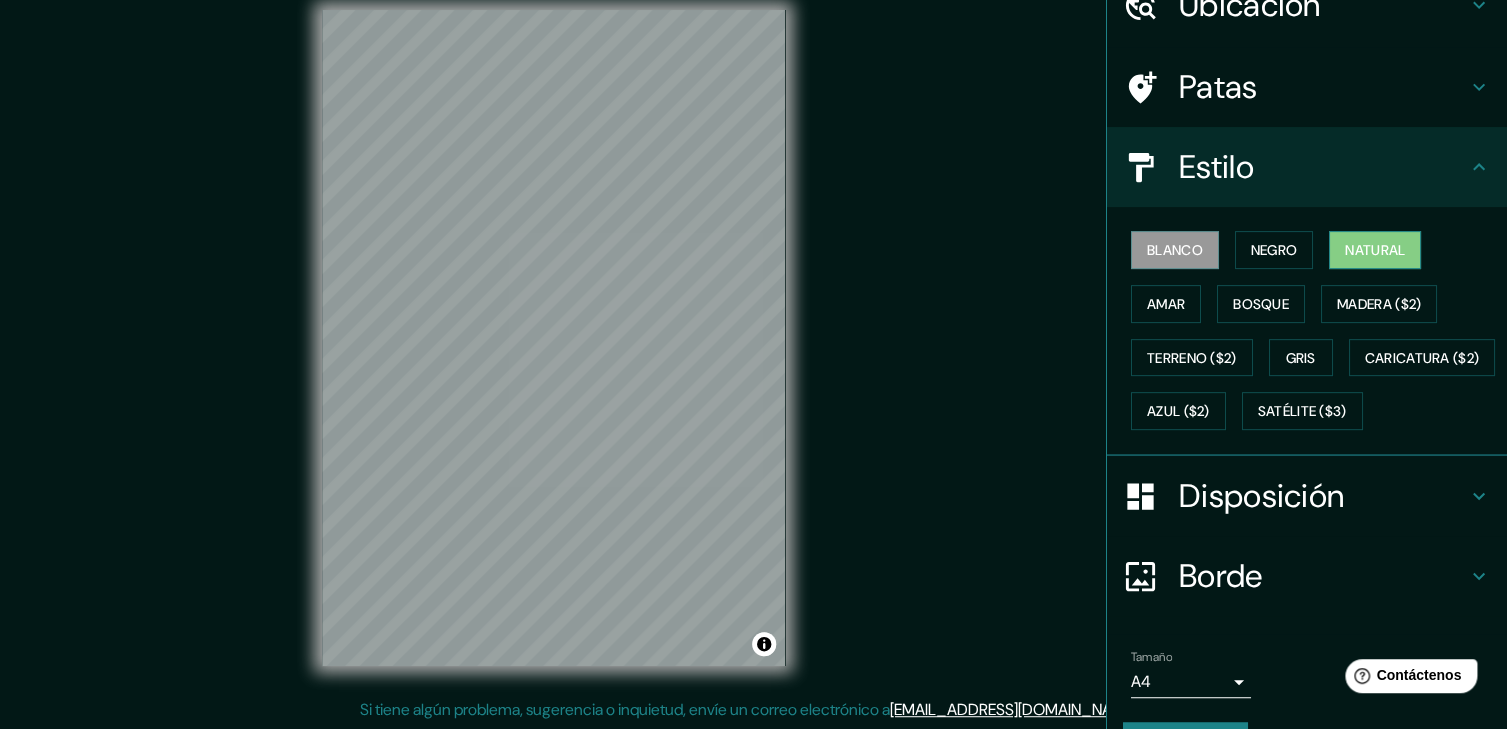 click on "Natural" at bounding box center [1375, 250] 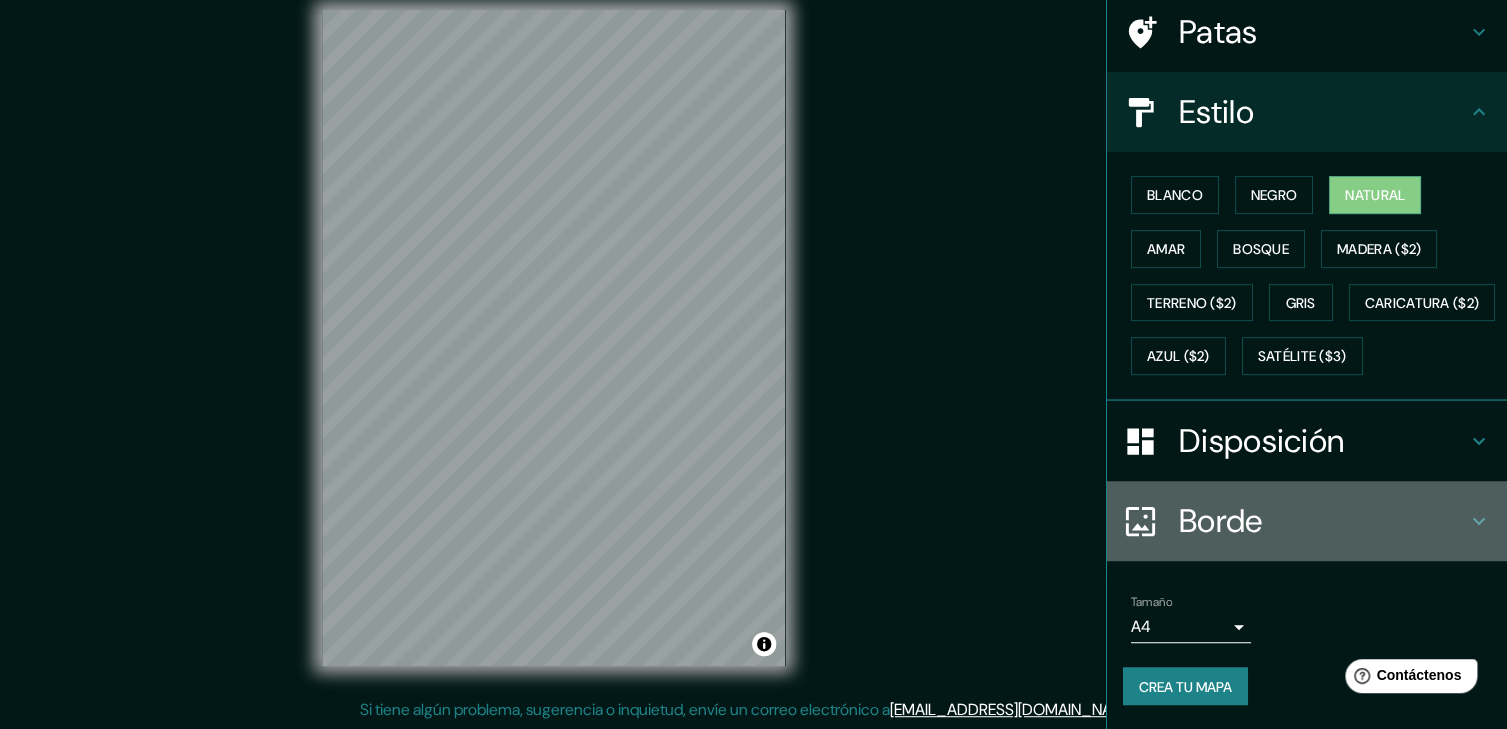 click on "Borde" at bounding box center [1323, 521] 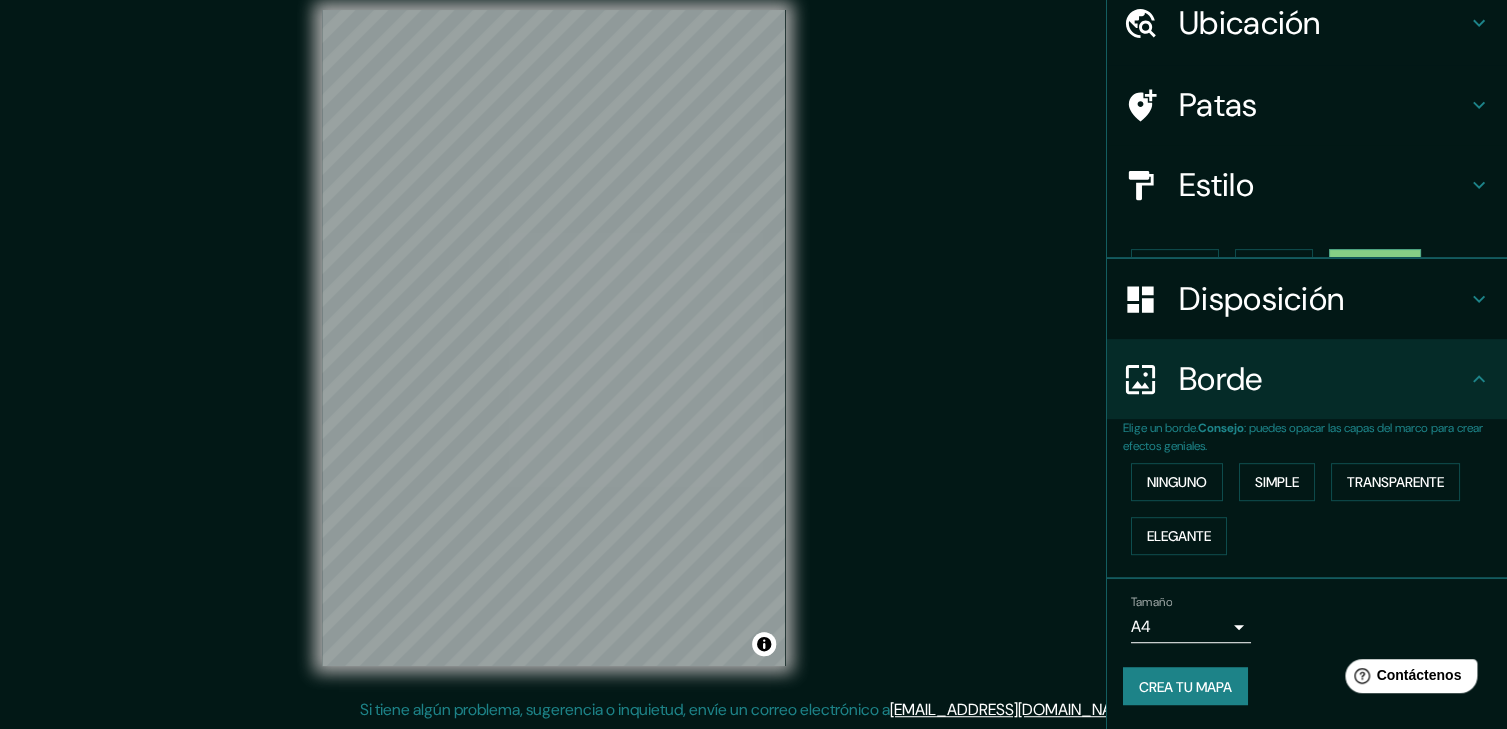 scroll, scrollTop: 44, scrollLeft: 0, axis: vertical 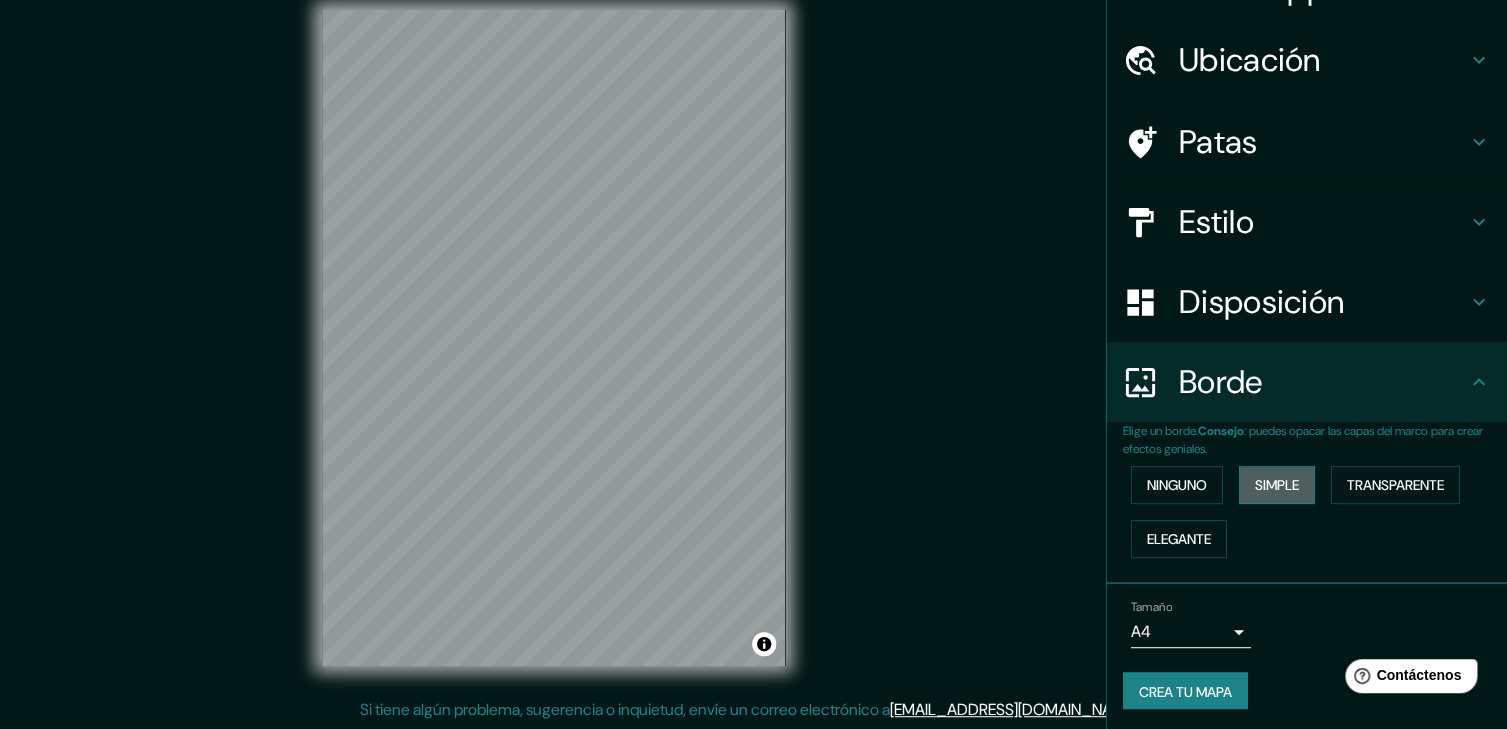 click on "Simple" at bounding box center [1277, 485] 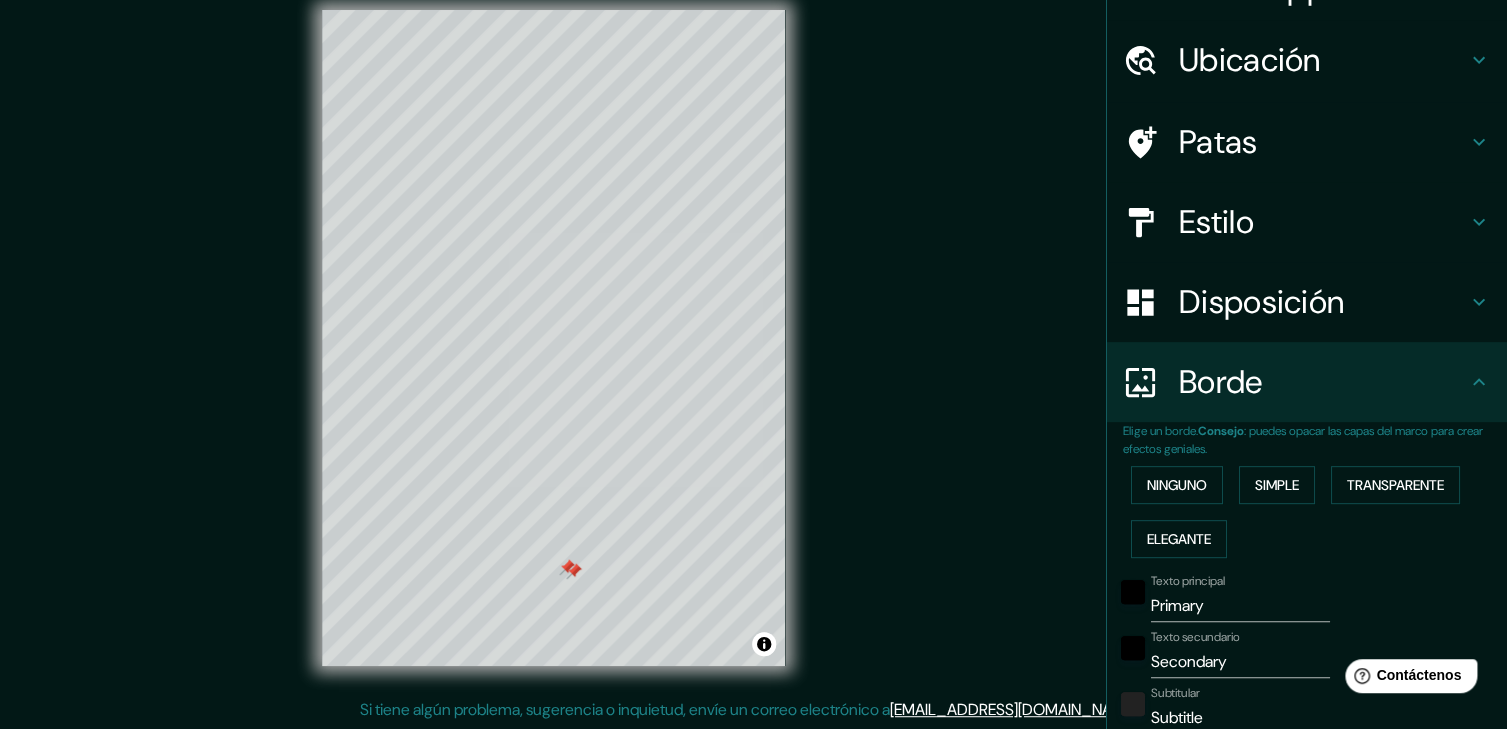 click at bounding box center [567, 567] 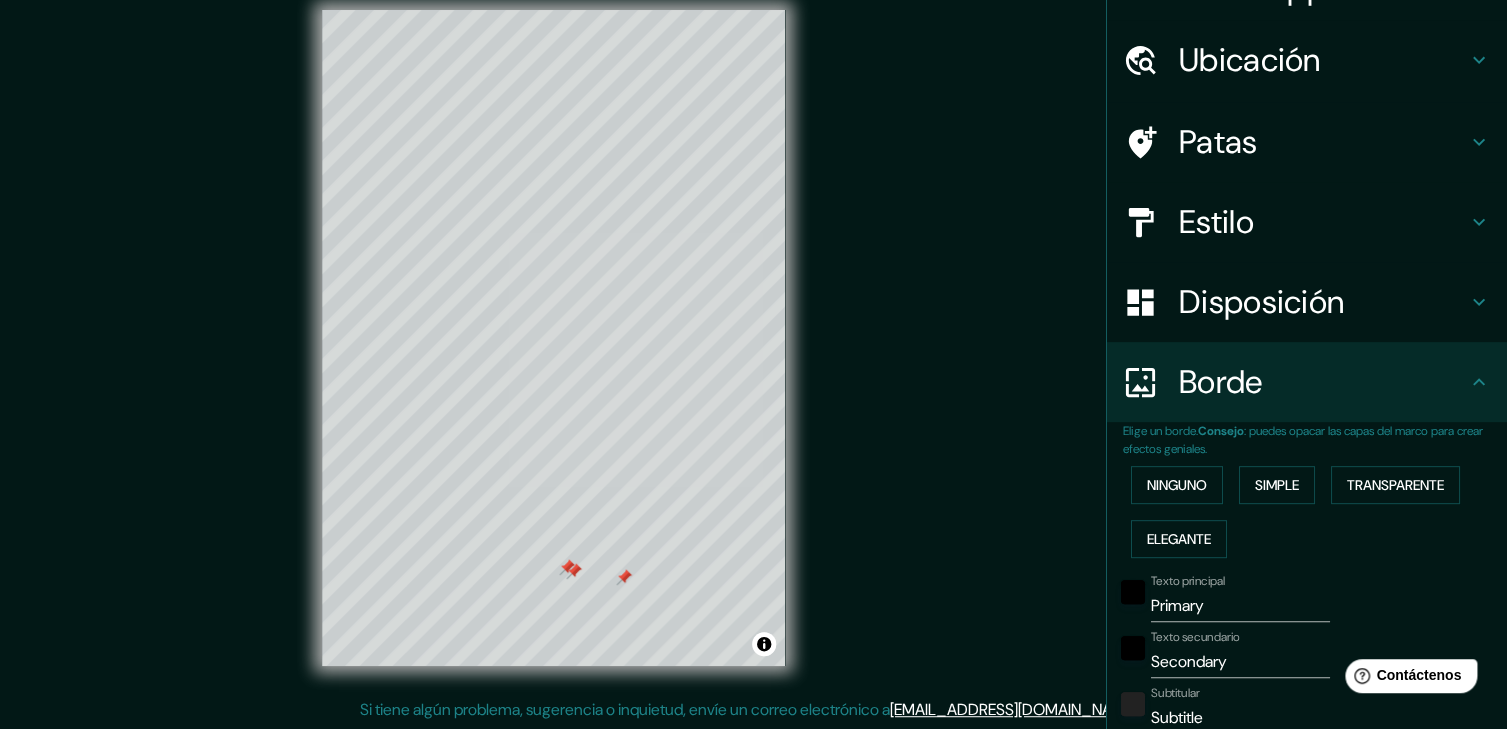 click on "Patas" at bounding box center (1218, 142) 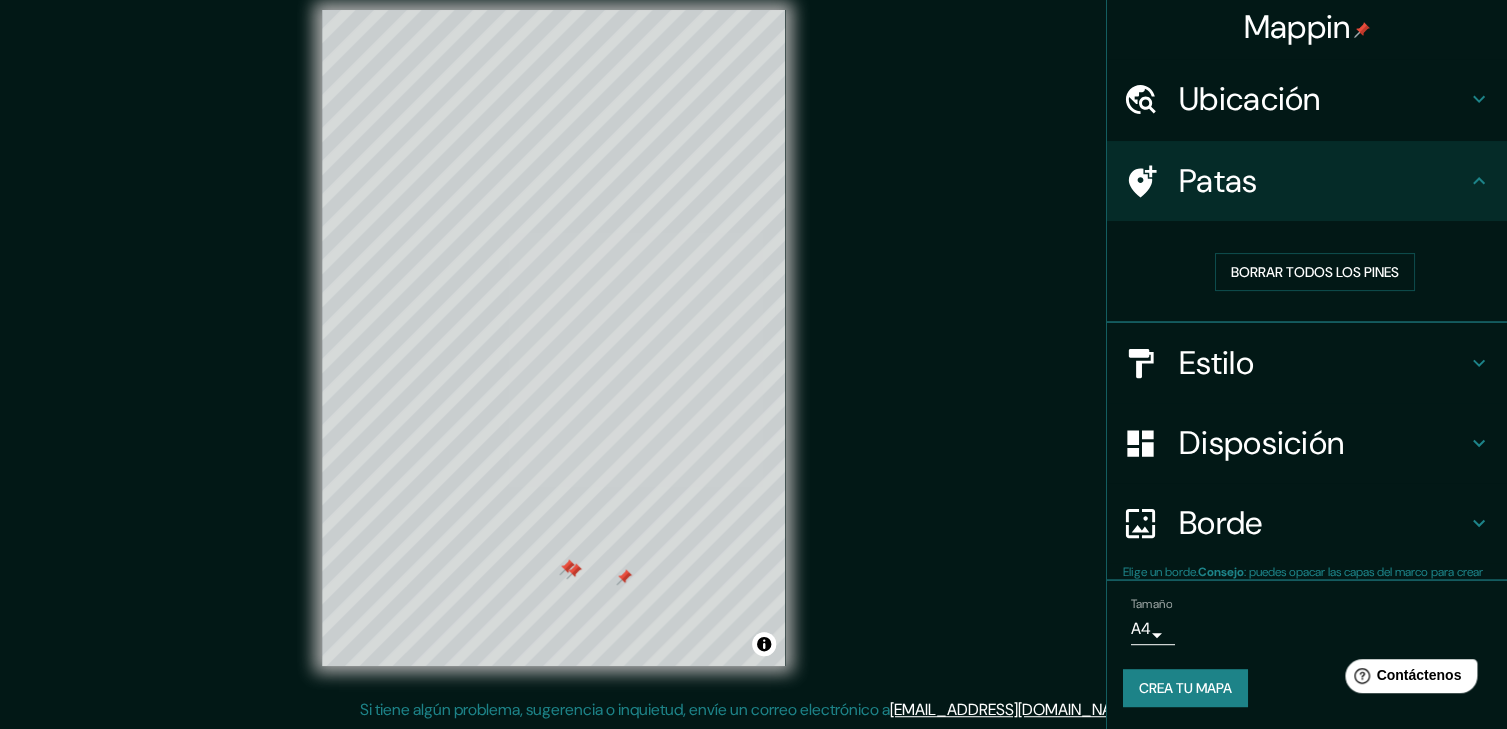 scroll, scrollTop: 5, scrollLeft: 0, axis: vertical 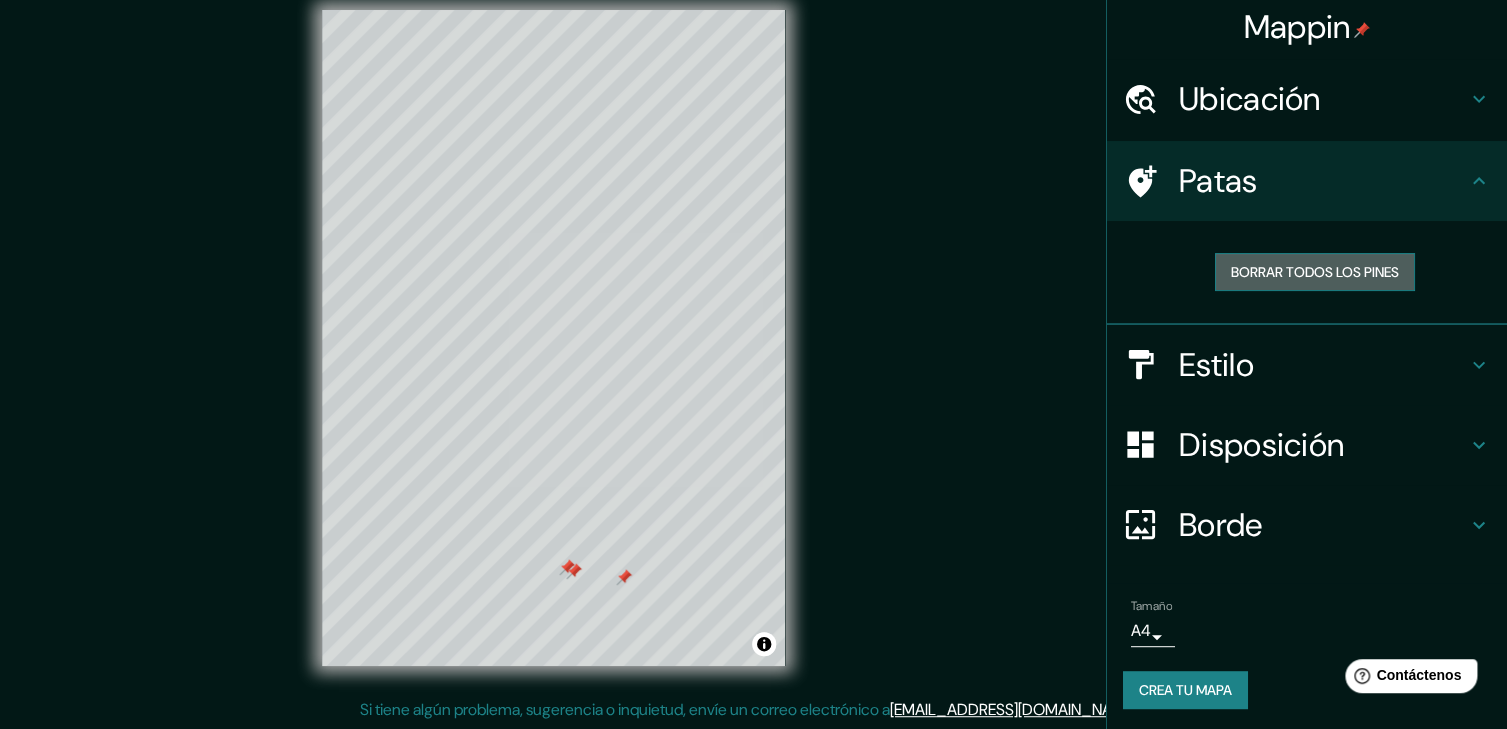 click on "Borrar todos los pines" at bounding box center [1315, 272] 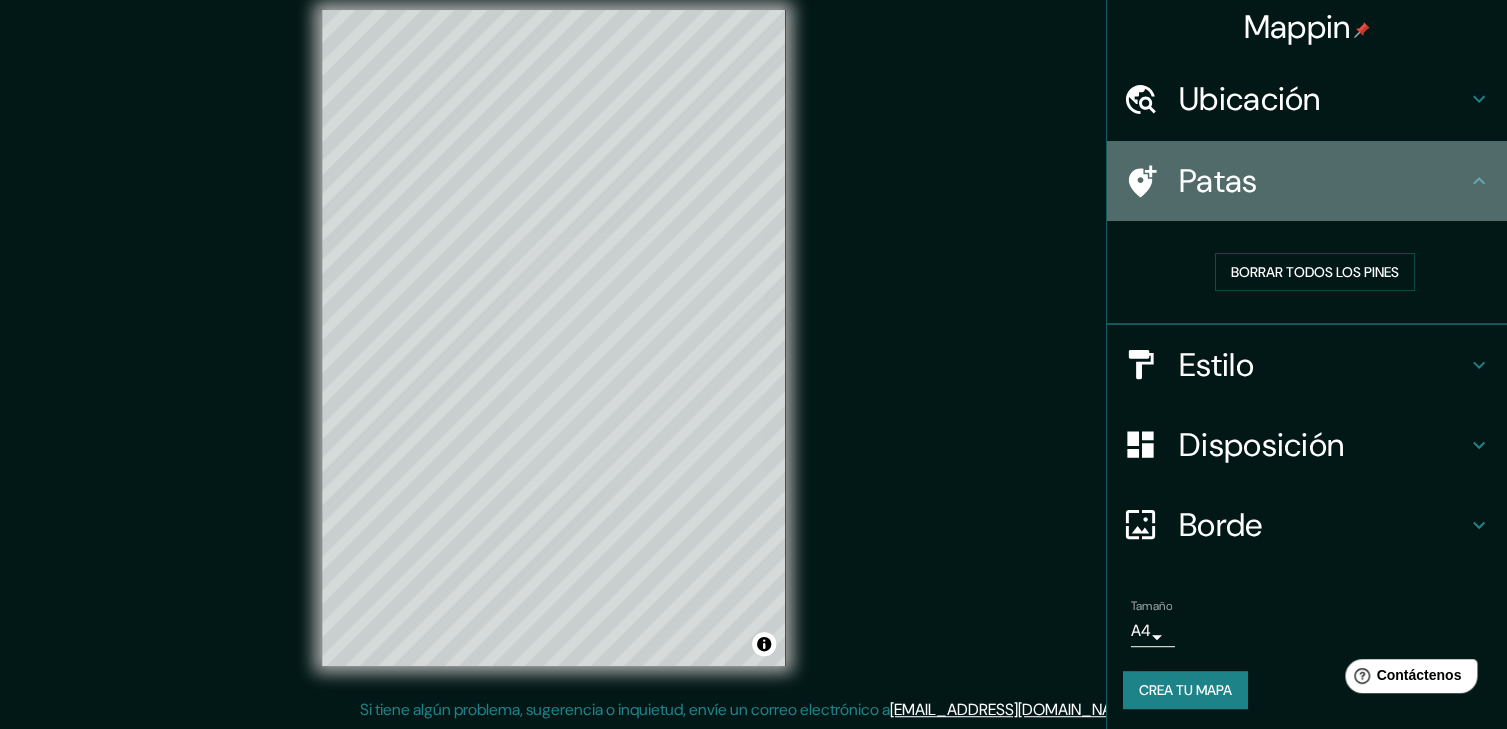click on "Patas" at bounding box center [1323, 181] 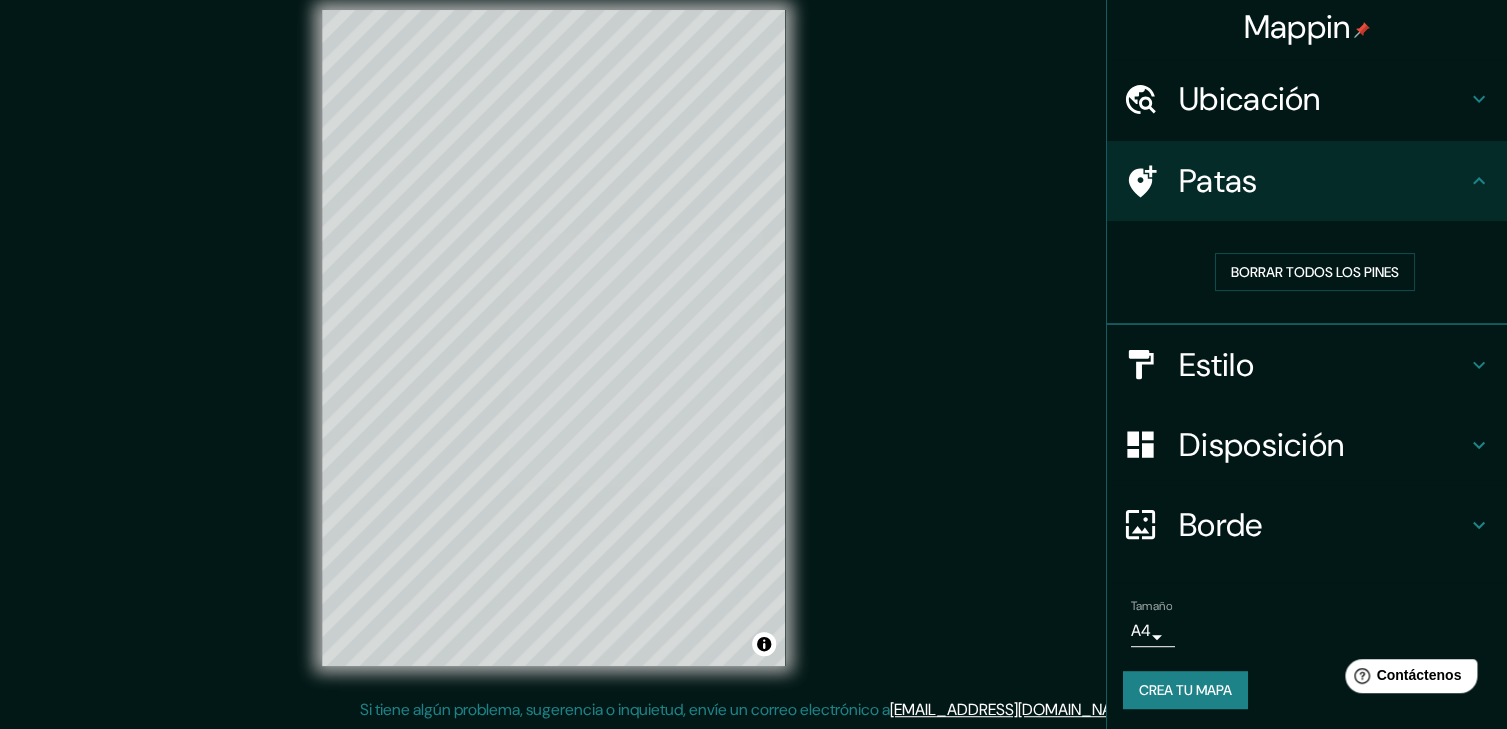 click 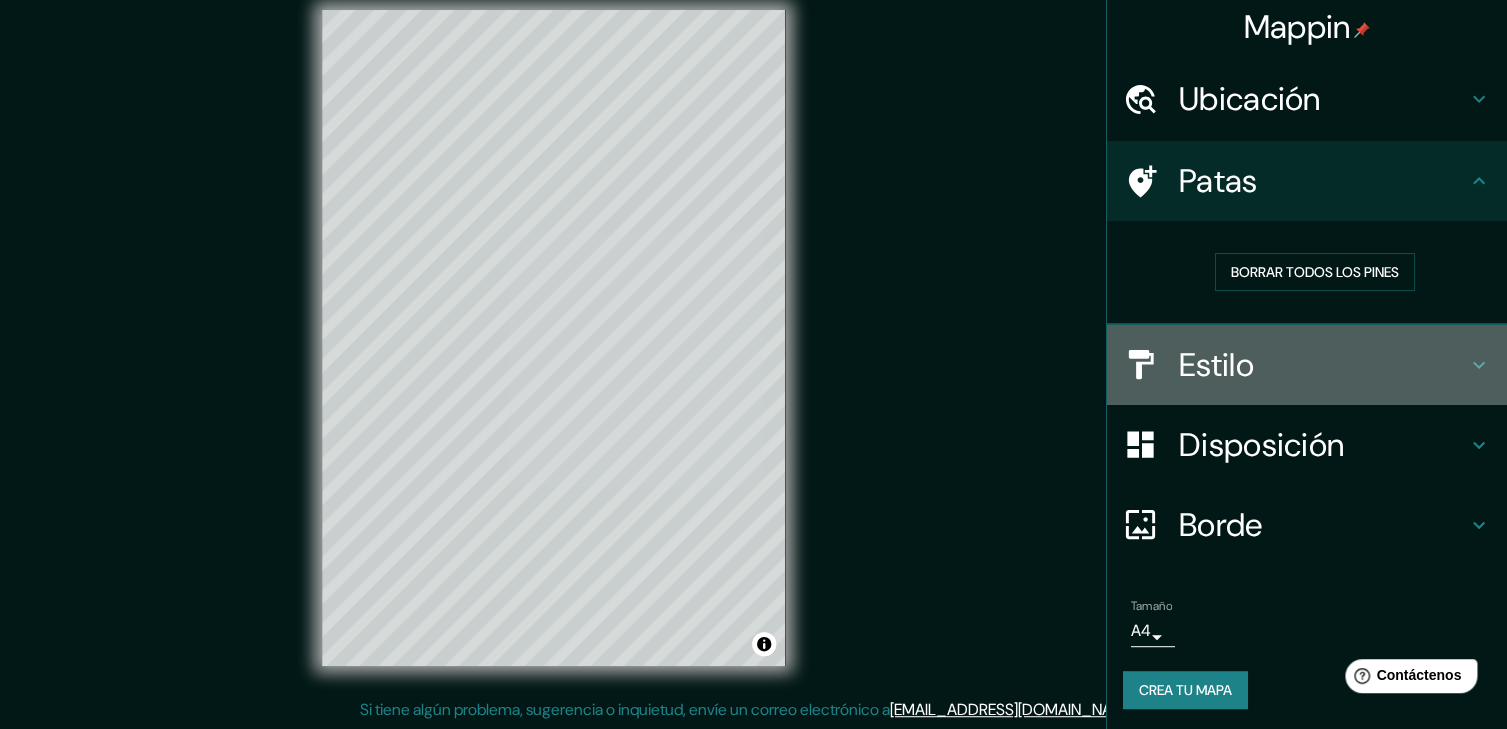 click 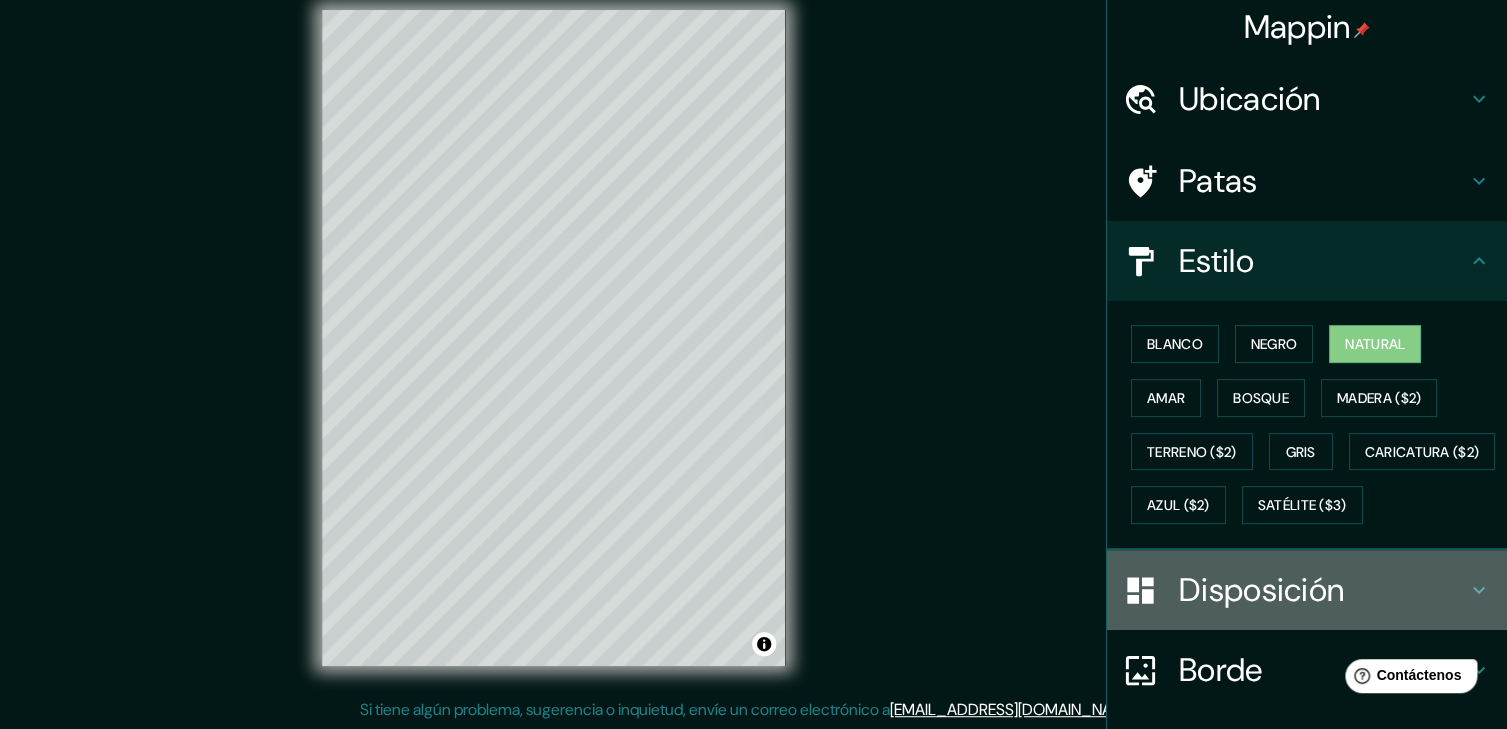 click on "Disposición" at bounding box center [1307, 590] 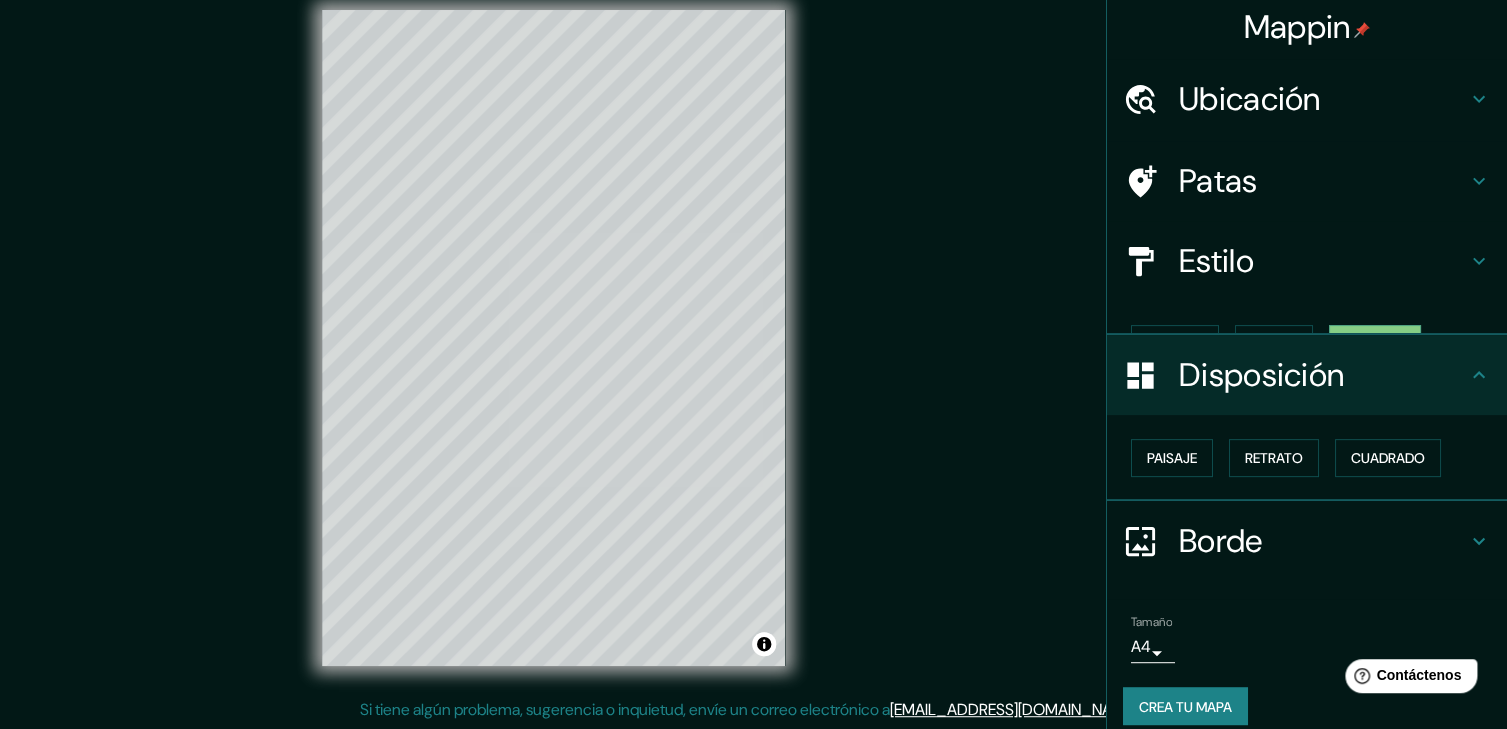 scroll, scrollTop: 0, scrollLeft: 0, axis: both 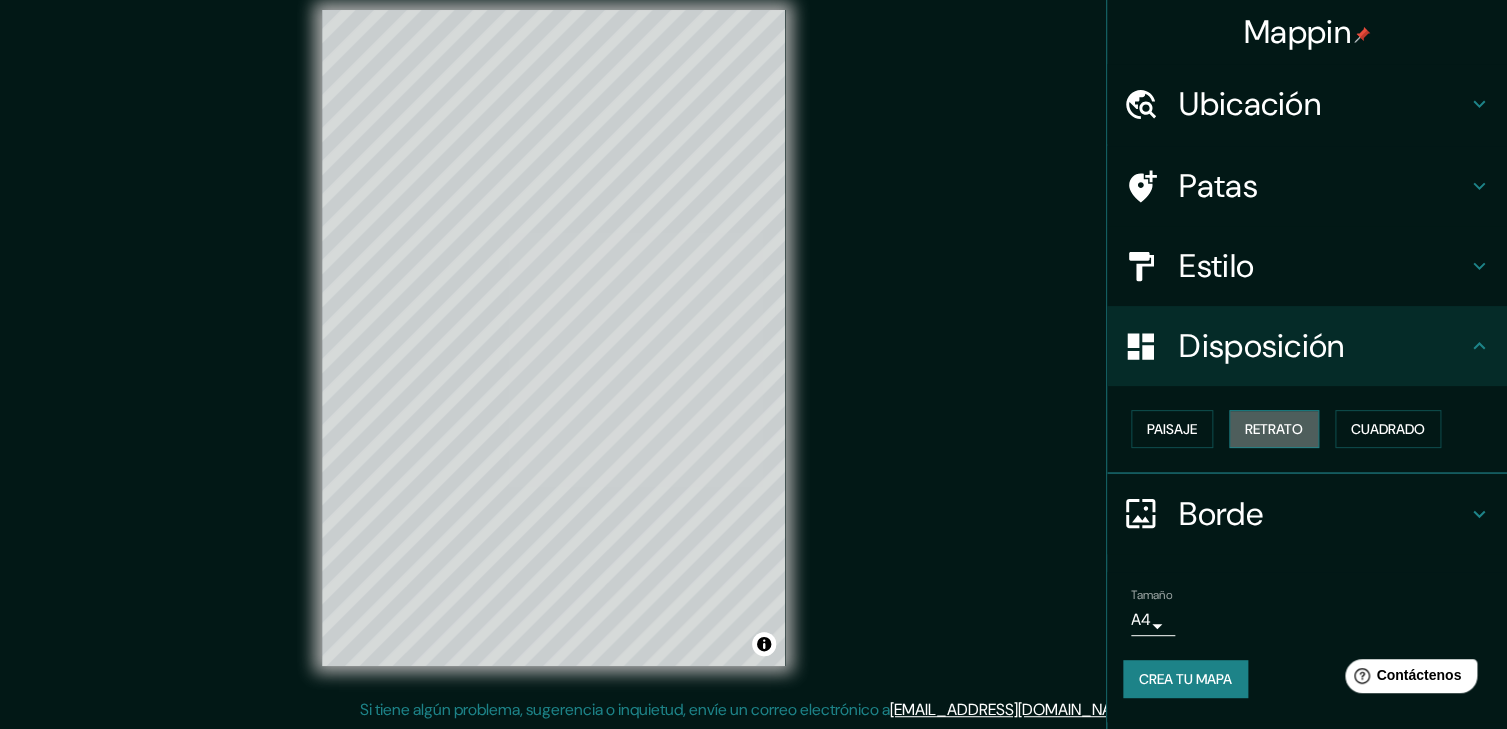 click on "Retrato" at bounding box center (1274, 429) 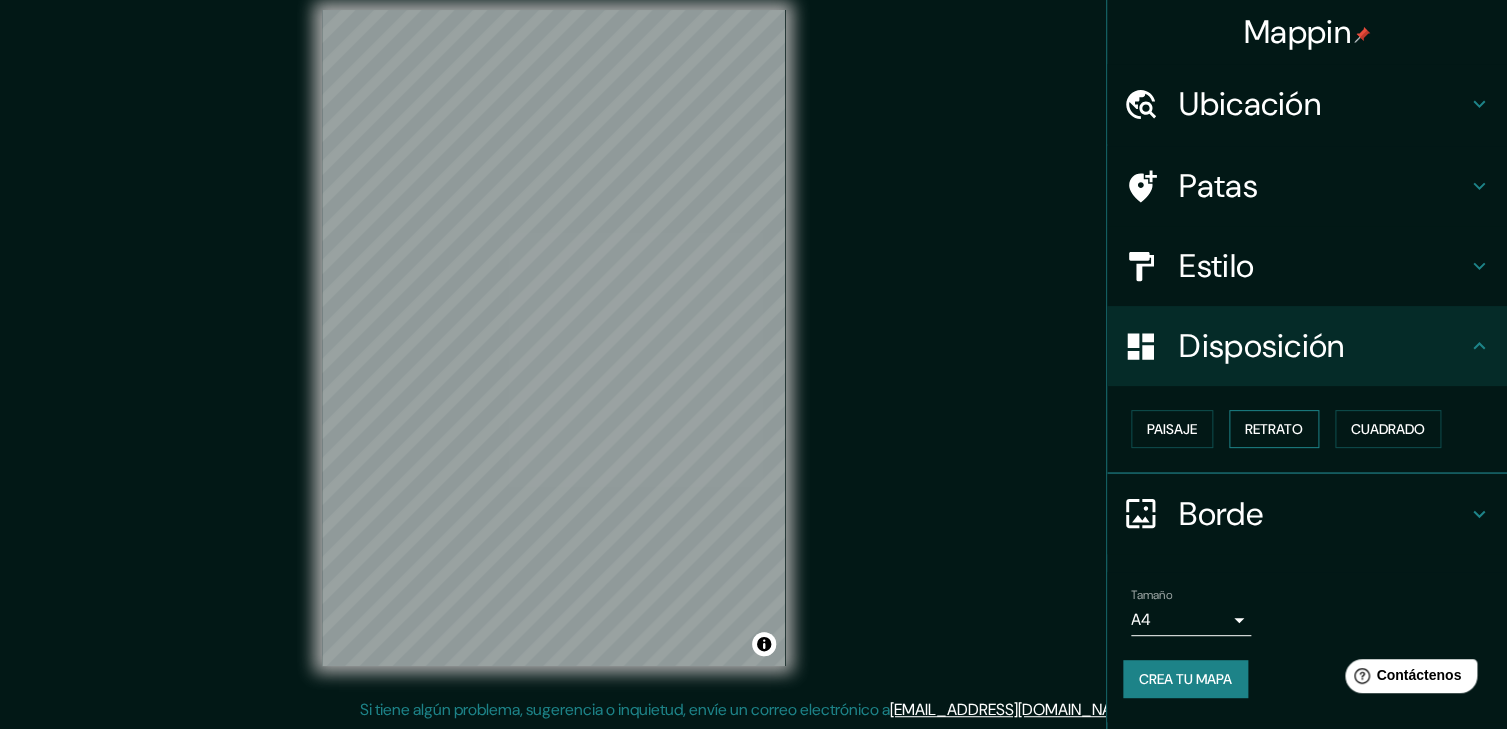 click on "Retrato" at bounding box center [1274, 429] 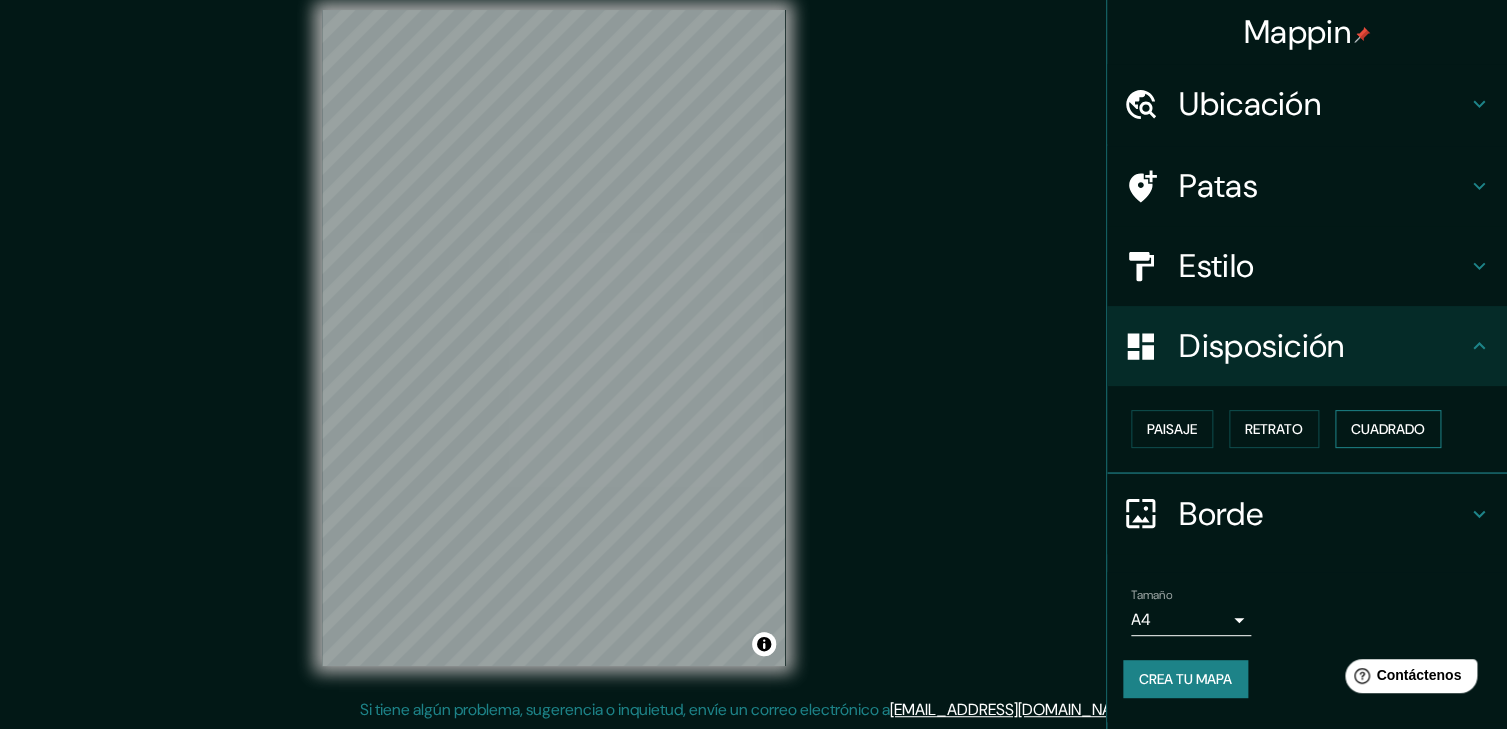click on "Cuadrado" at bounding box center [1388, 429] 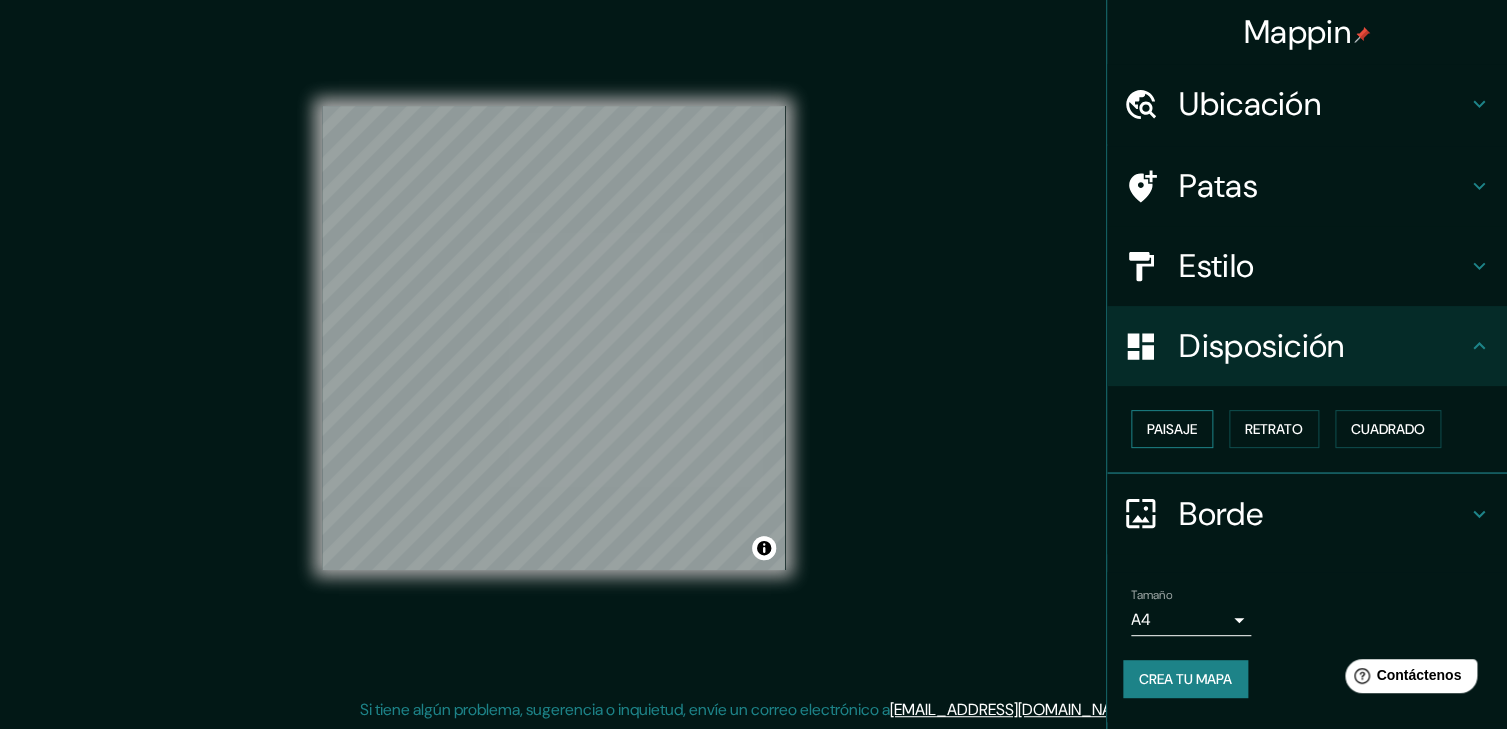 click on "Paisaje" at bounding box center [1172, 429] 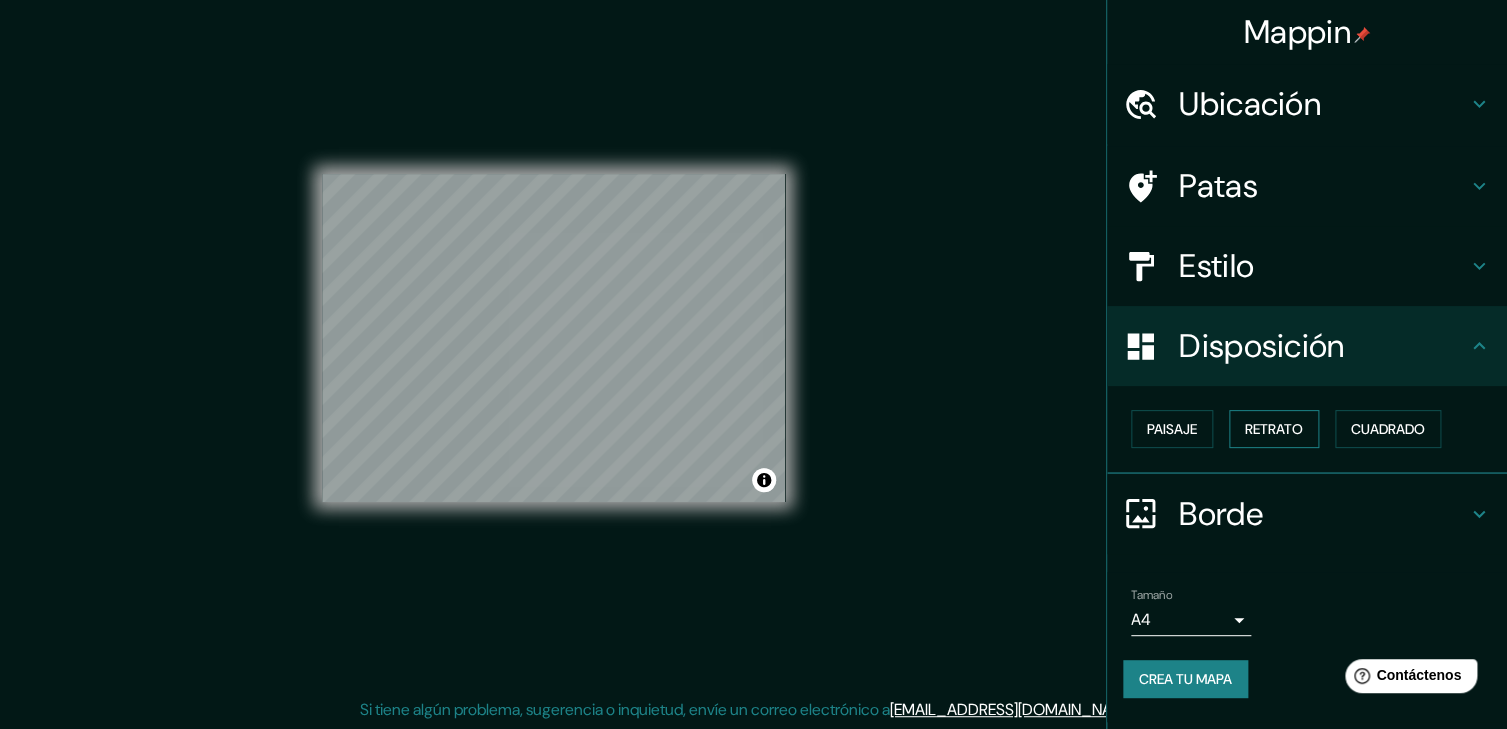 click on "Retrato" at bounding box center [1274, 429] 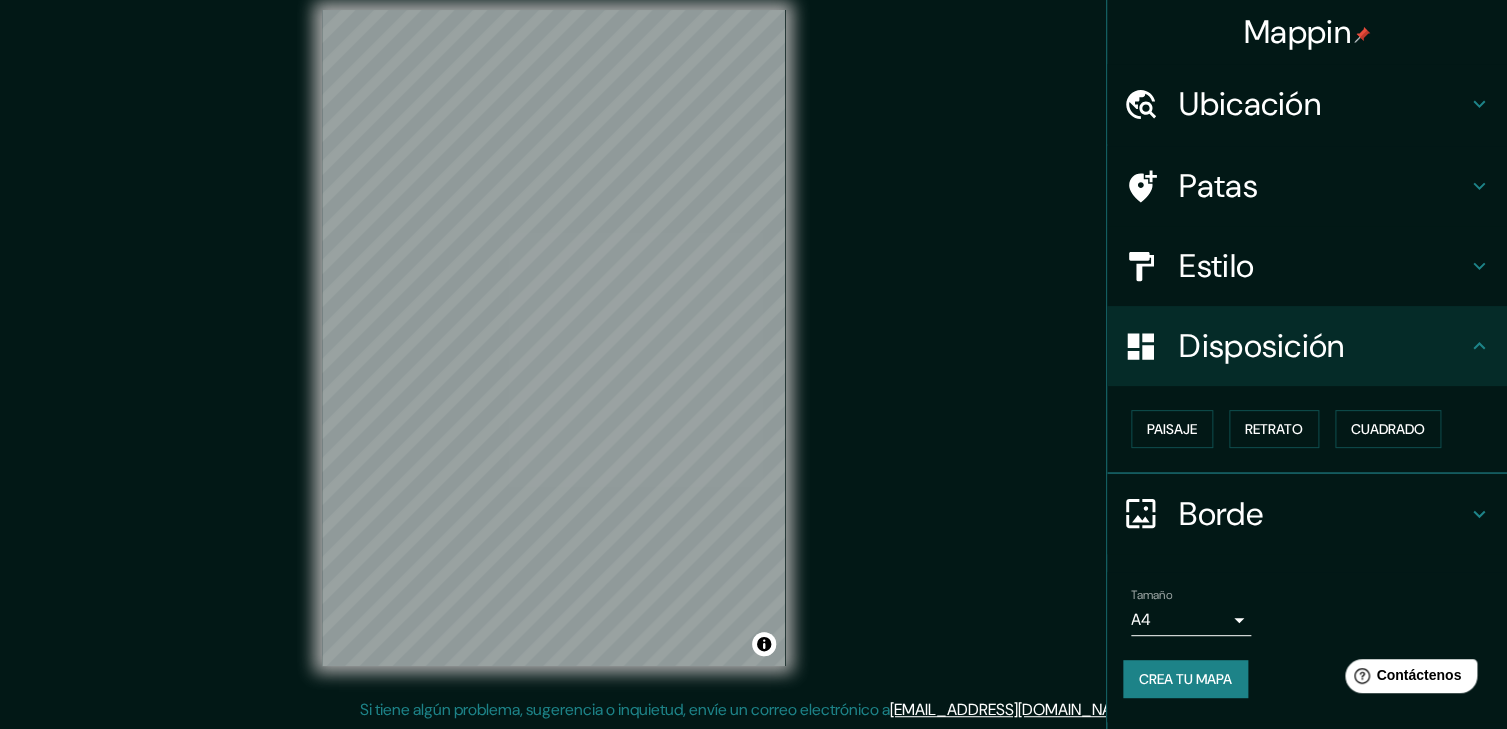click 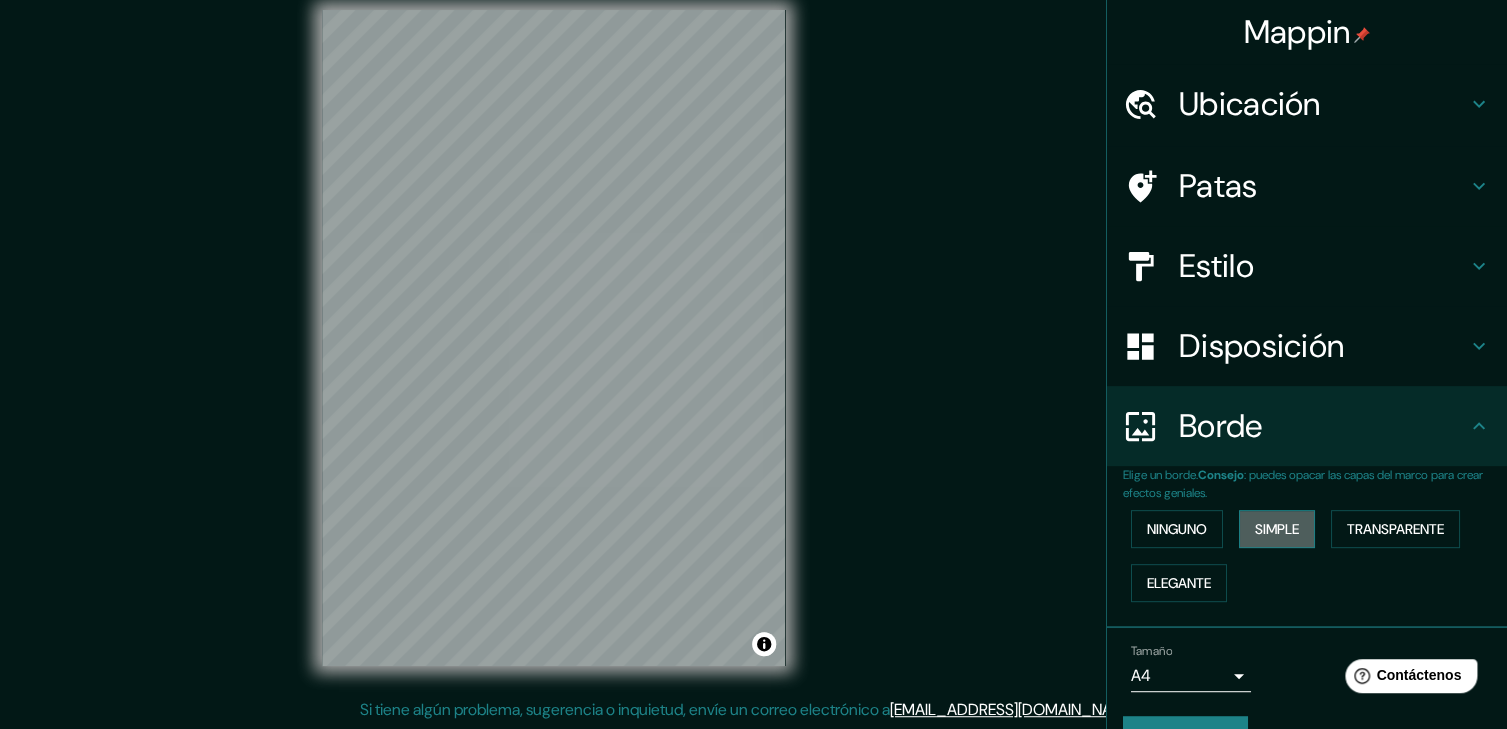 click on "Simple" at bounding box center (1277, 529) 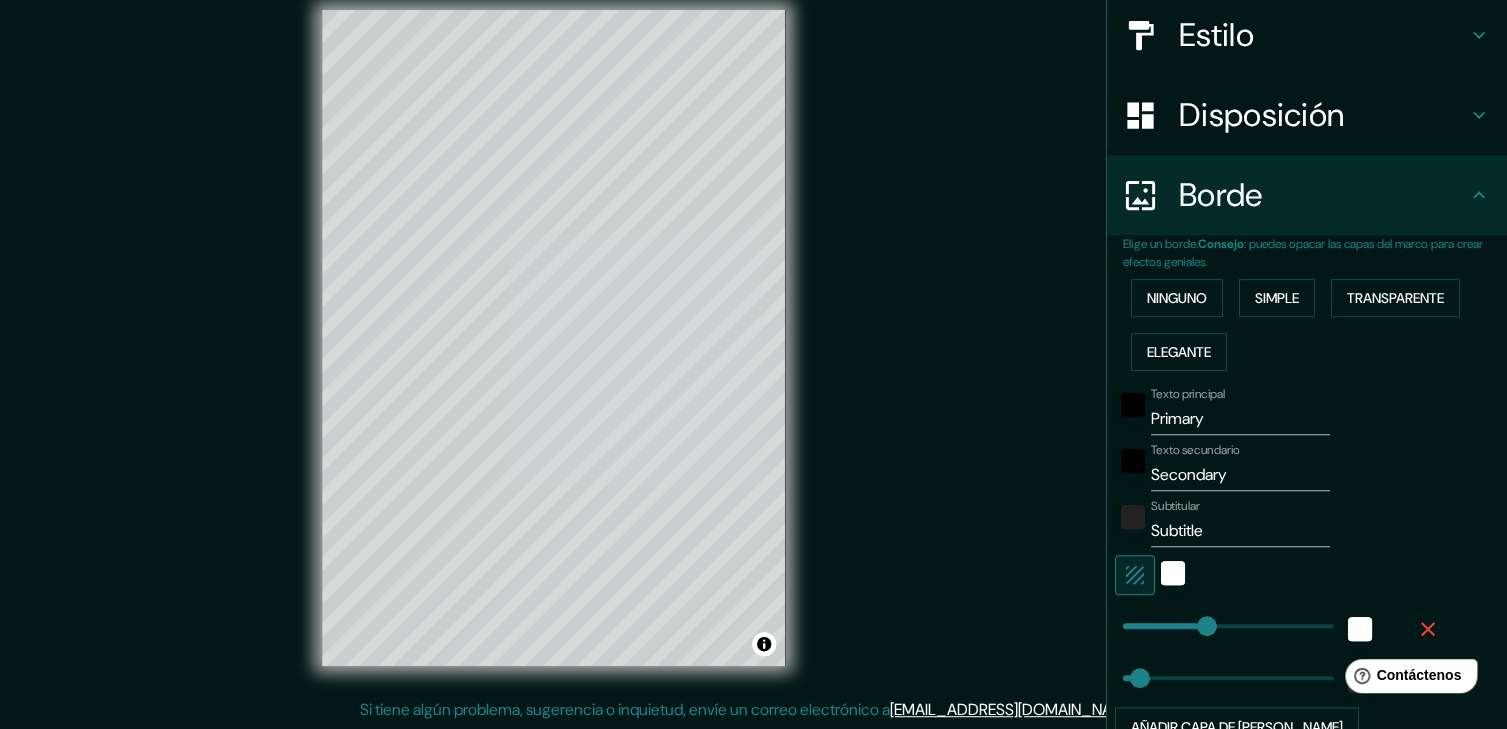 scroll, scrollTop: 236, scrollLeft: 0, axis: vertical 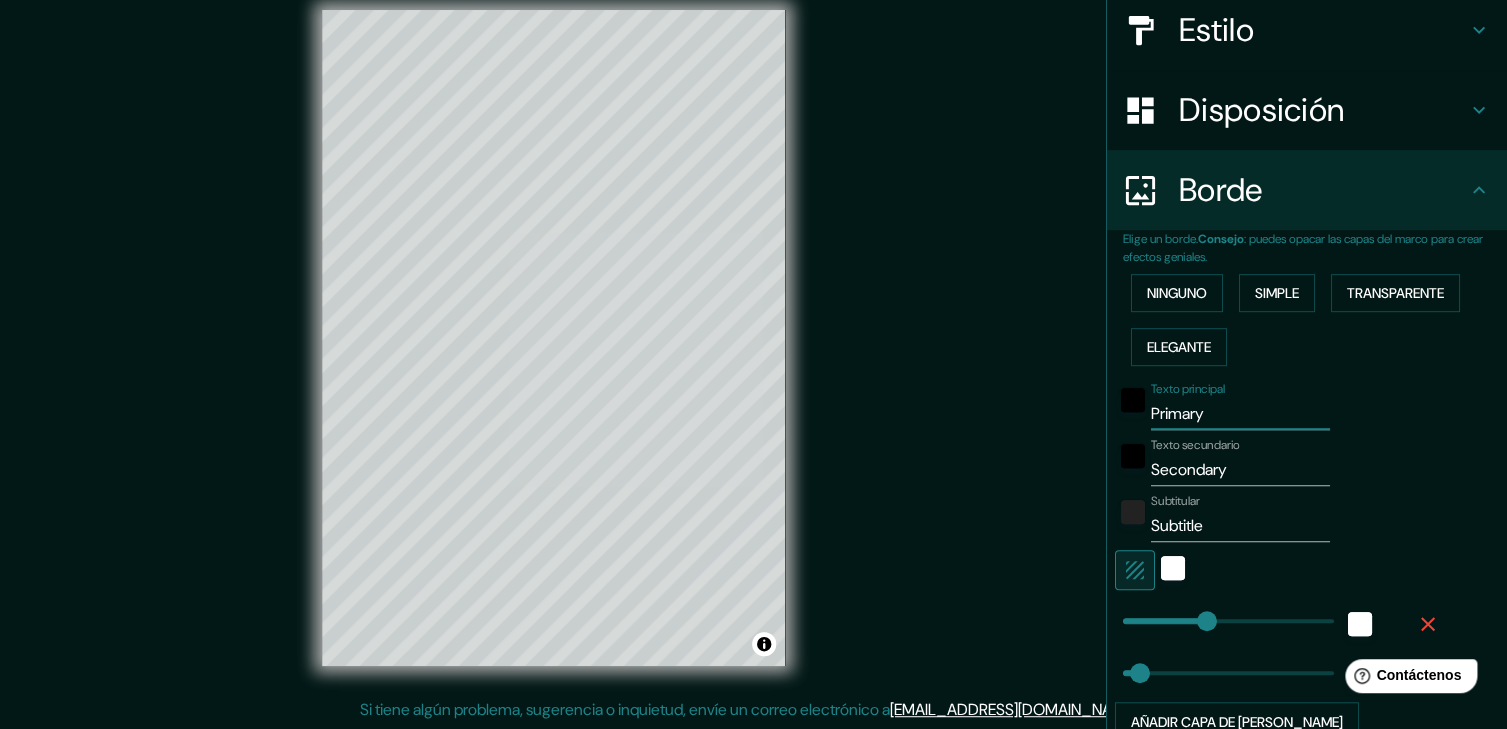 click on "Primary" at bounding box center (1240, 414) 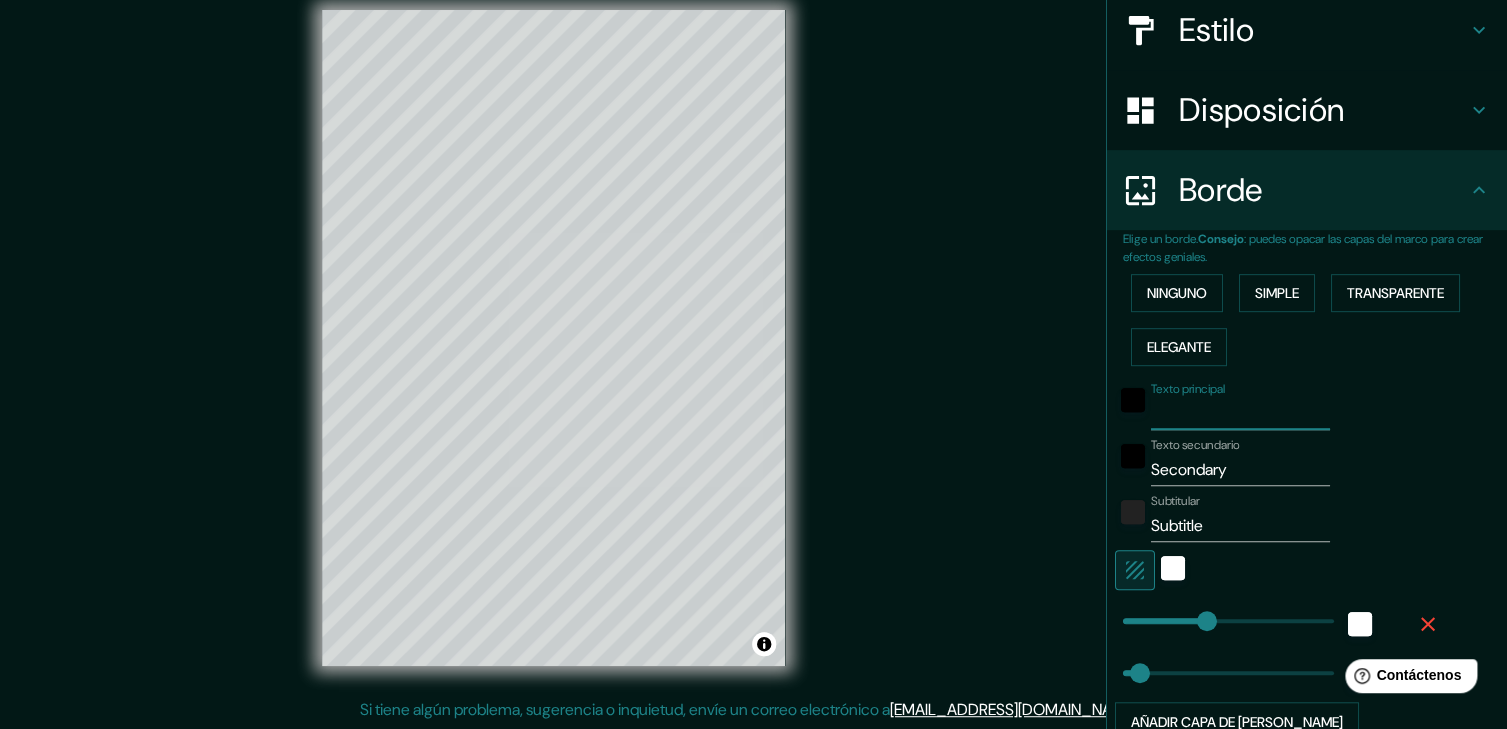 type on "185" 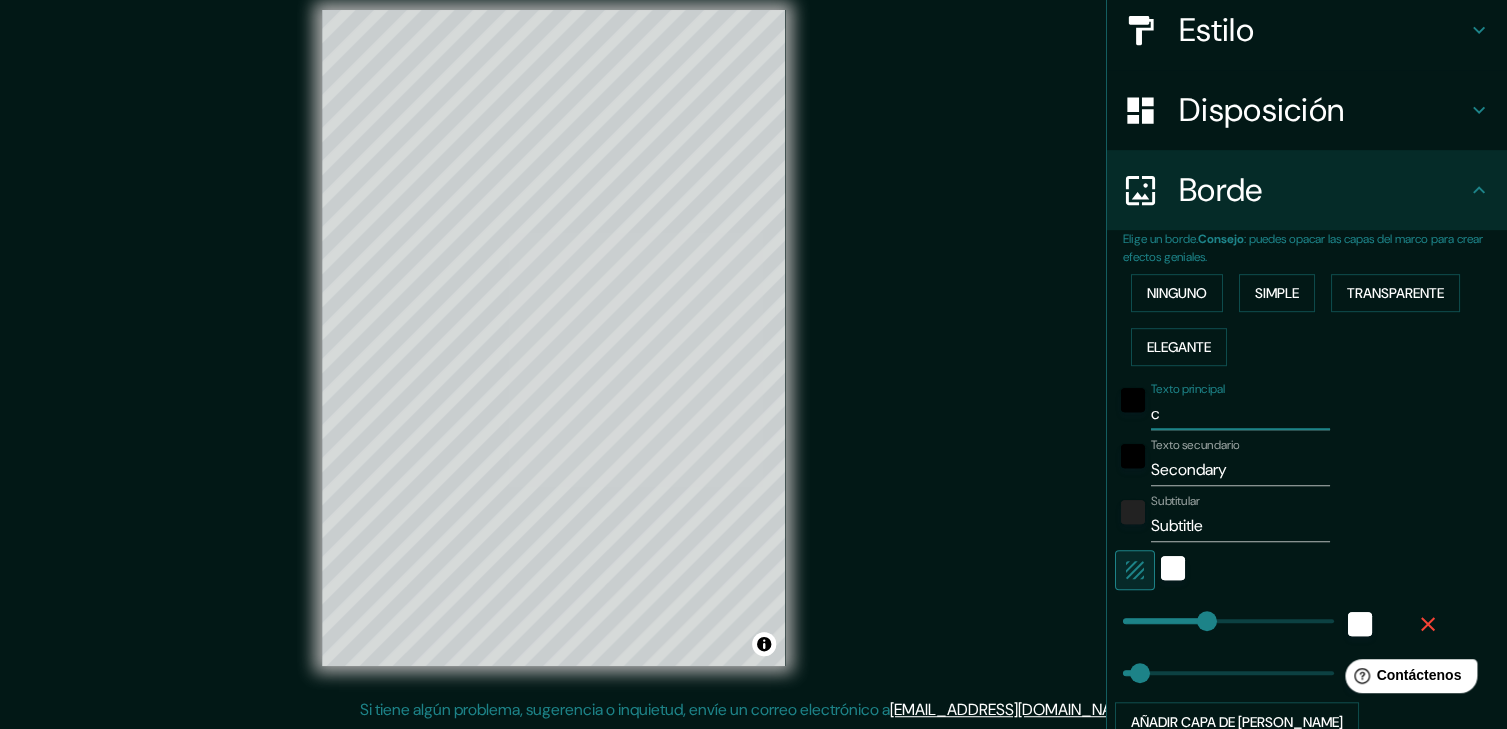 type on "co" 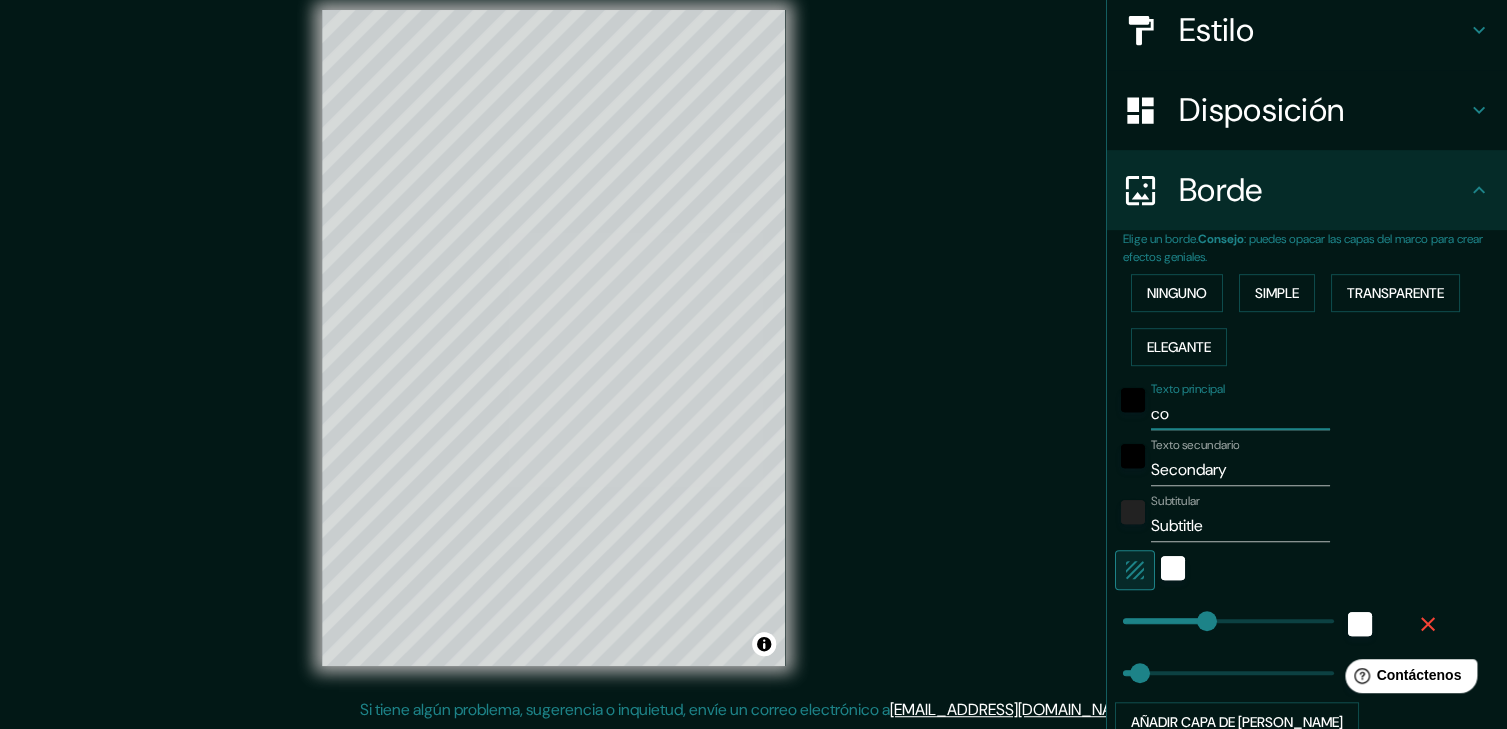 type on "185" 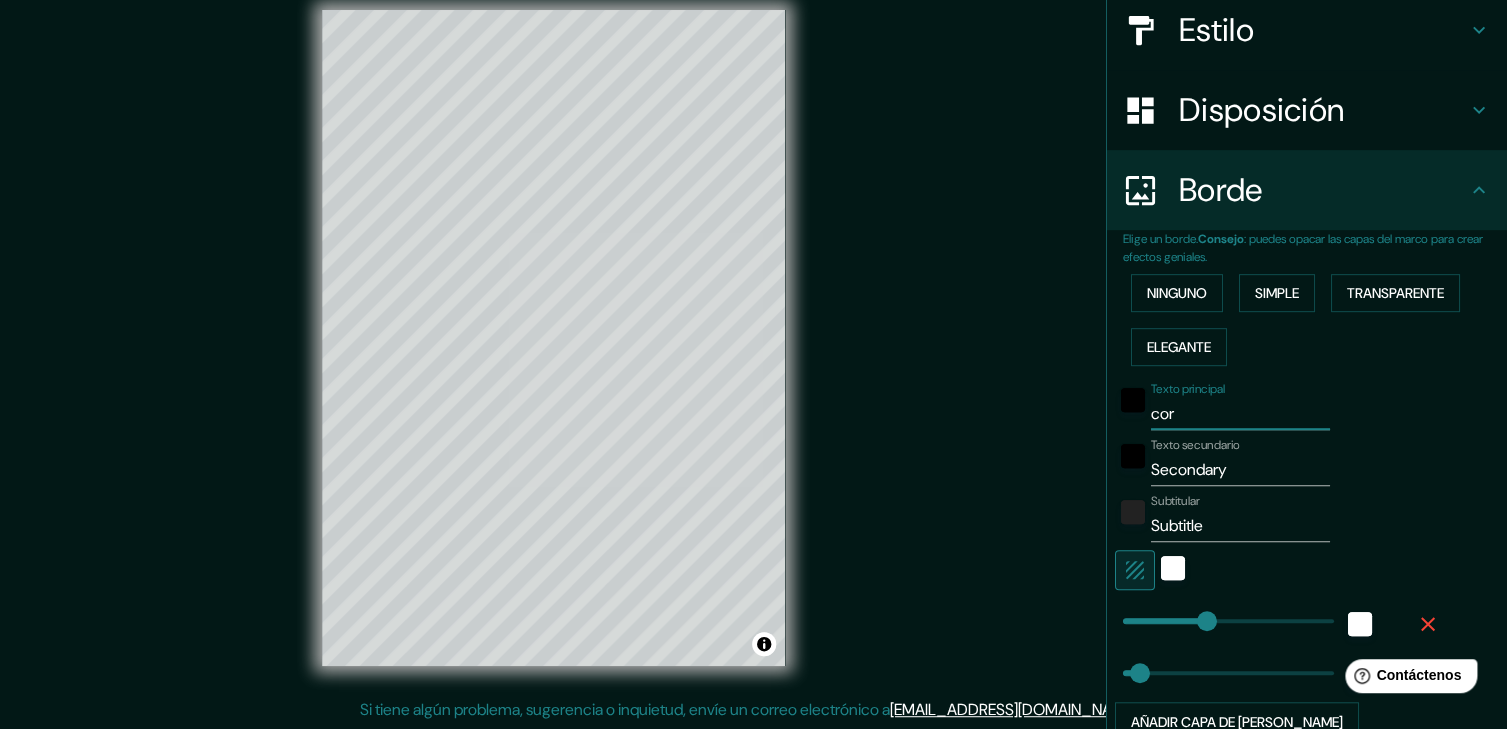 type on "185" 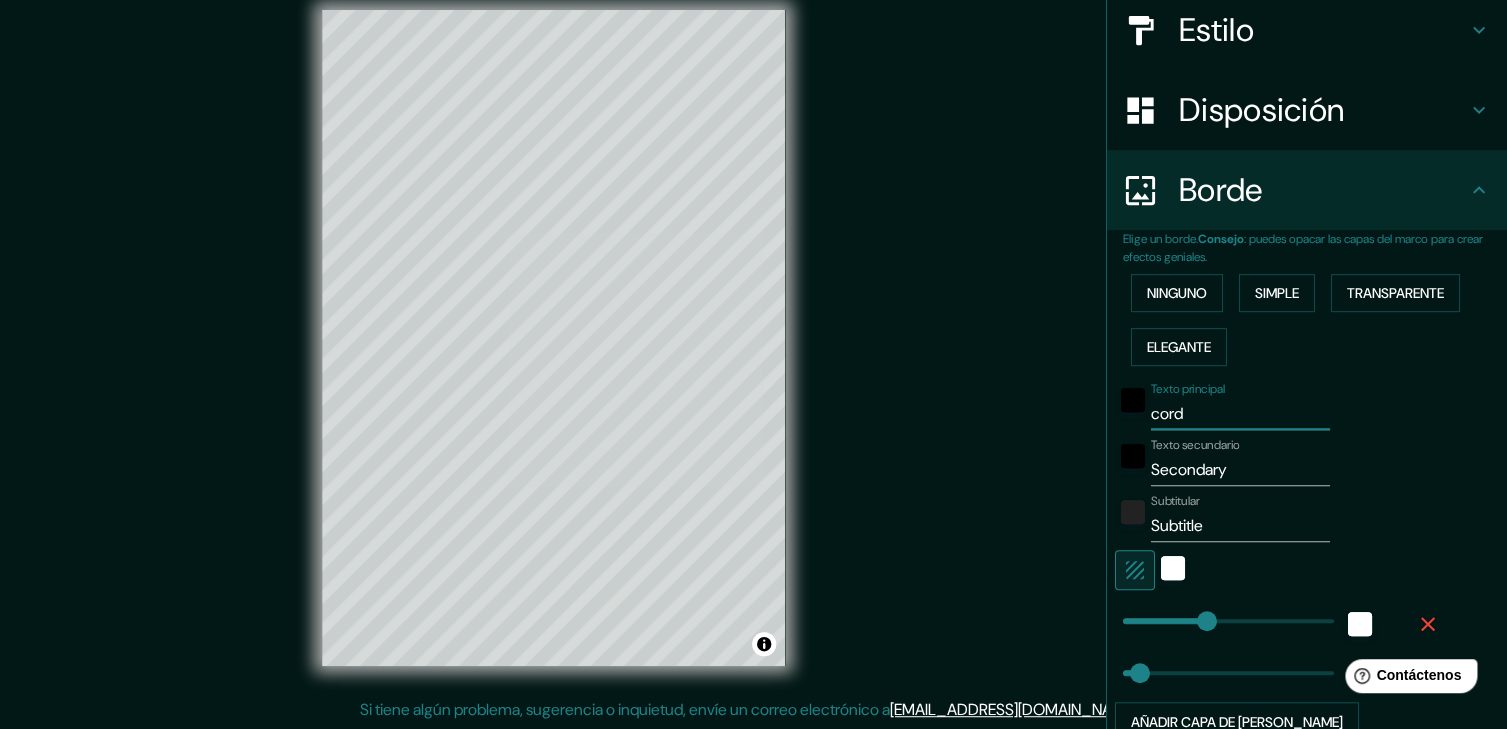 type on "cordo" 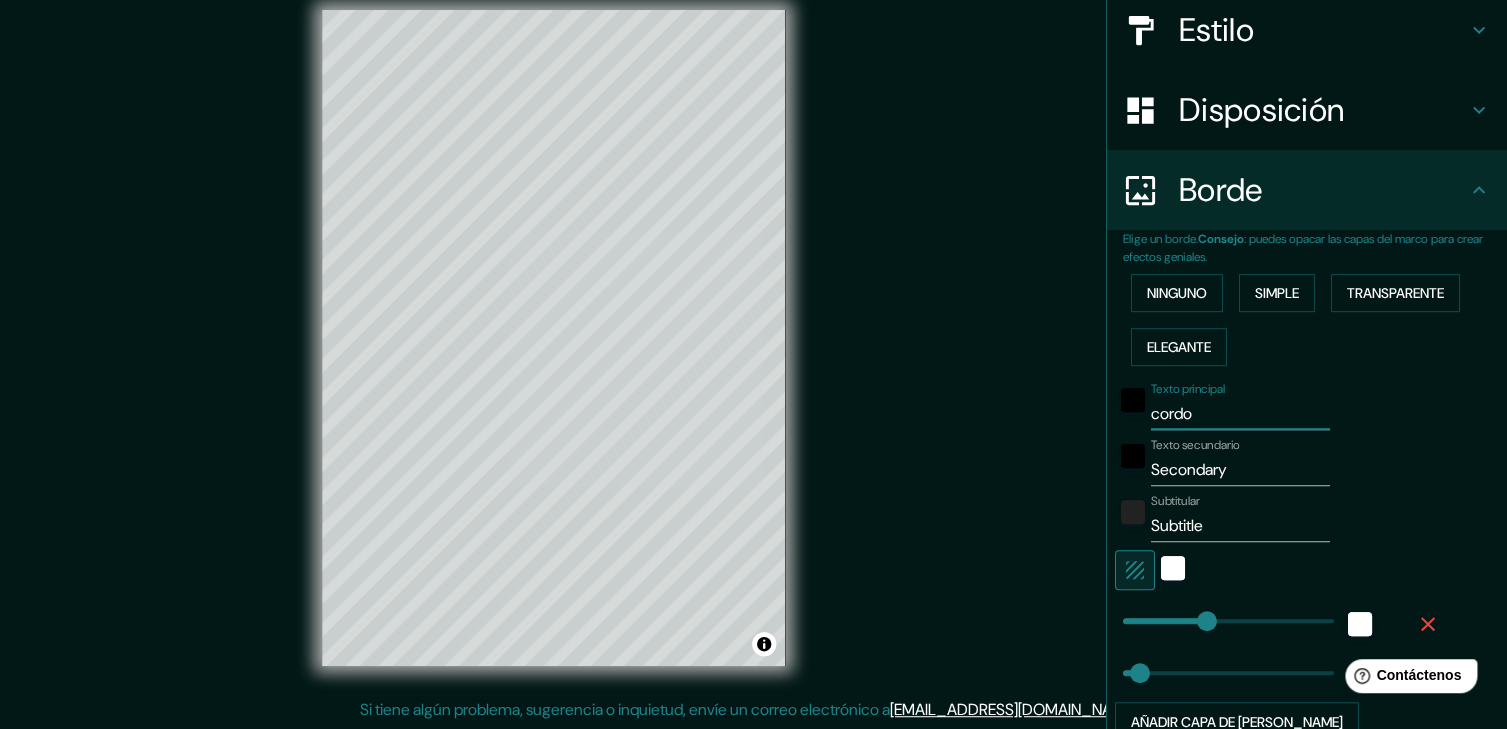 type on "185" 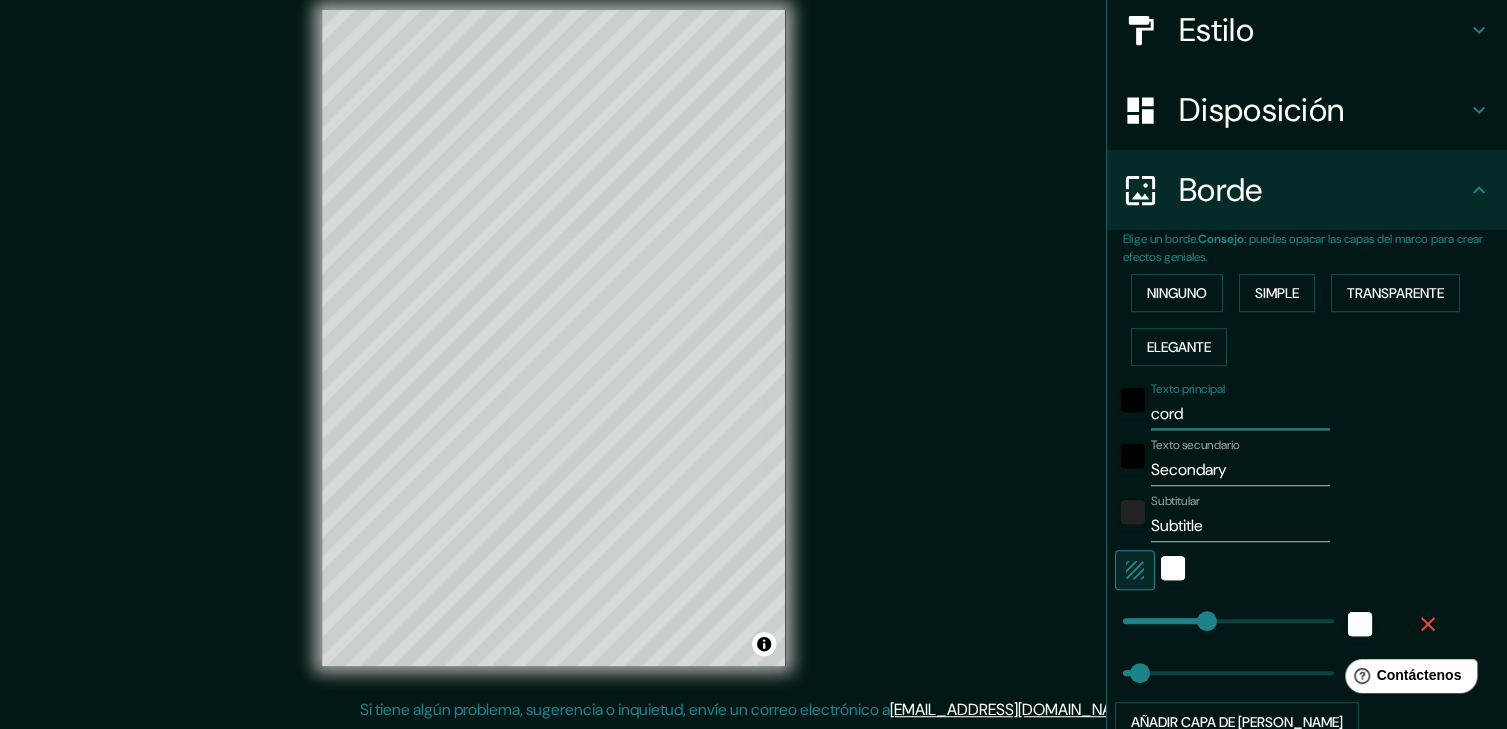 type on "185" 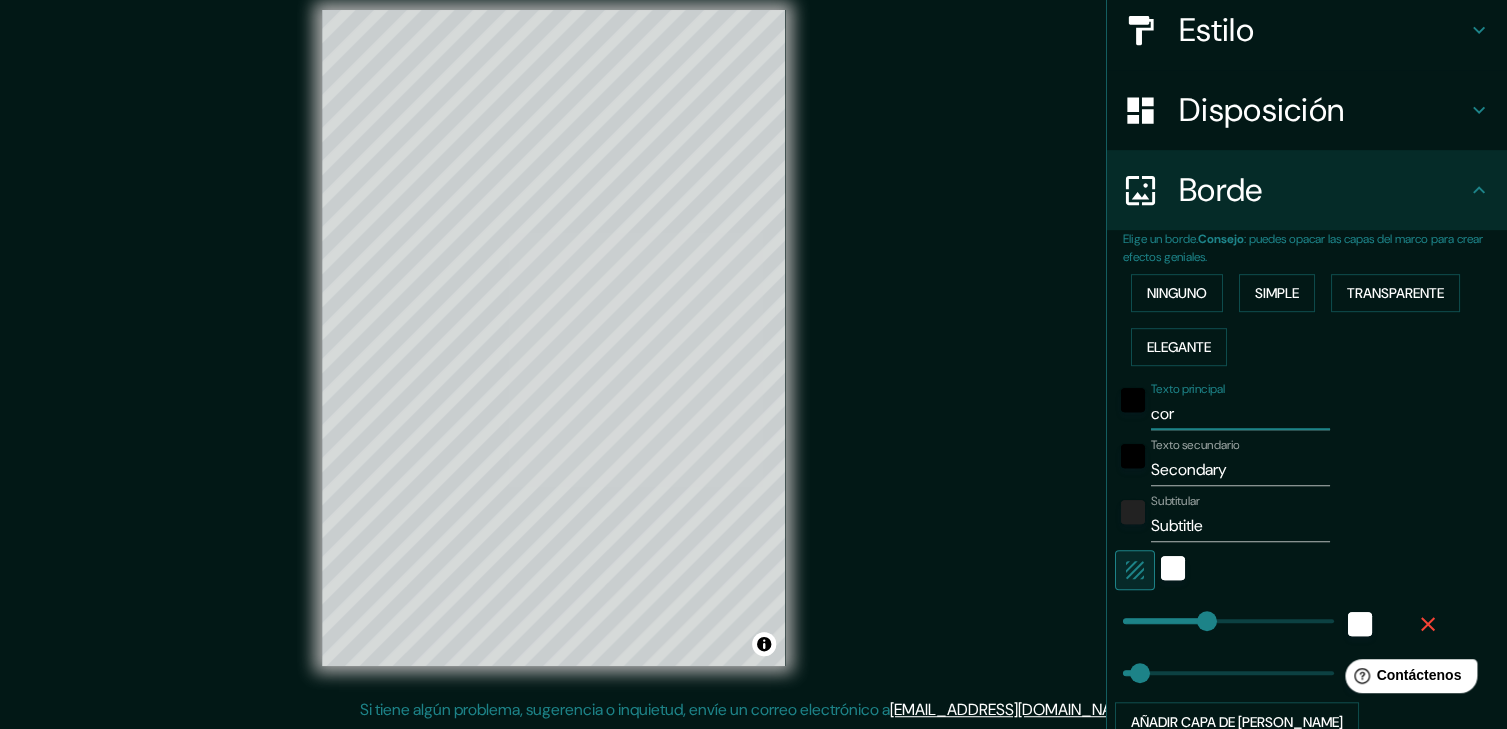 type on "co" 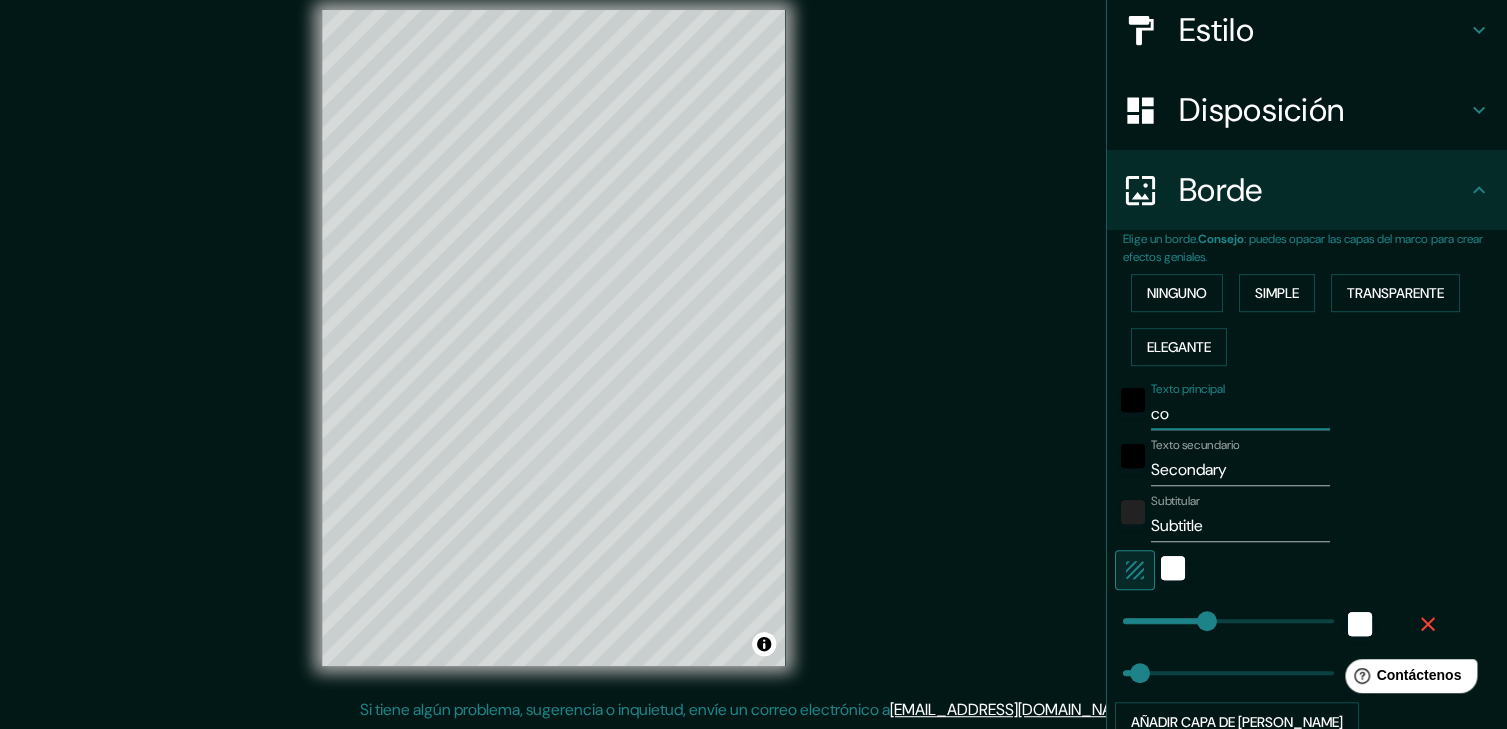type on "c" 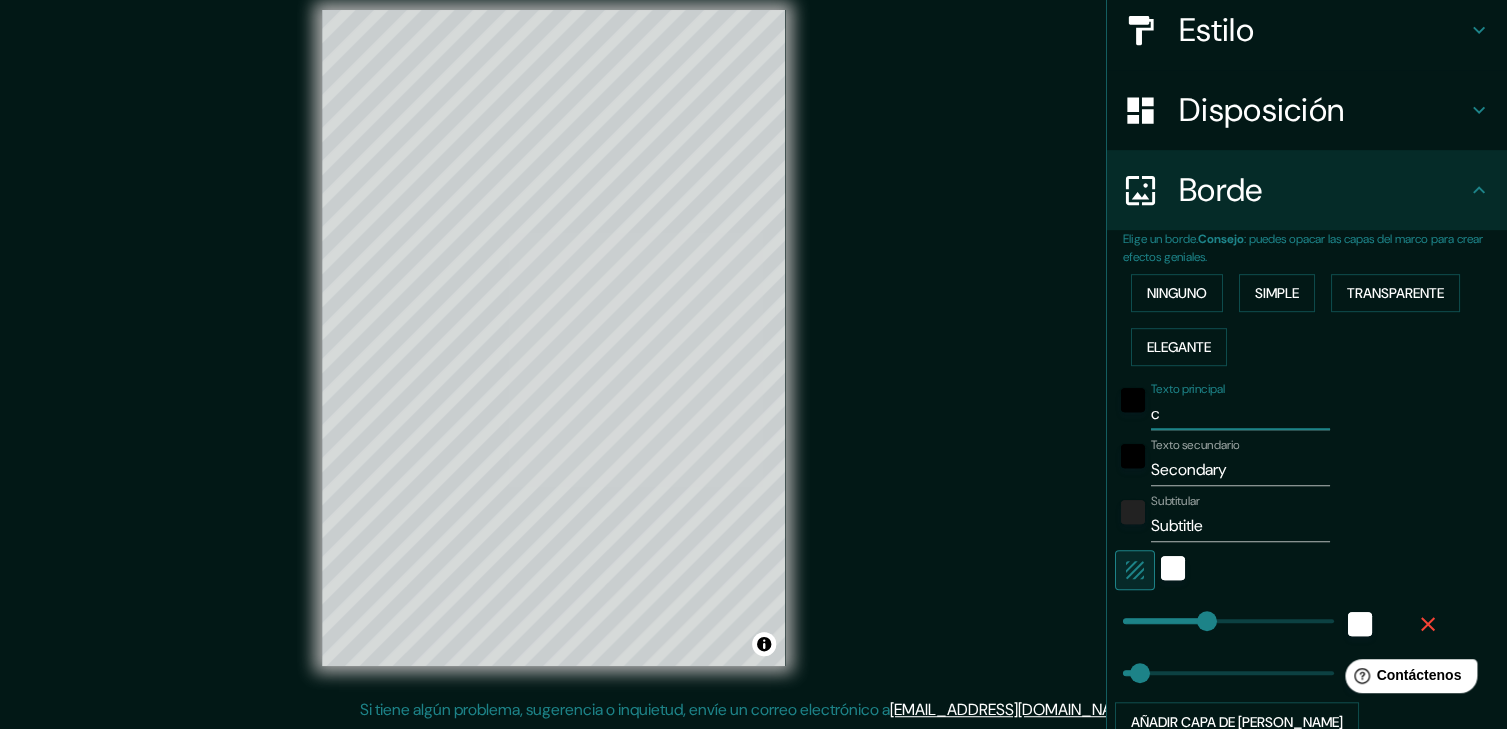type 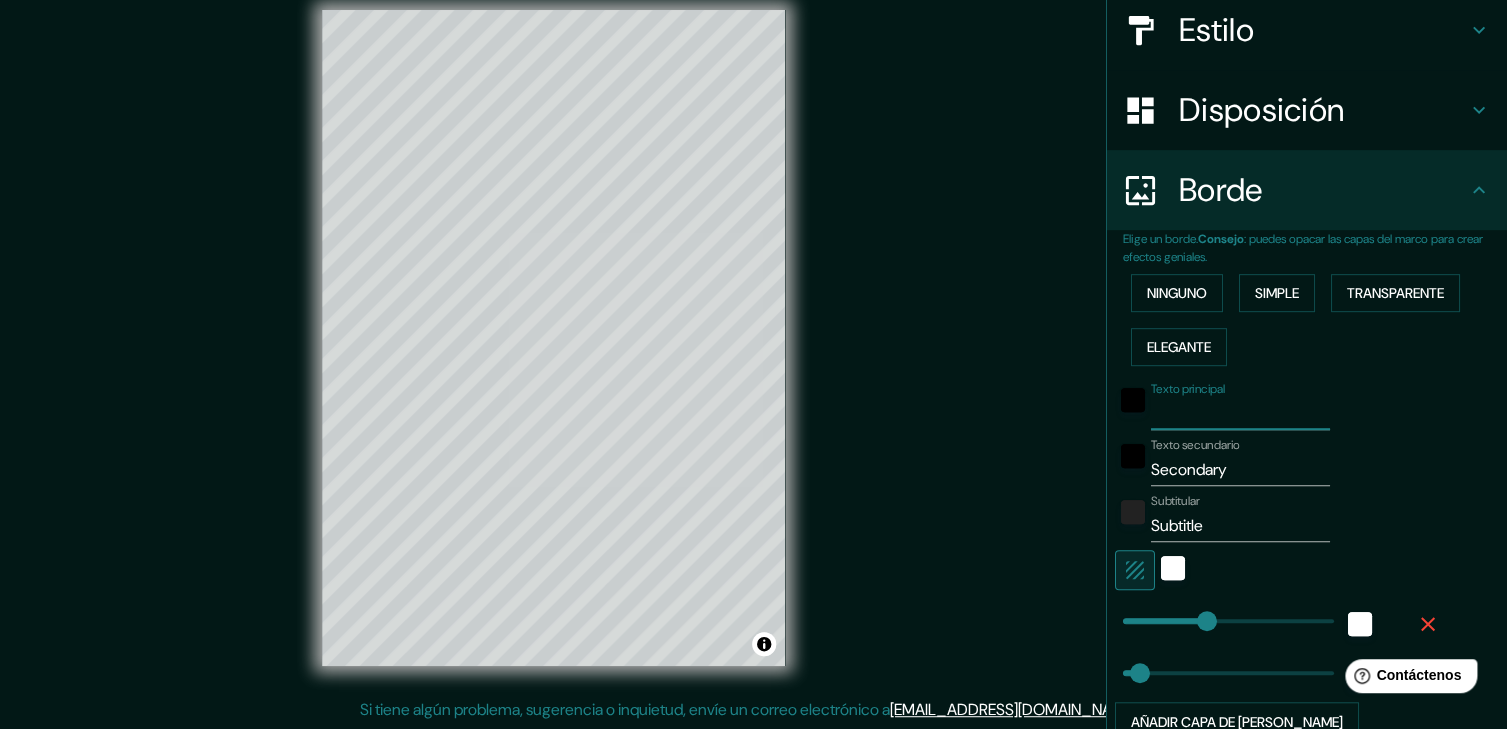 type on "C" 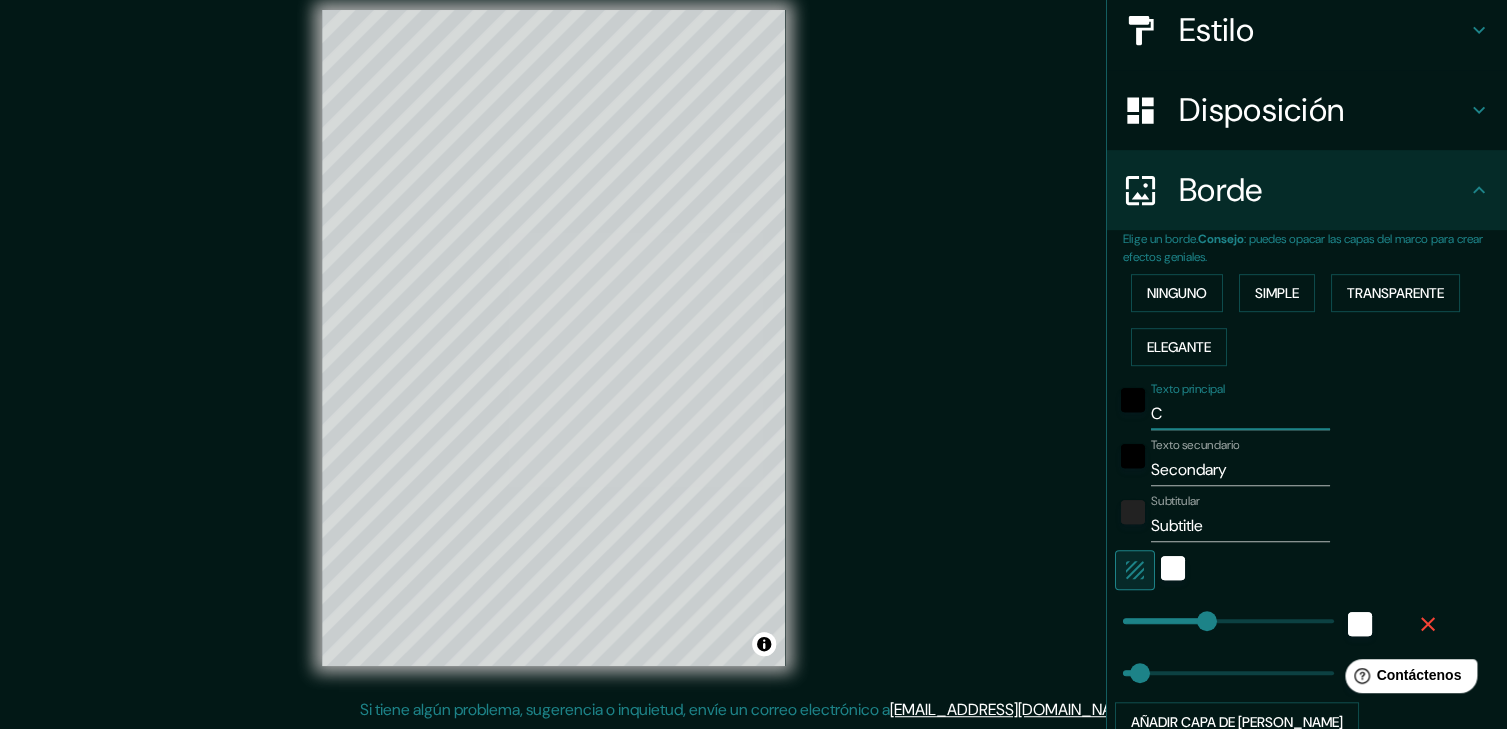 type on "CO" 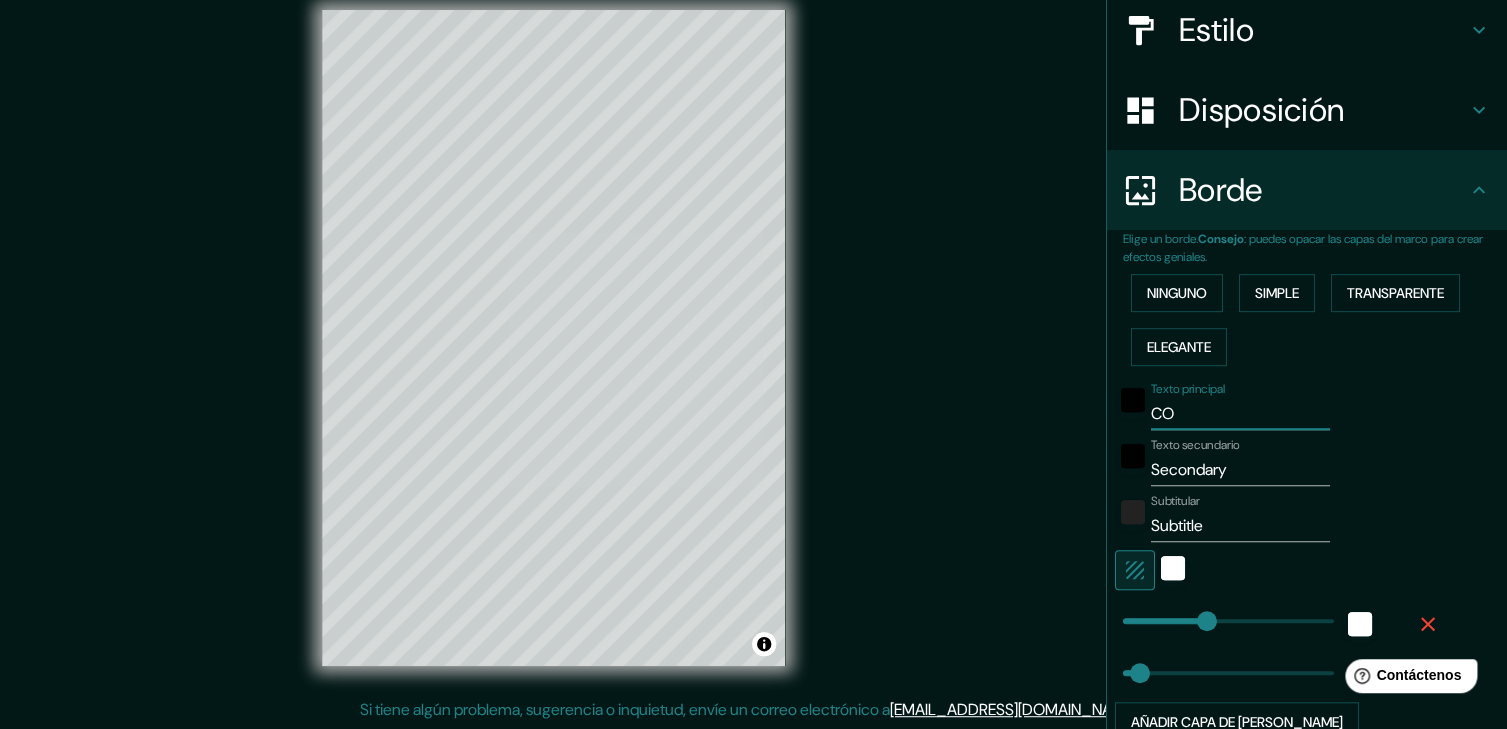 type on "185" 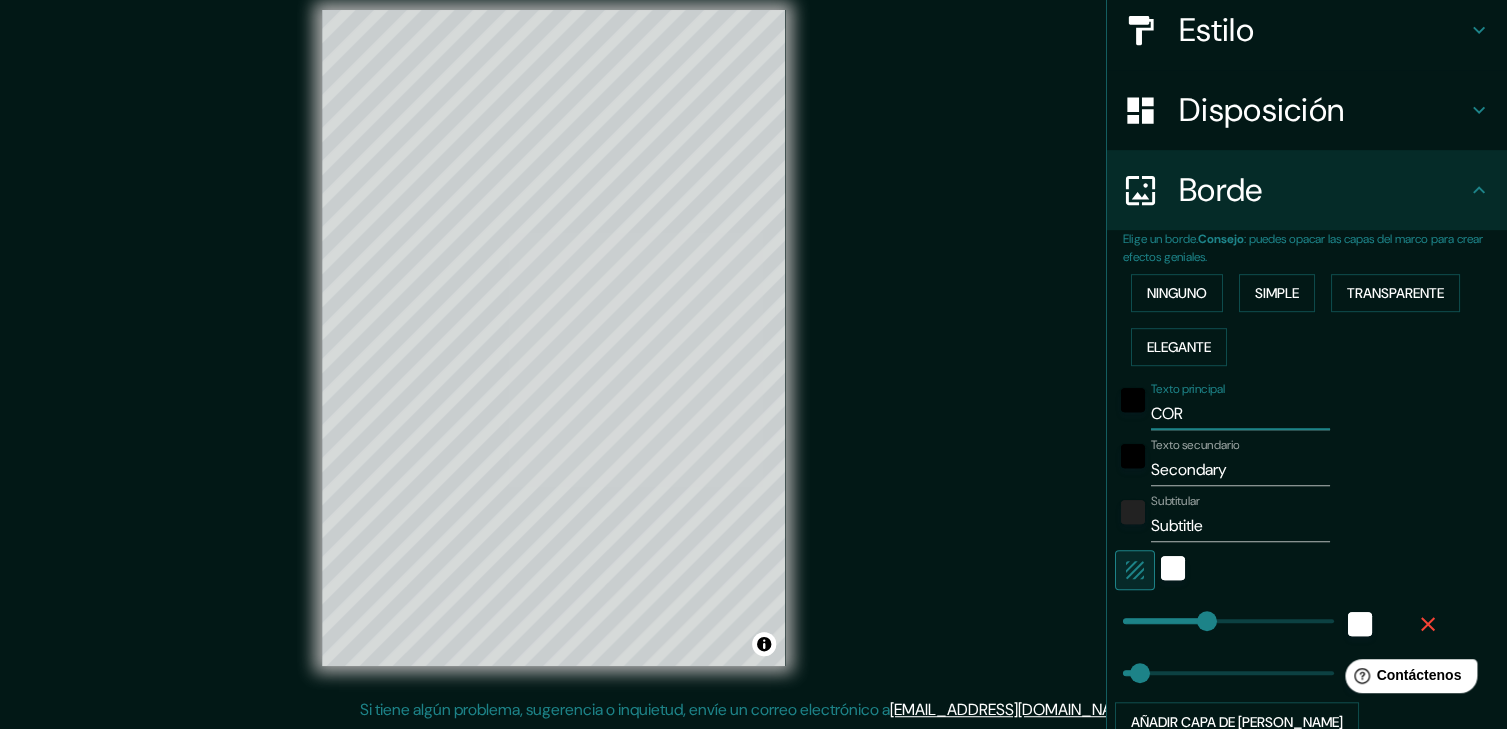 type on "CORD" 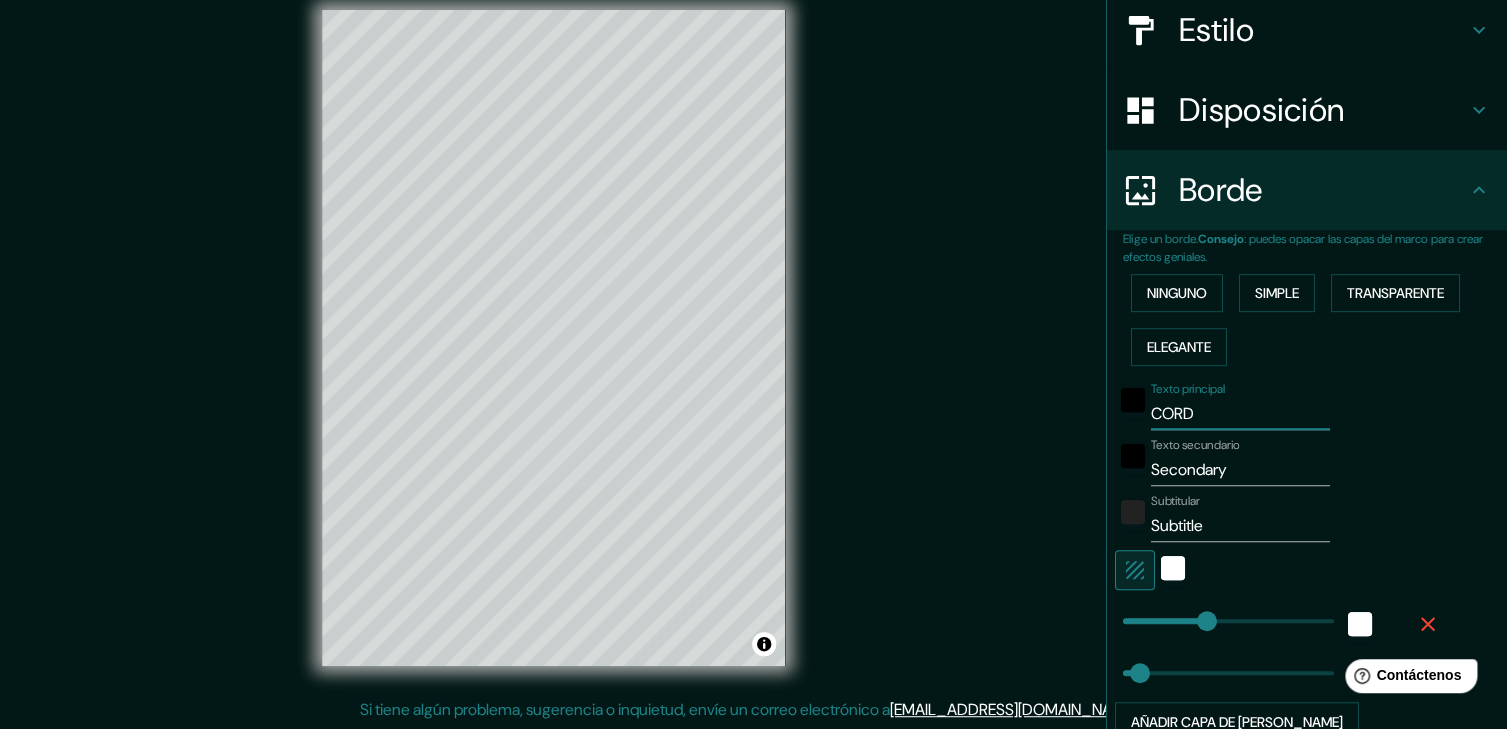 type on "185" 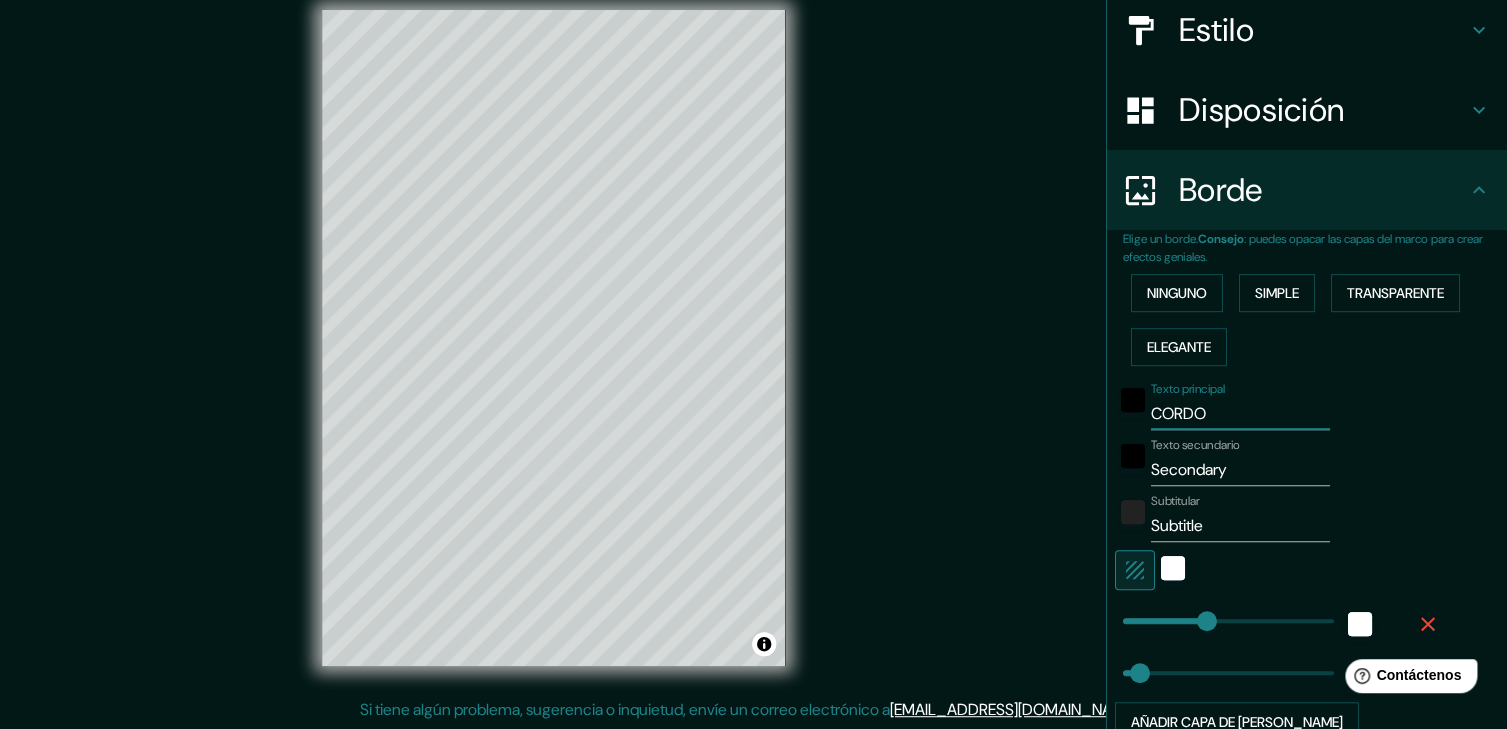 type on "185" 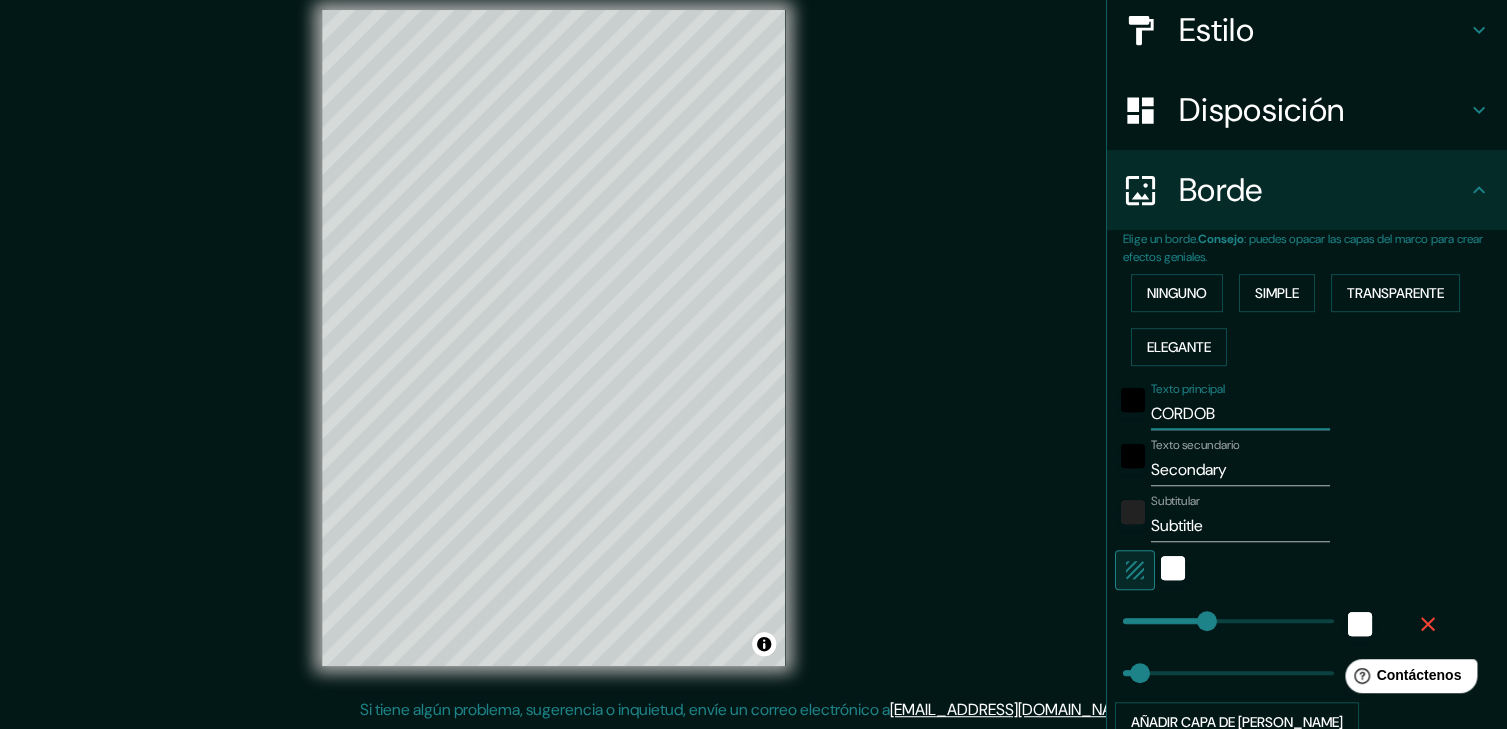 type on "CORDOBA" 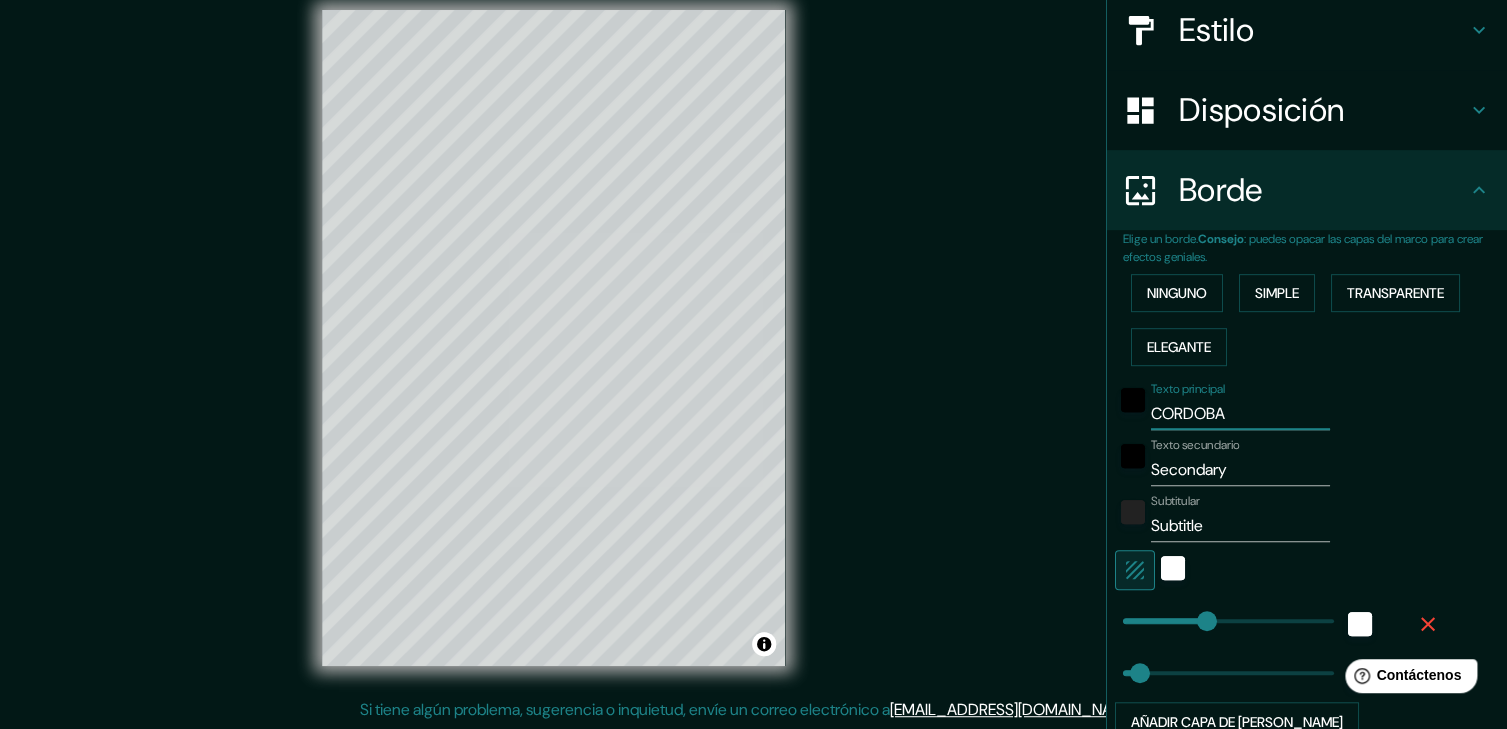 type on "185" 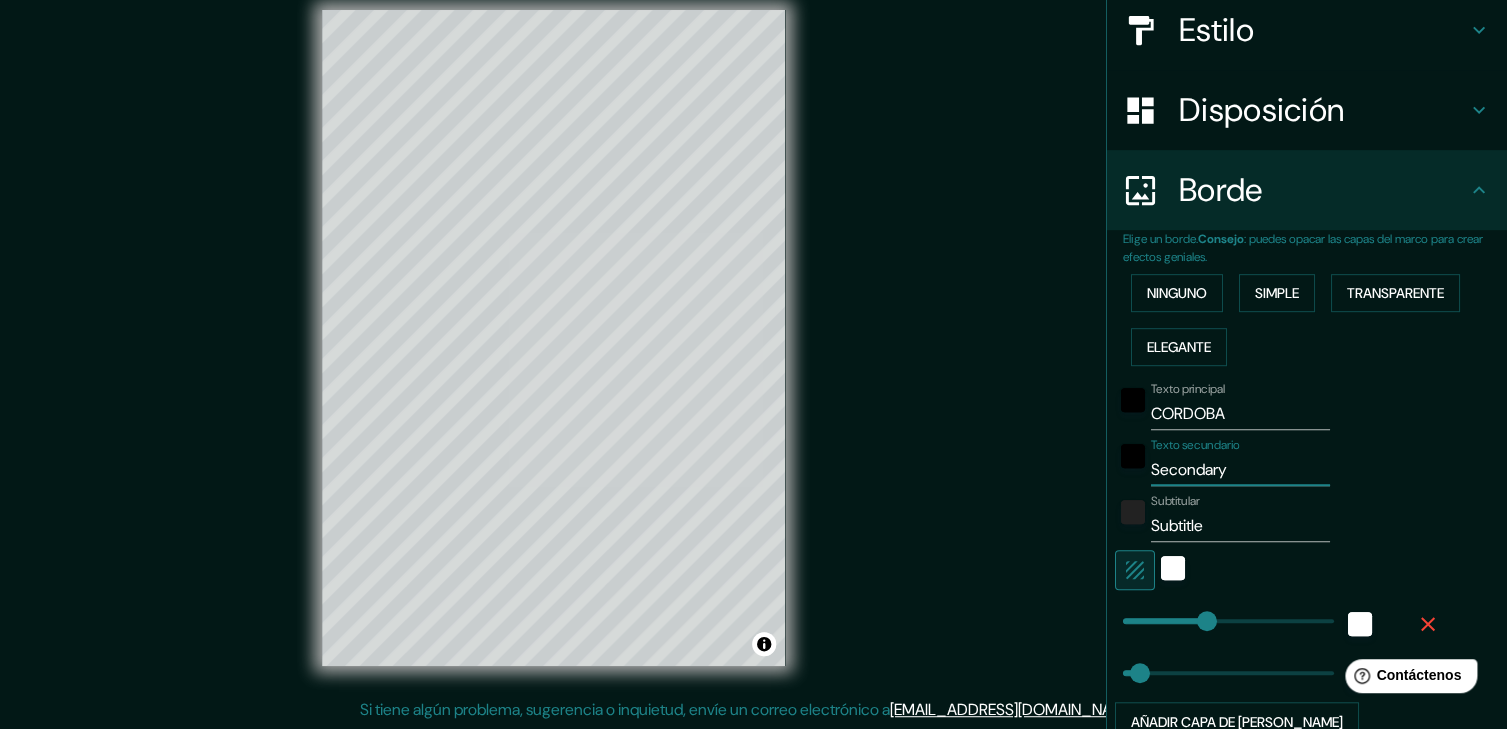 type on "Secondar" 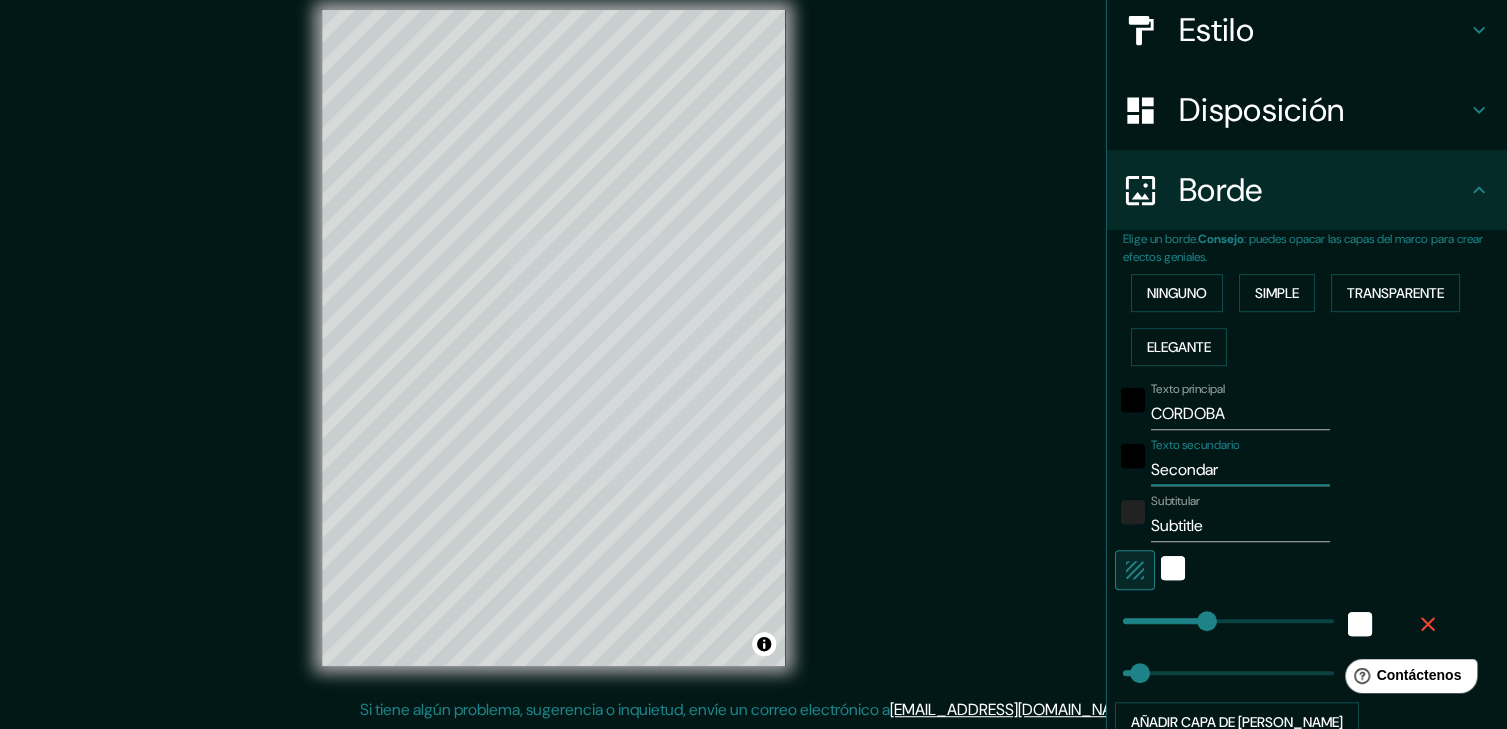 type on "185" 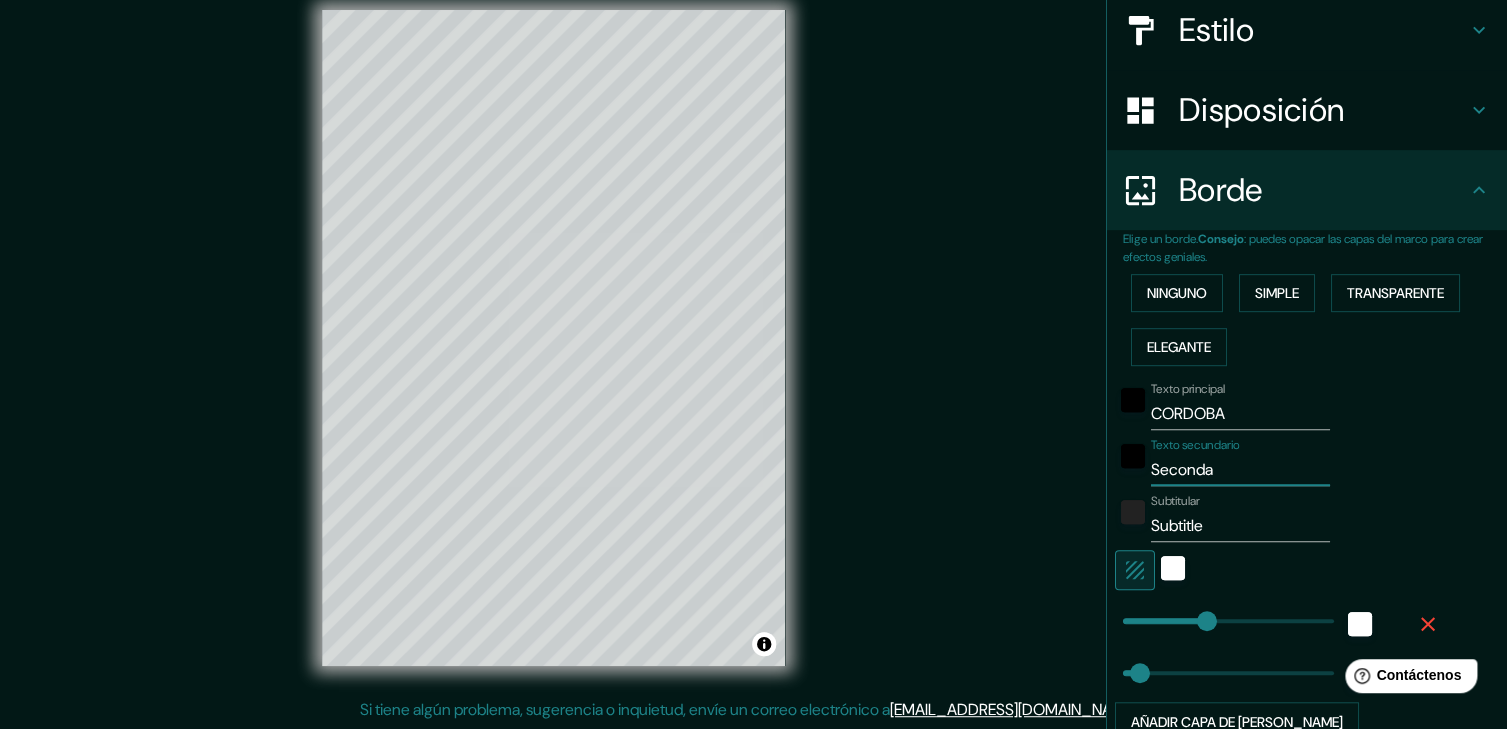 type on "185" 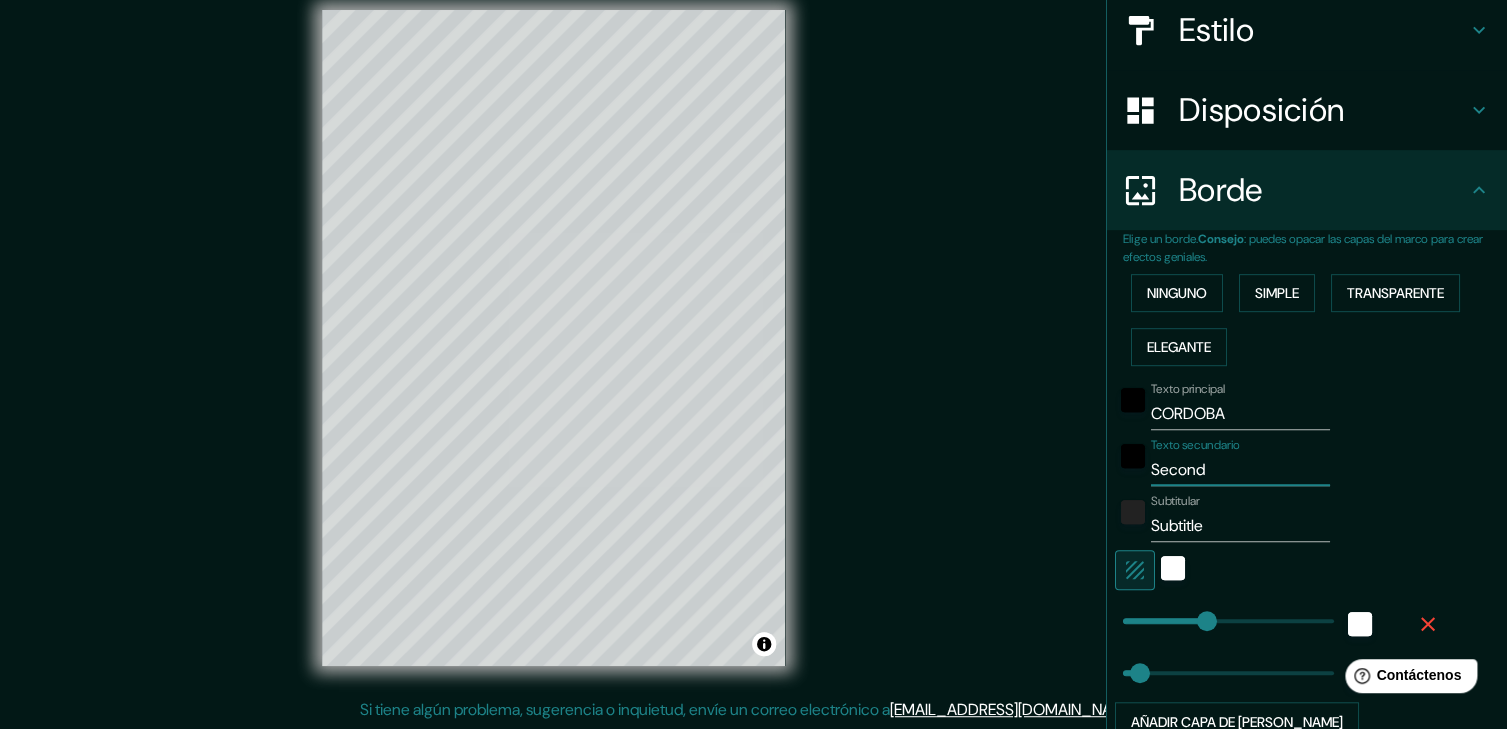 type on "185" 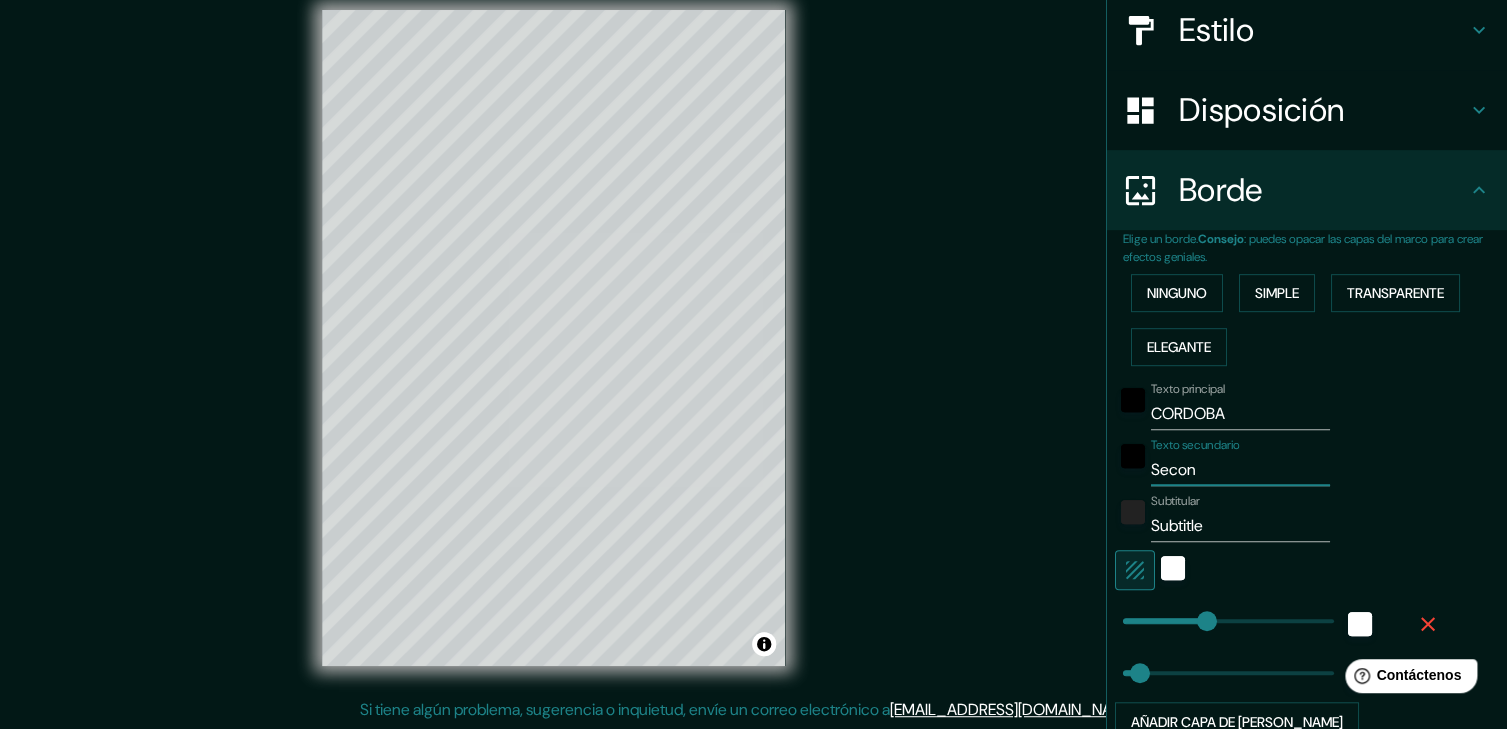type on "185" 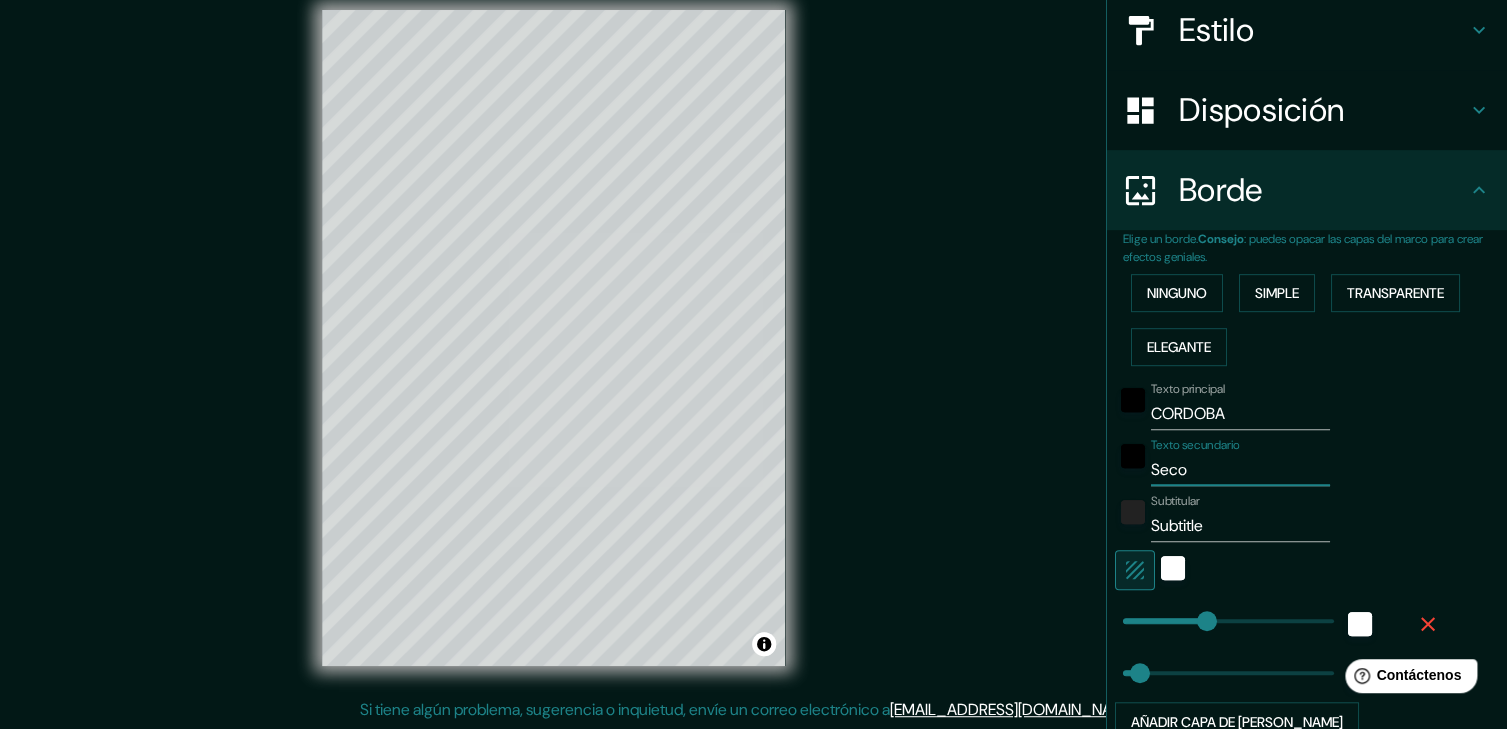type on "185" 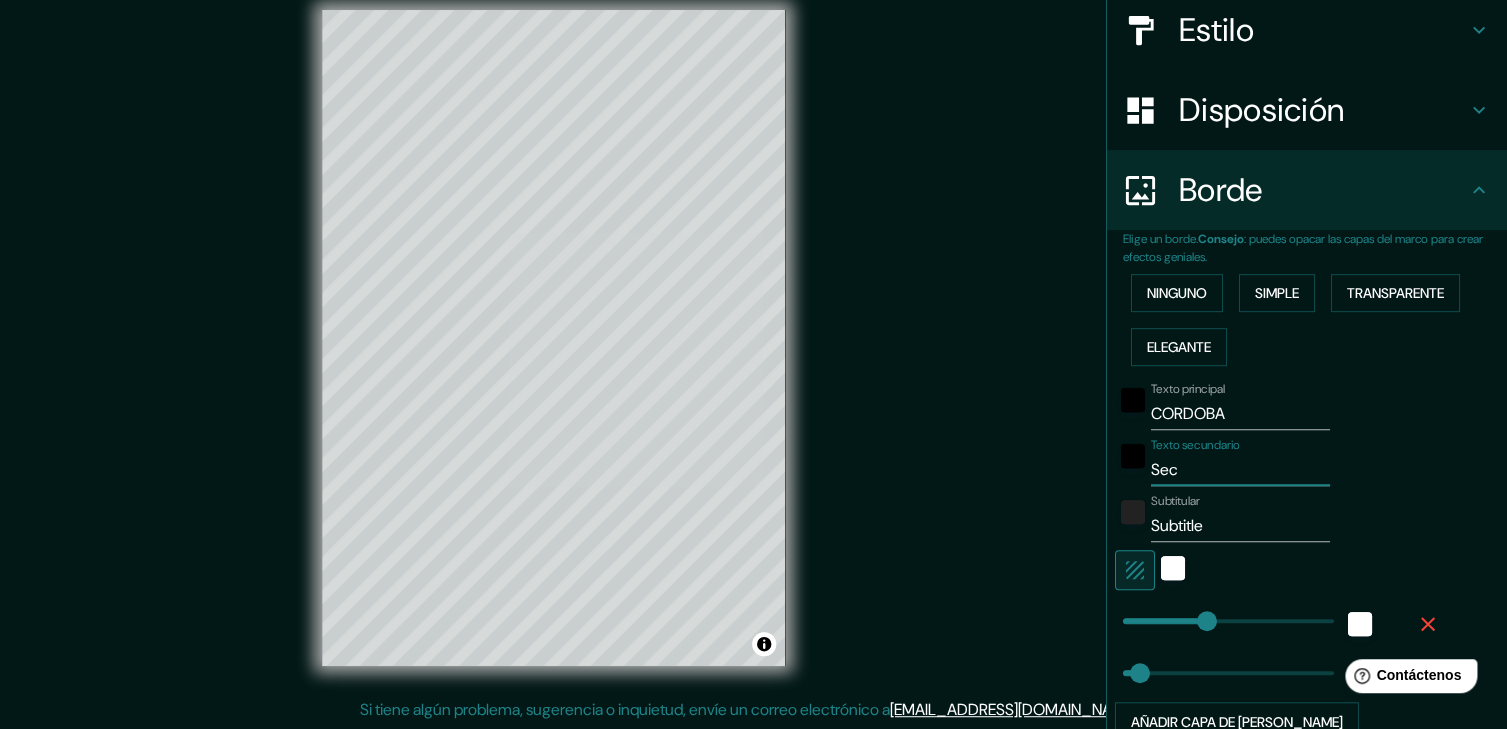type on "185" 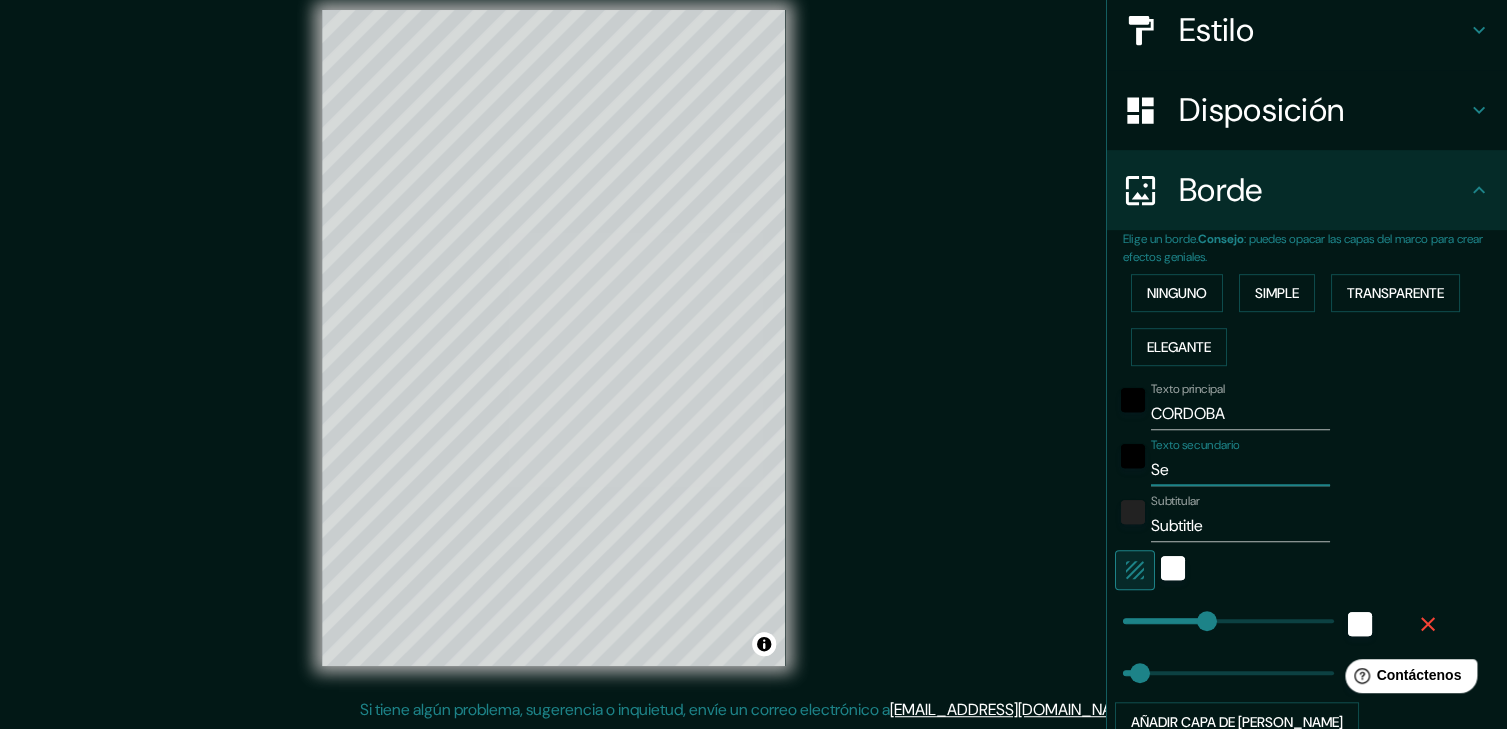 type on "185" 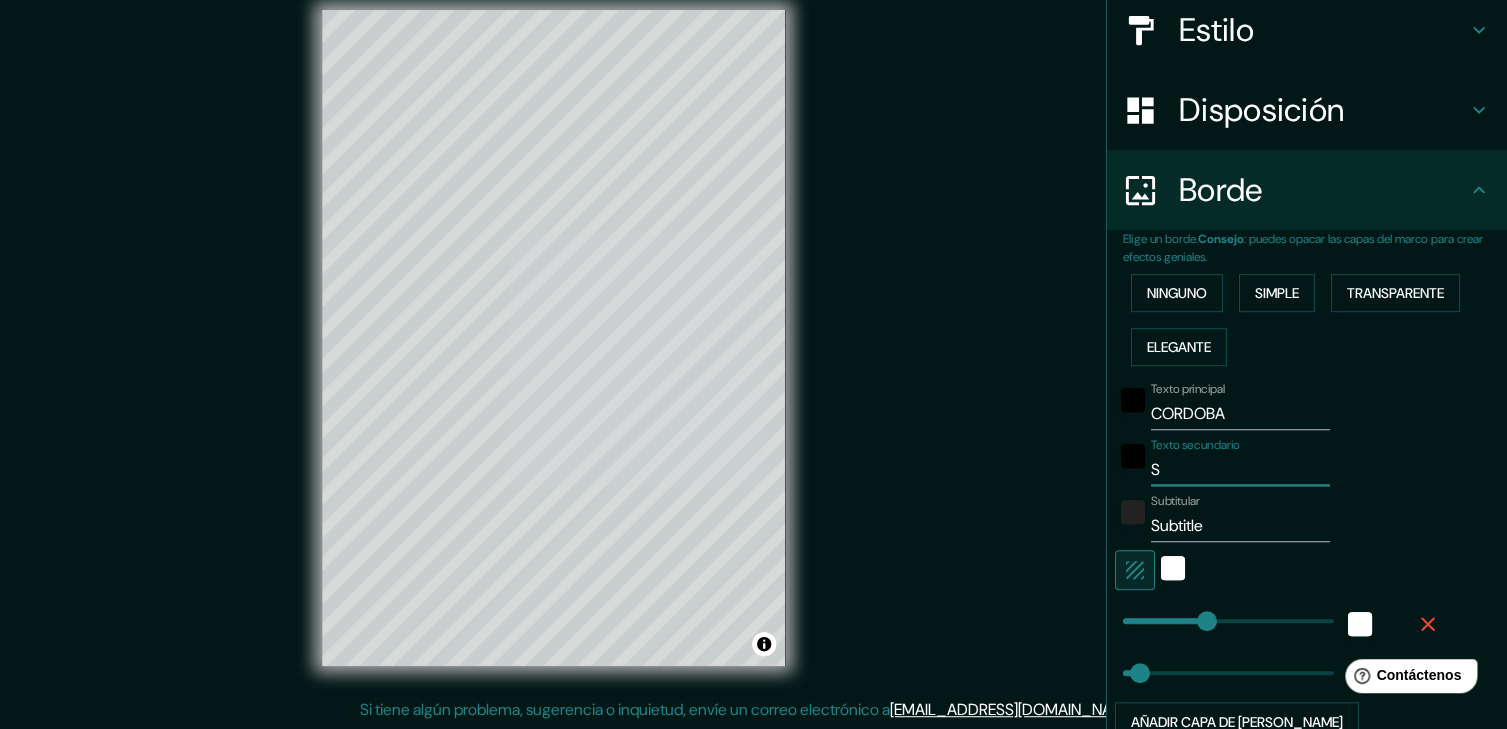 type on "185" 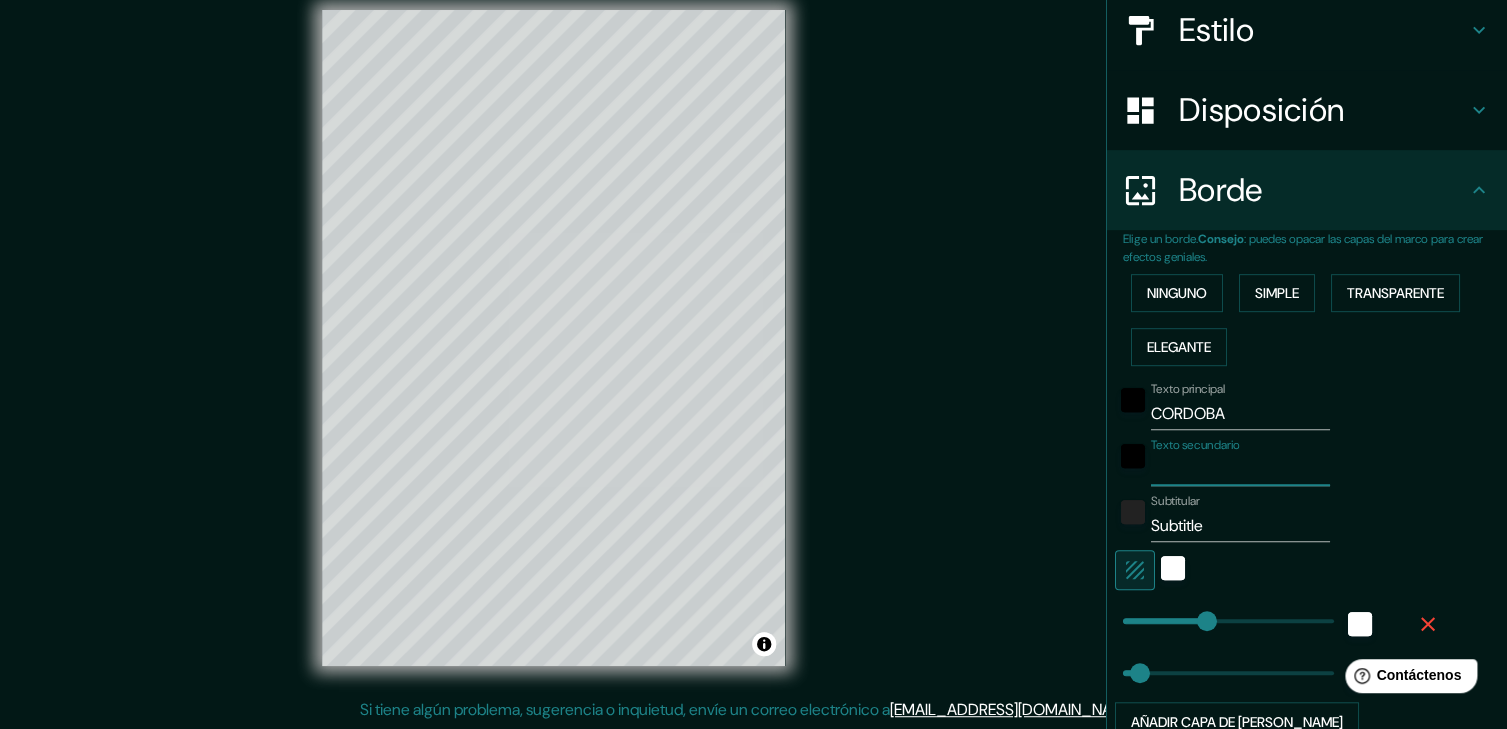 type on "185" 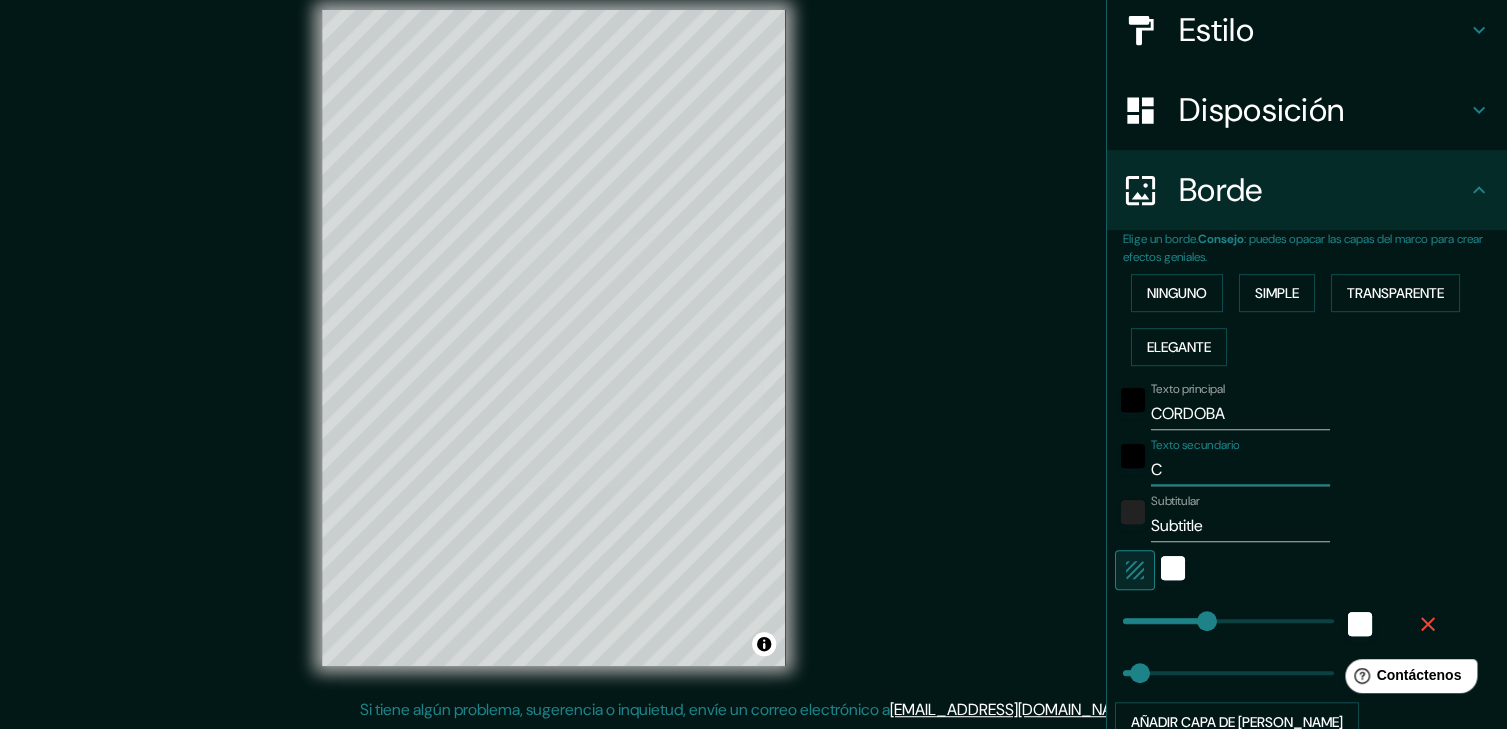 type on "CA" 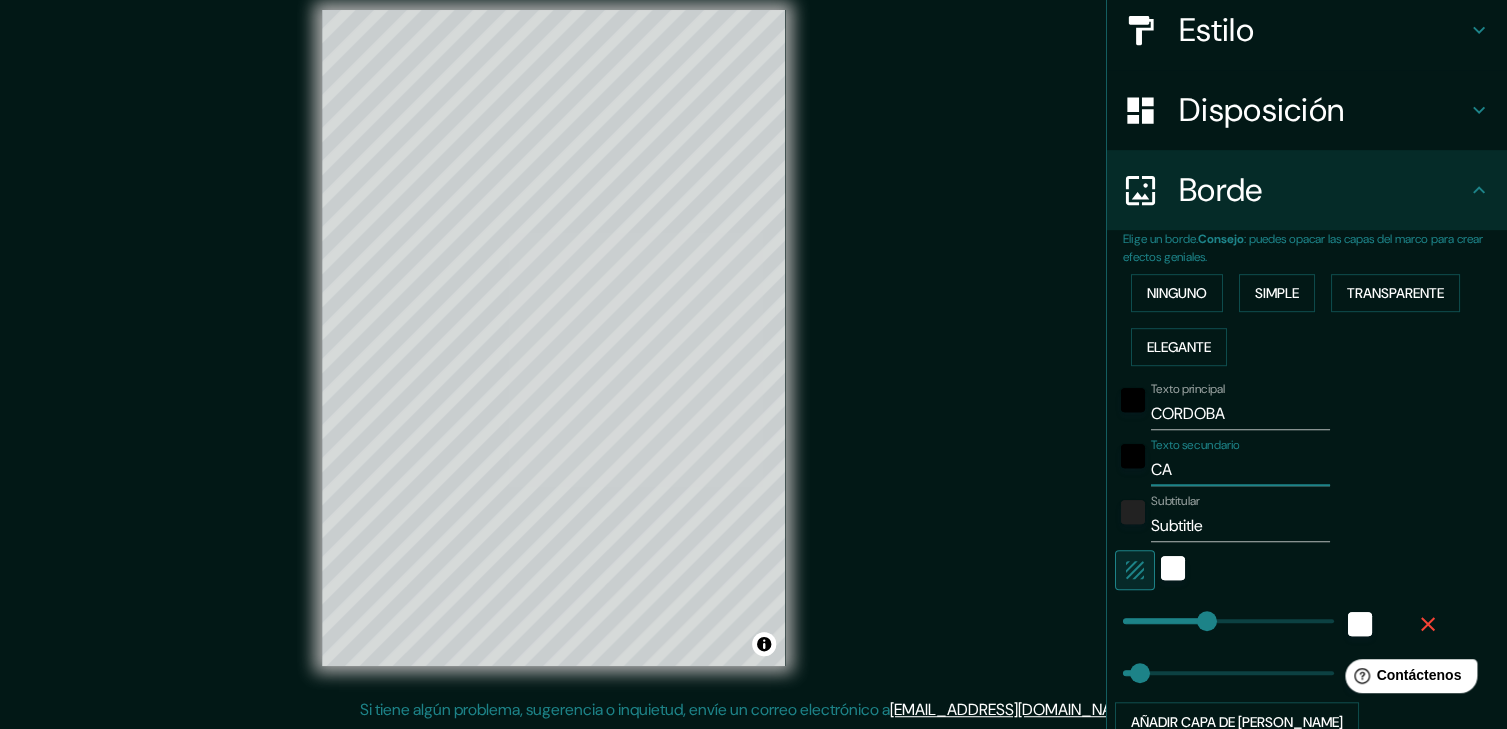type on "185" 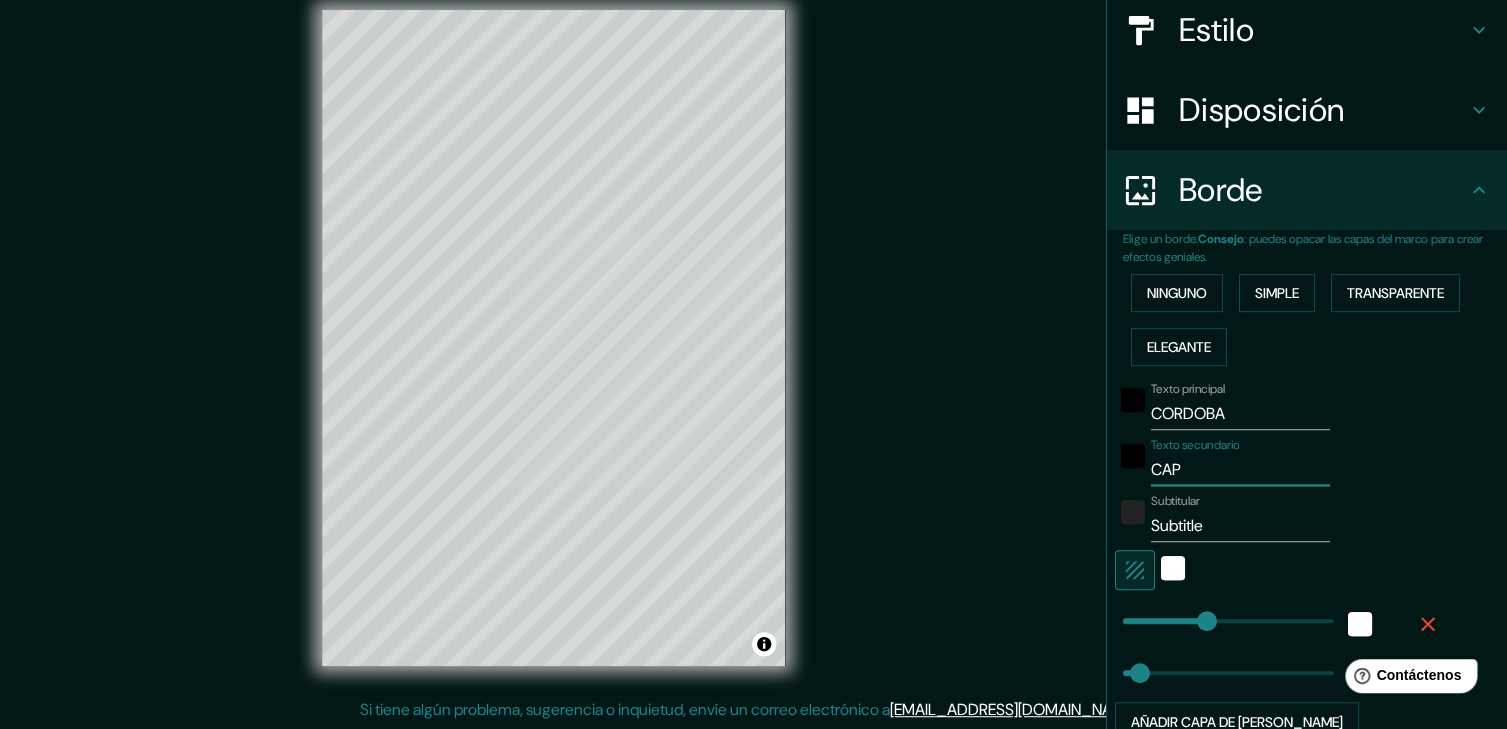 type on "185" 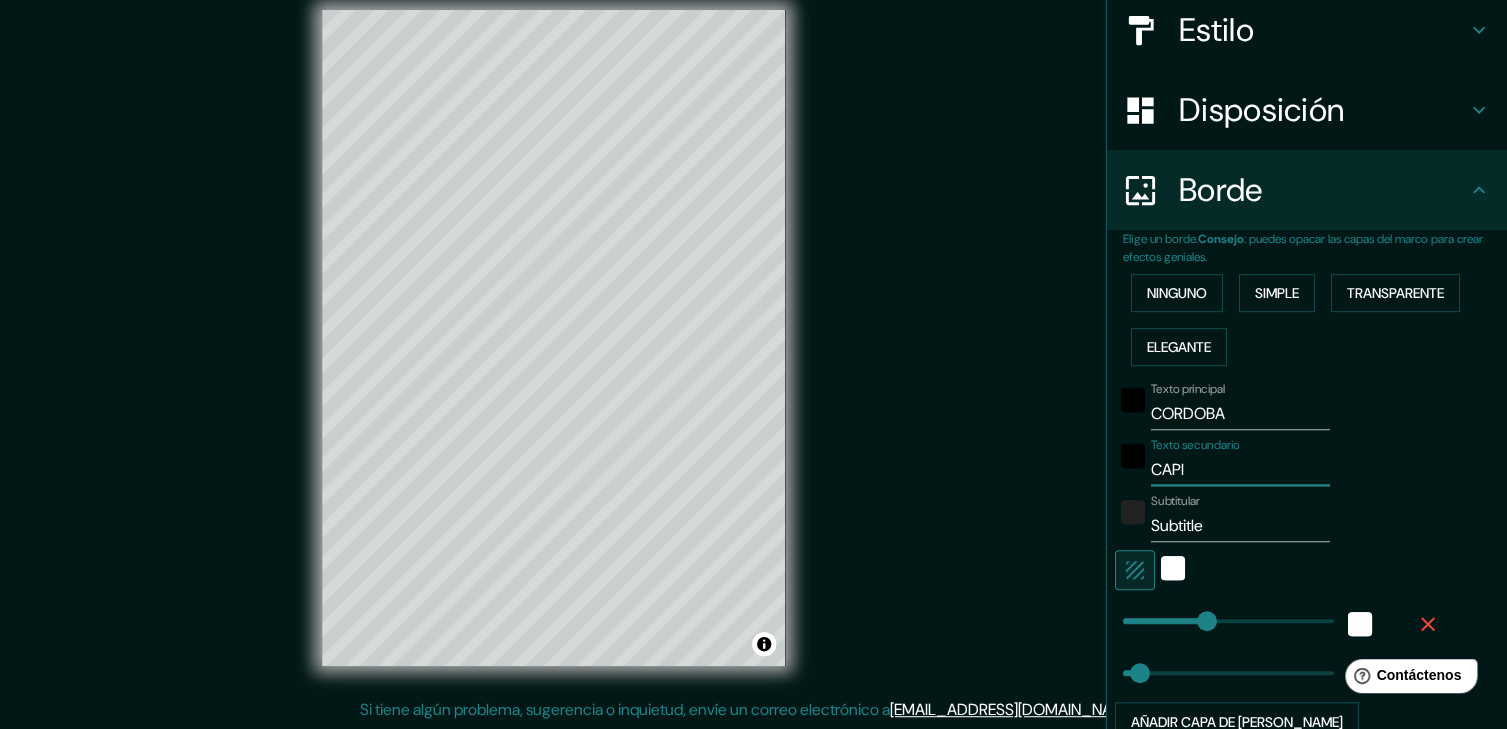 type on "185" 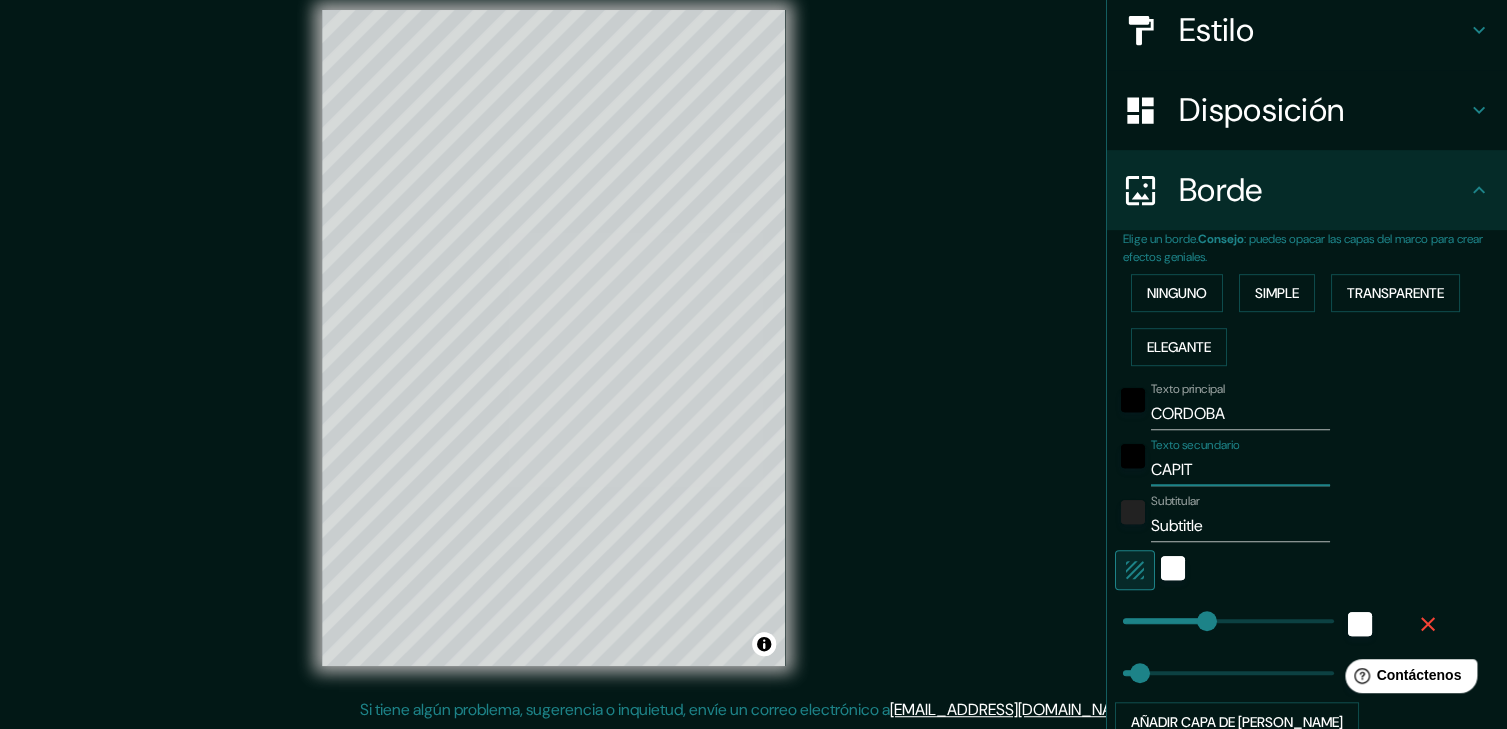 type on "185" 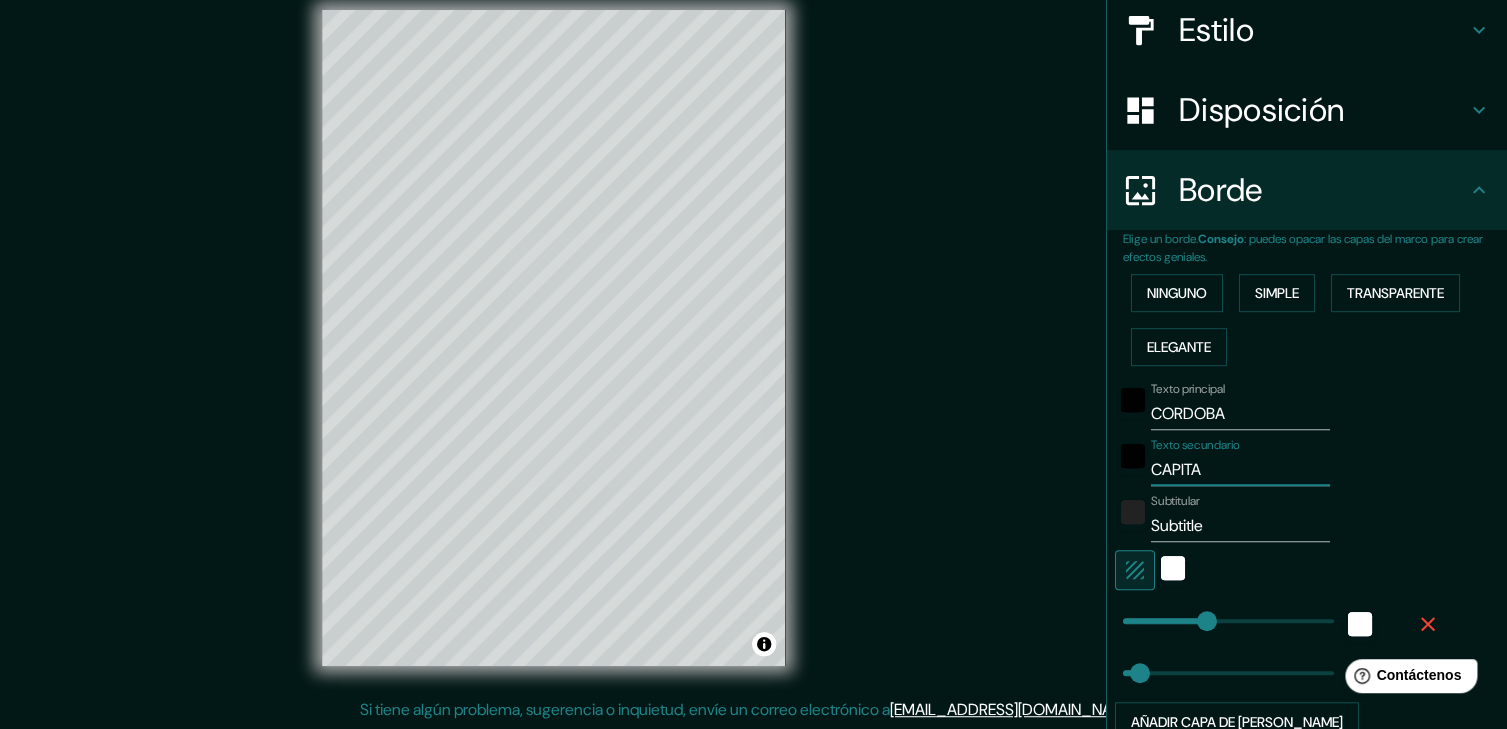 type on "CAPITAL" 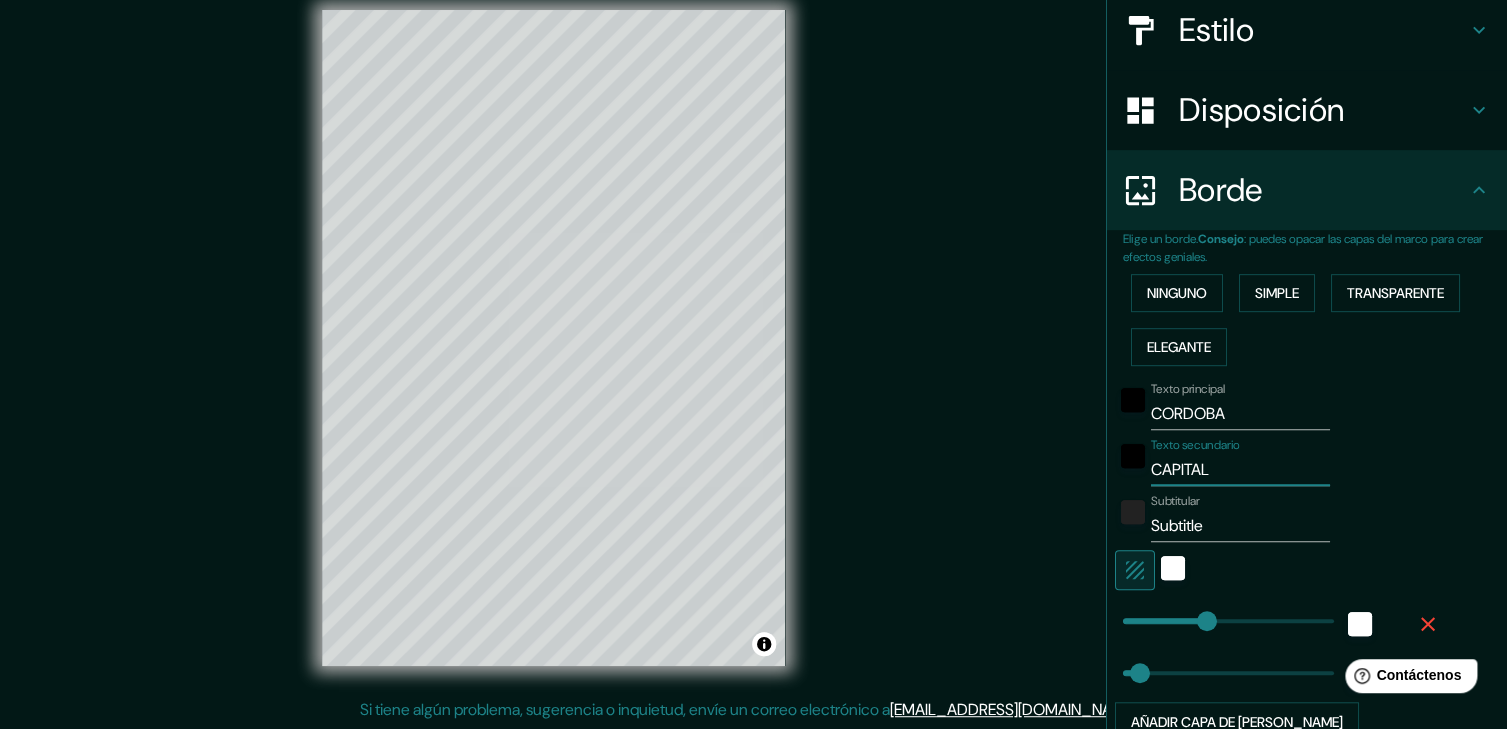 type on "185" 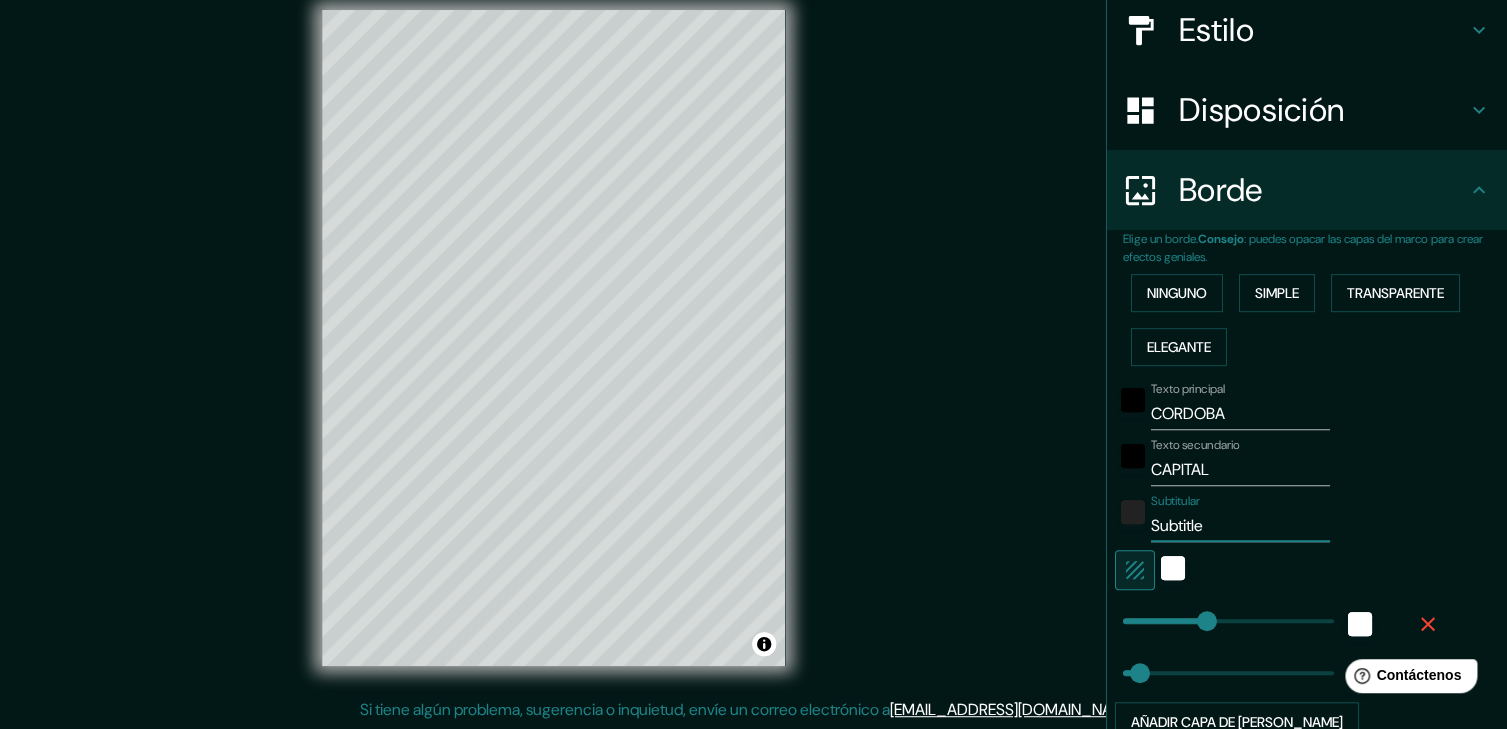 click on "Subtitle" at bounding box center (1240, 526) 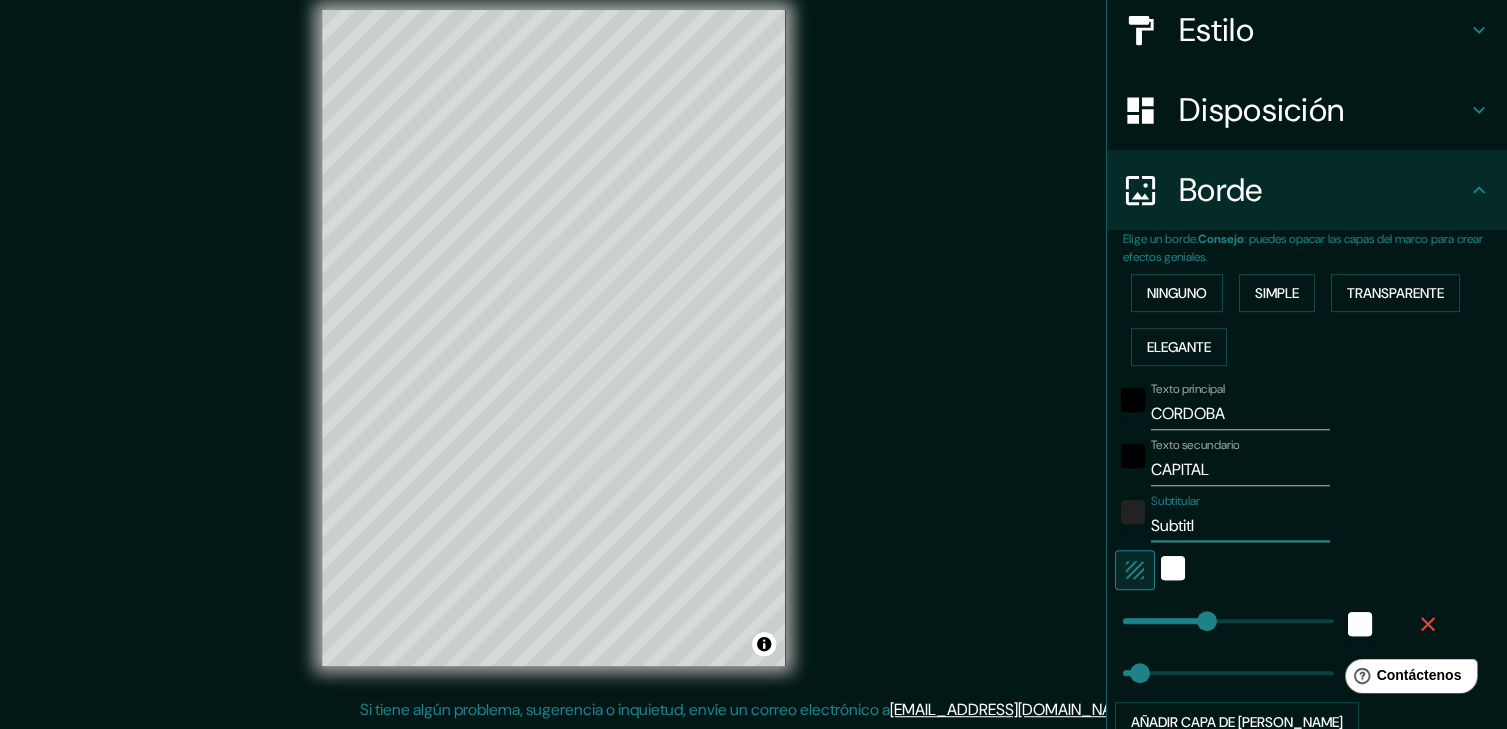 type on "185" 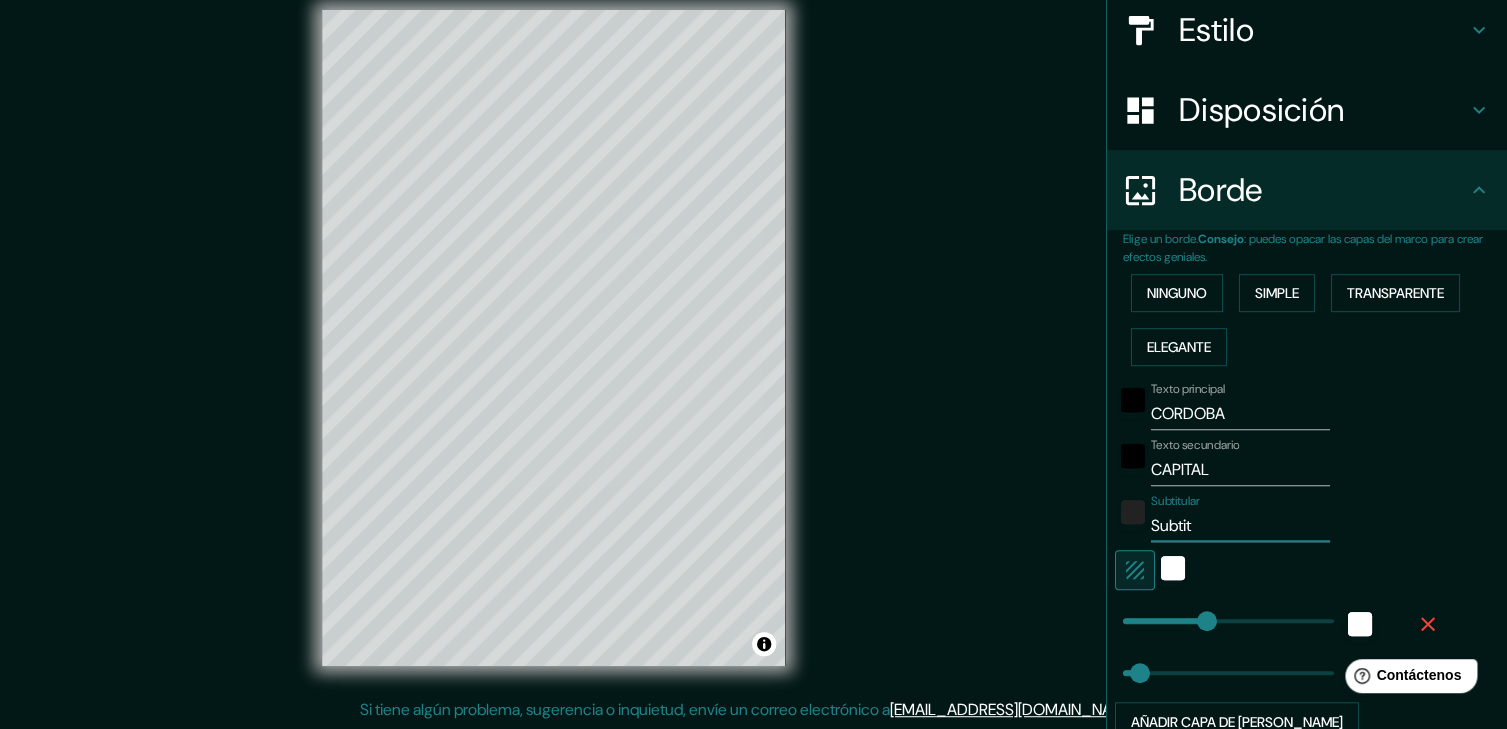 type on "185" 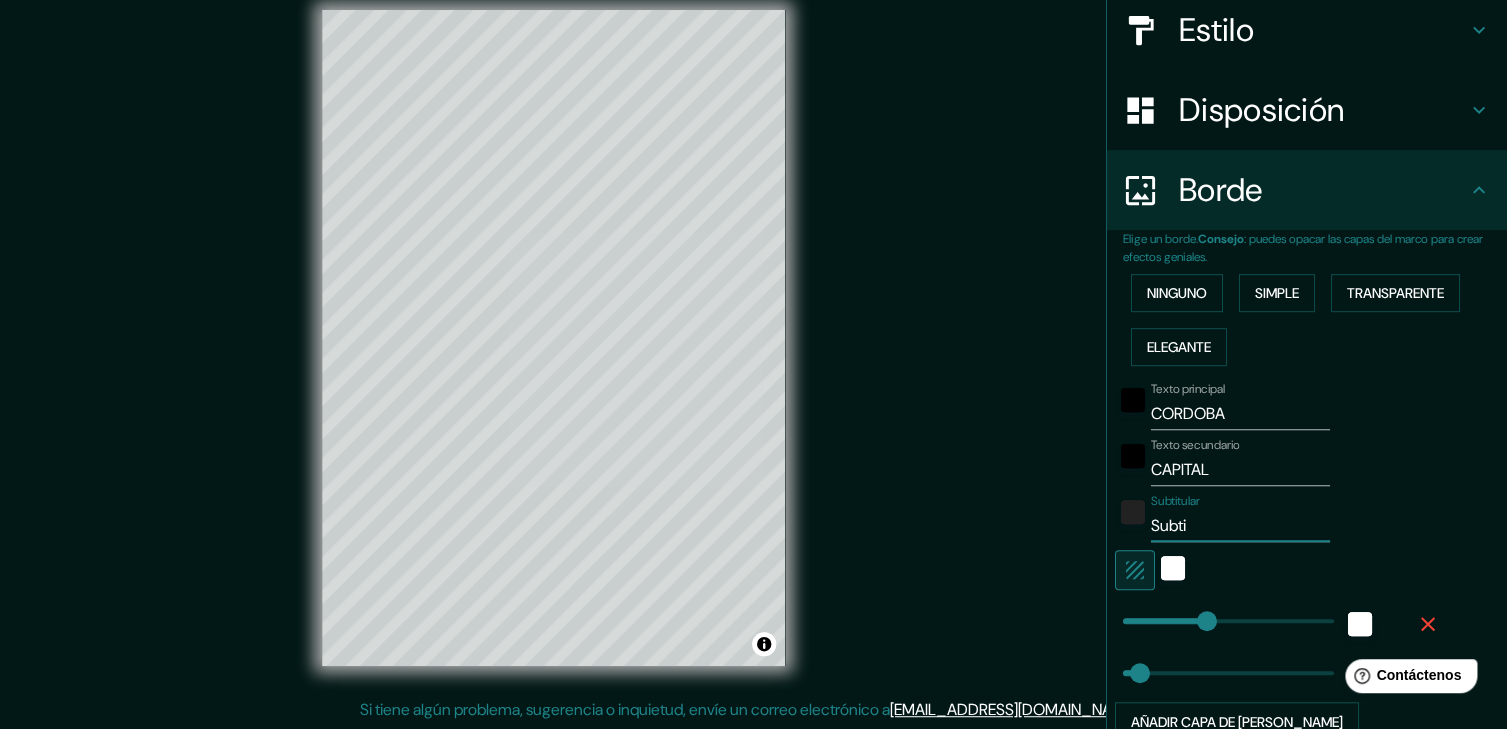 type on "185" 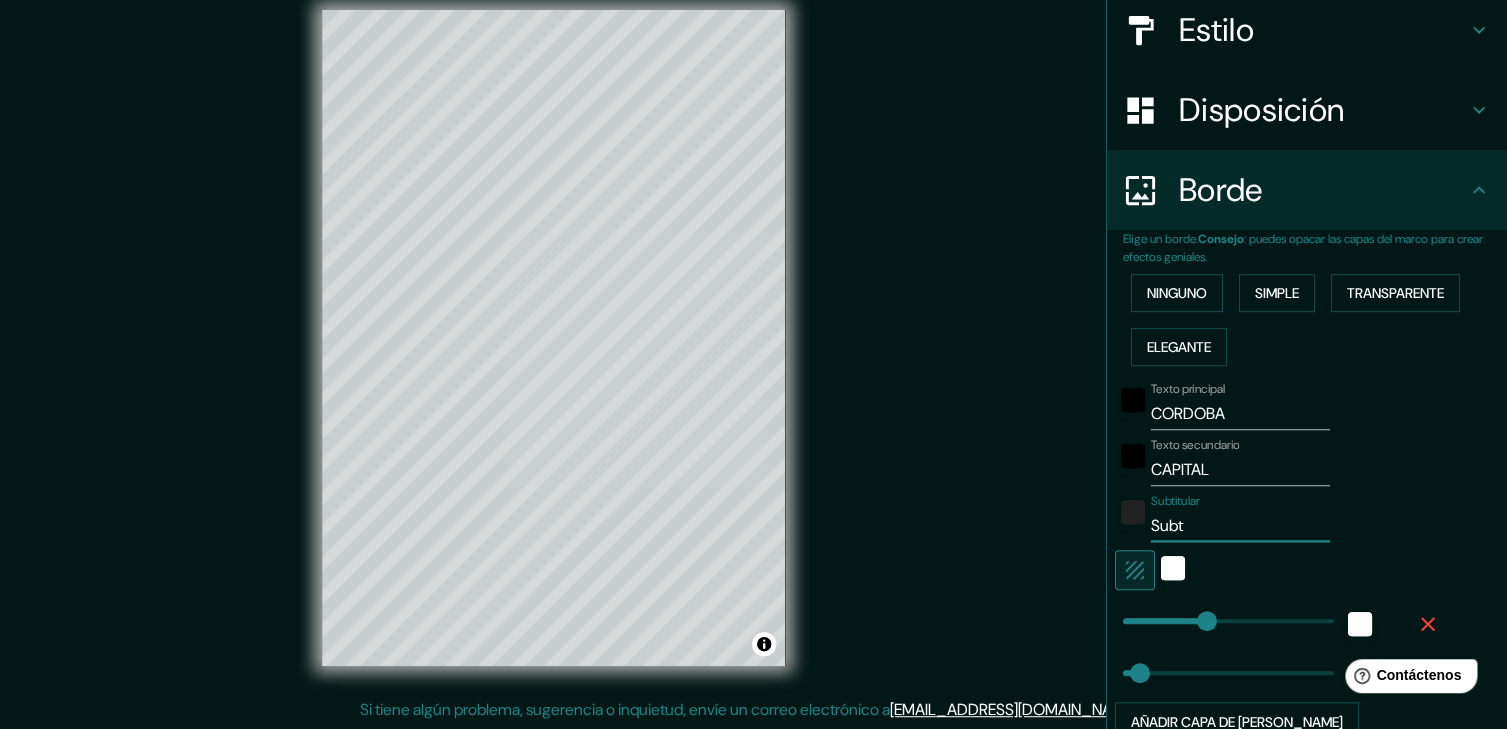 type on "185" 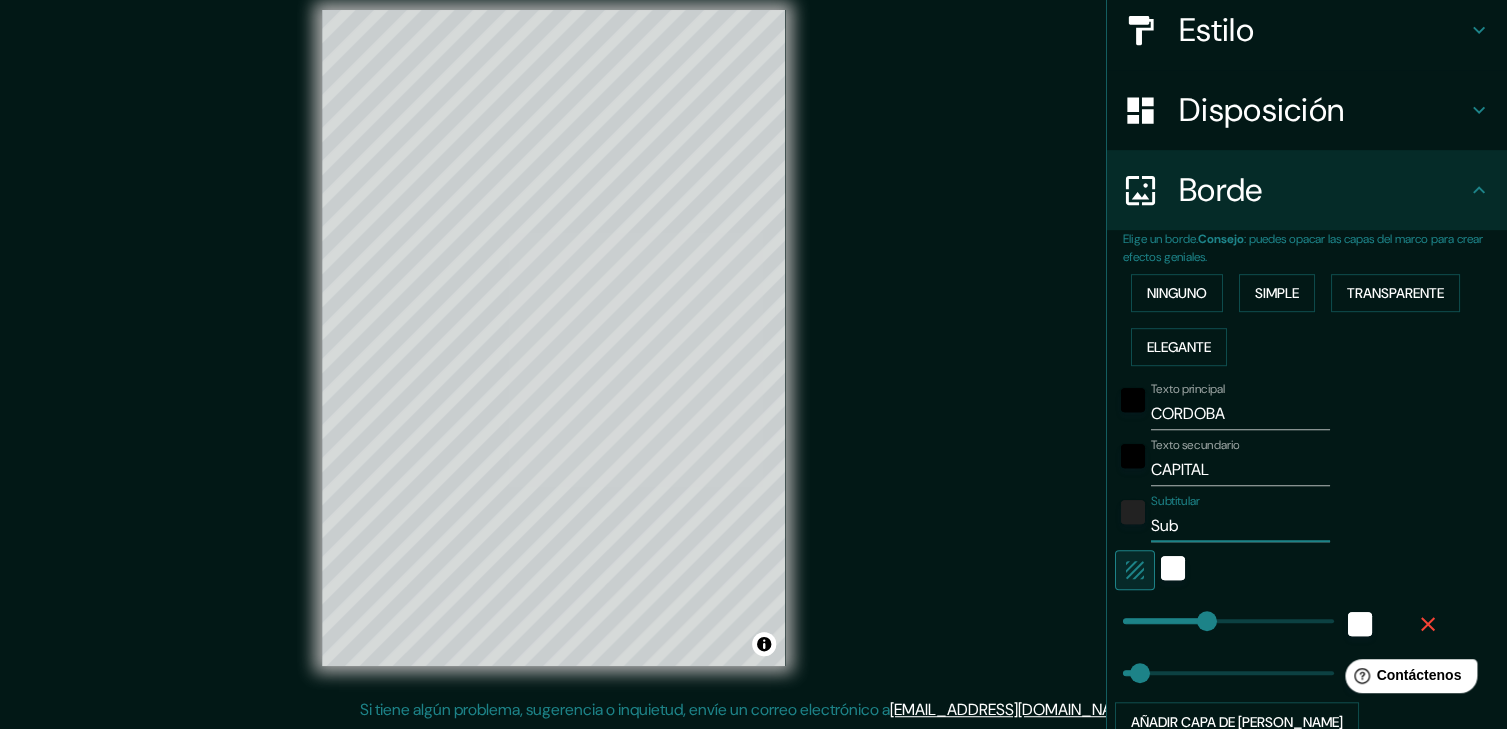 type on "Su" 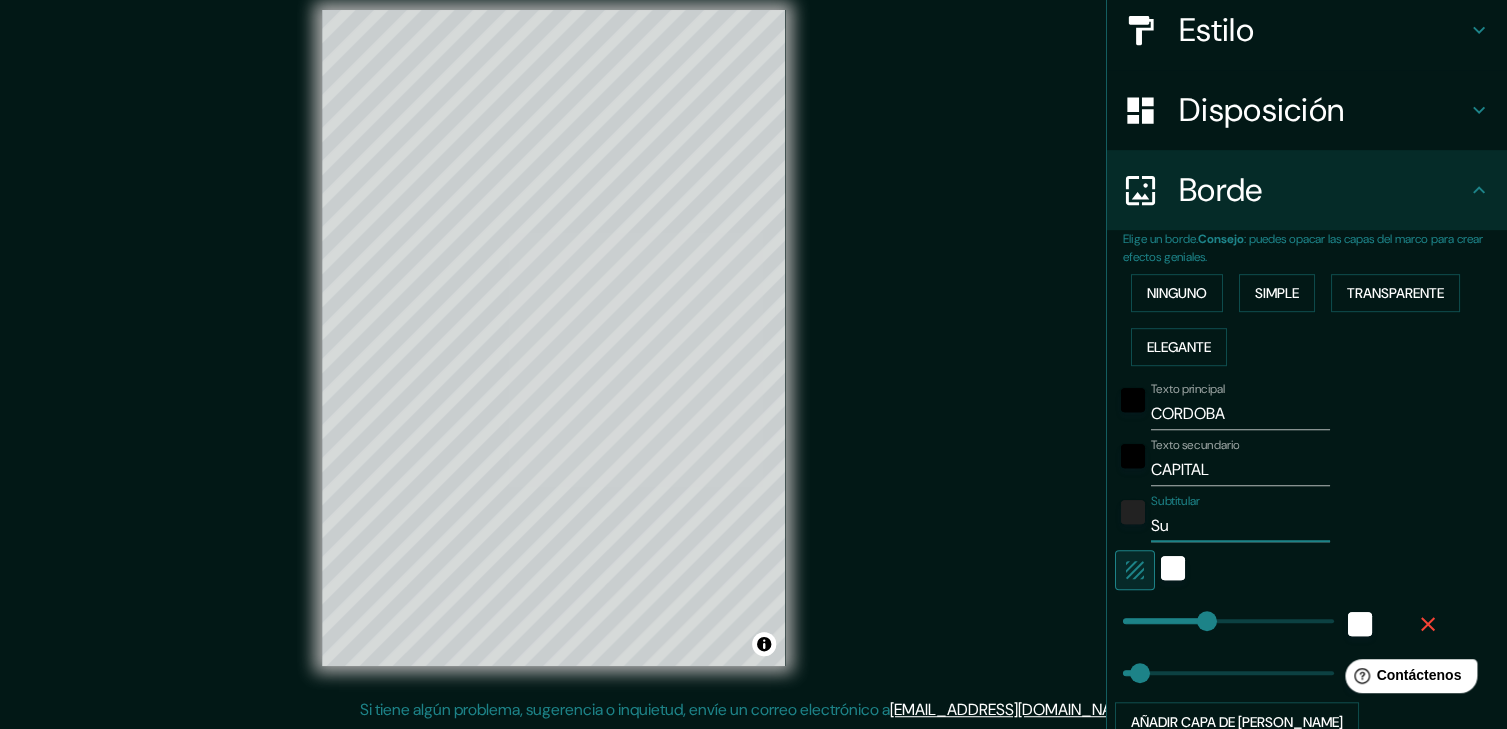 type on "185" 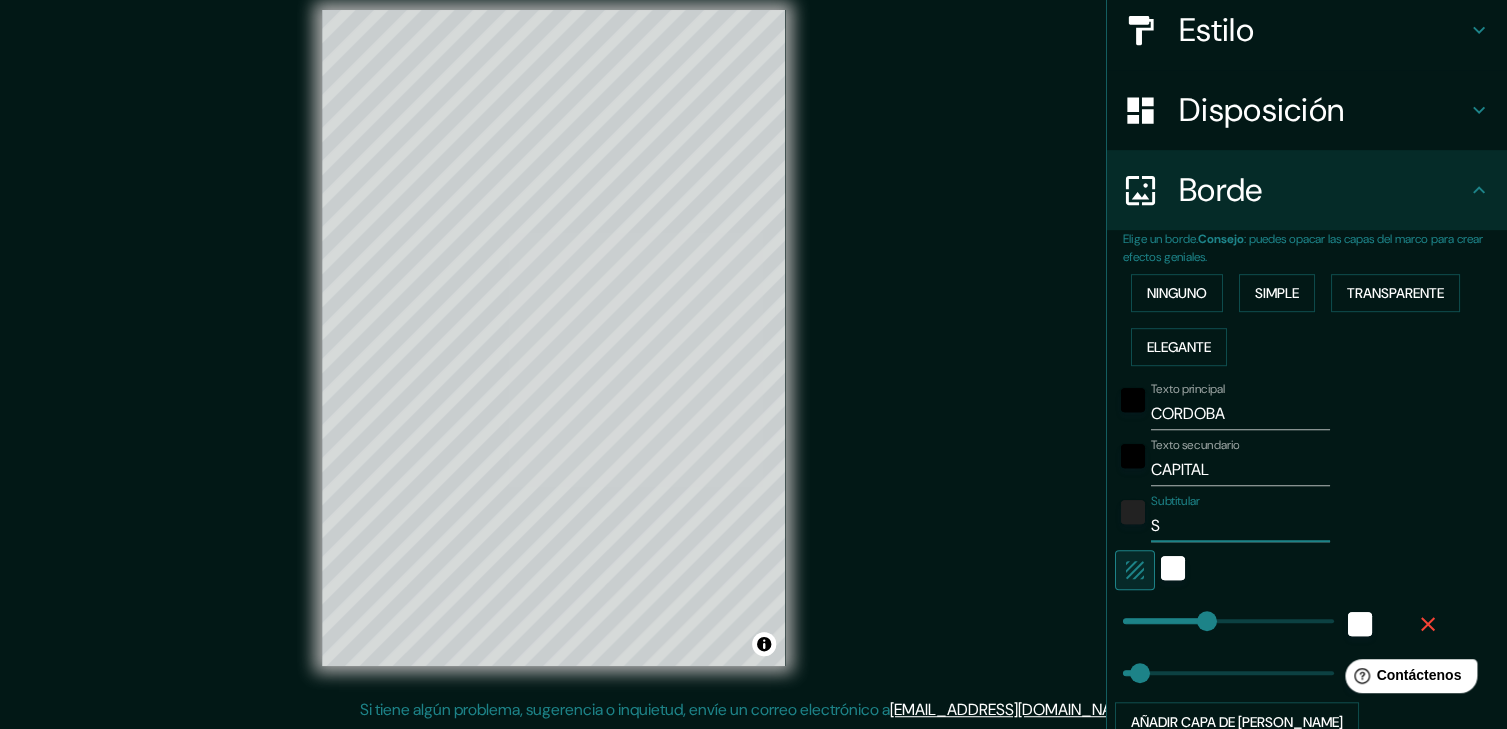 type on "185" 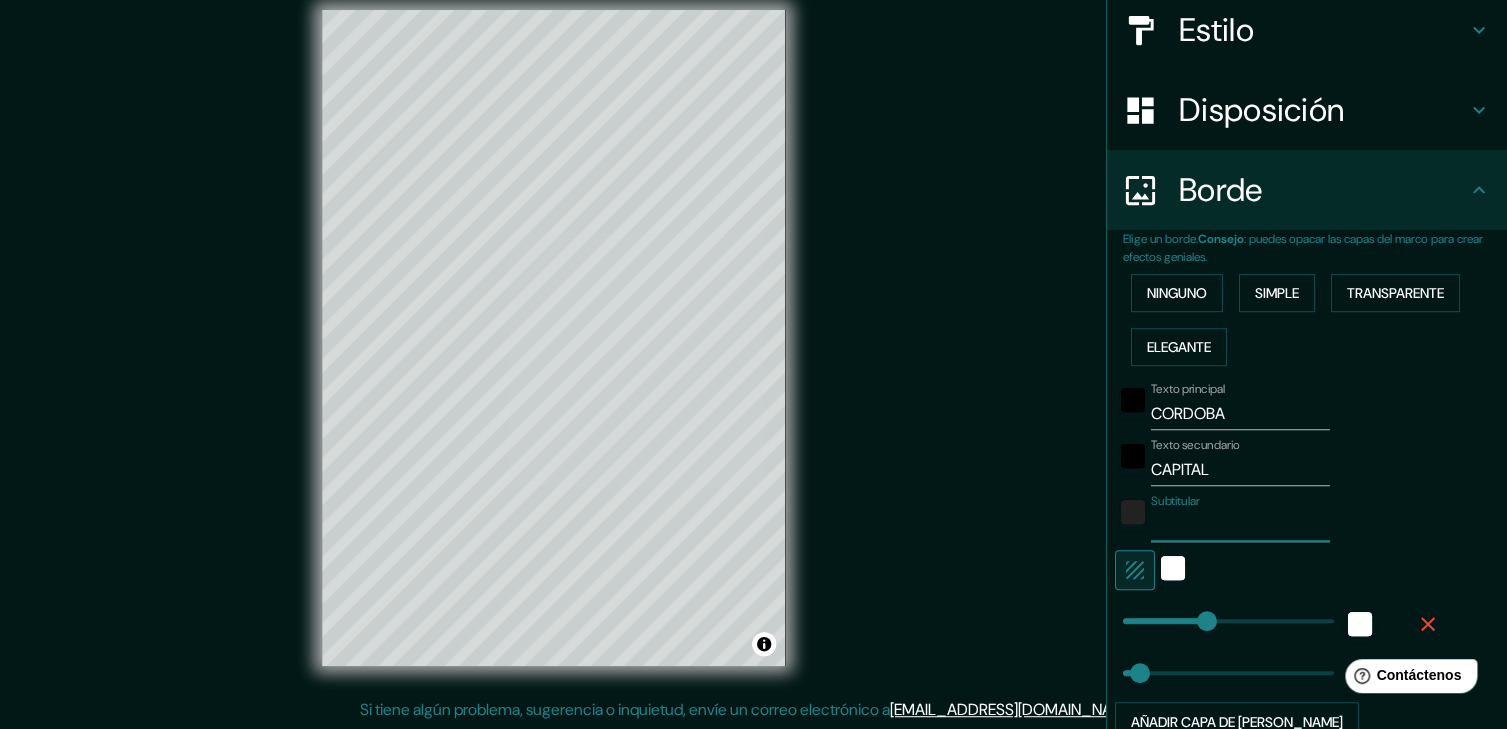 type on "185" 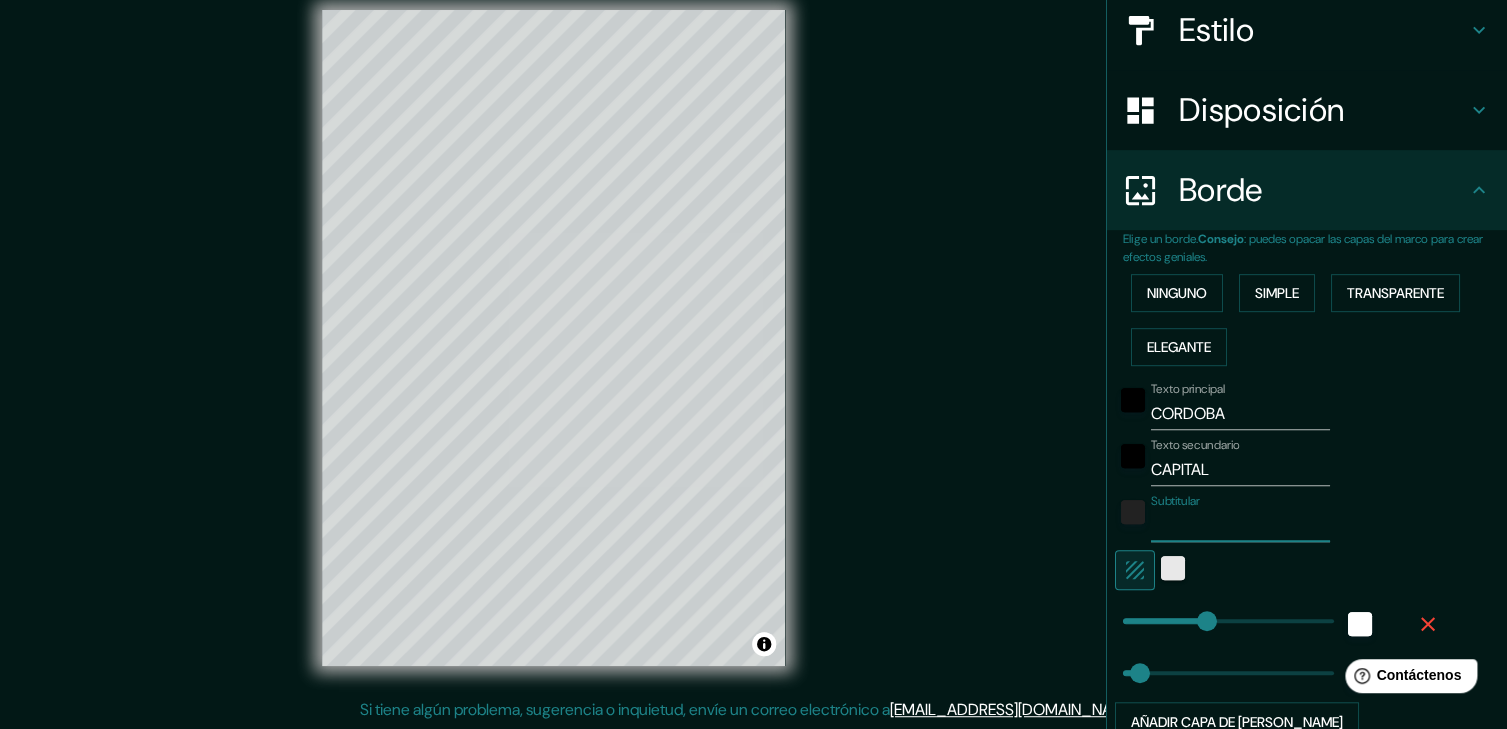 type 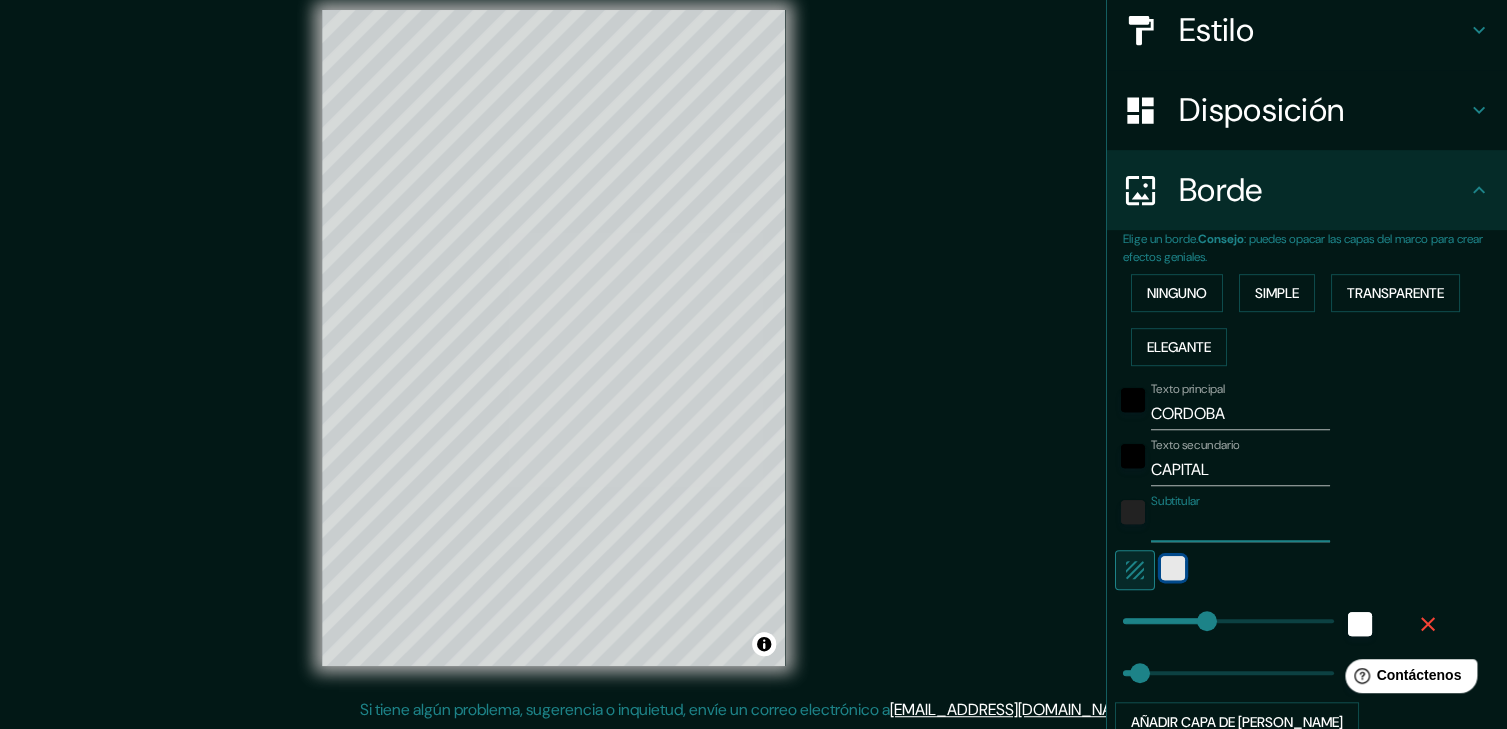 click at bounding box center (1173, 568) 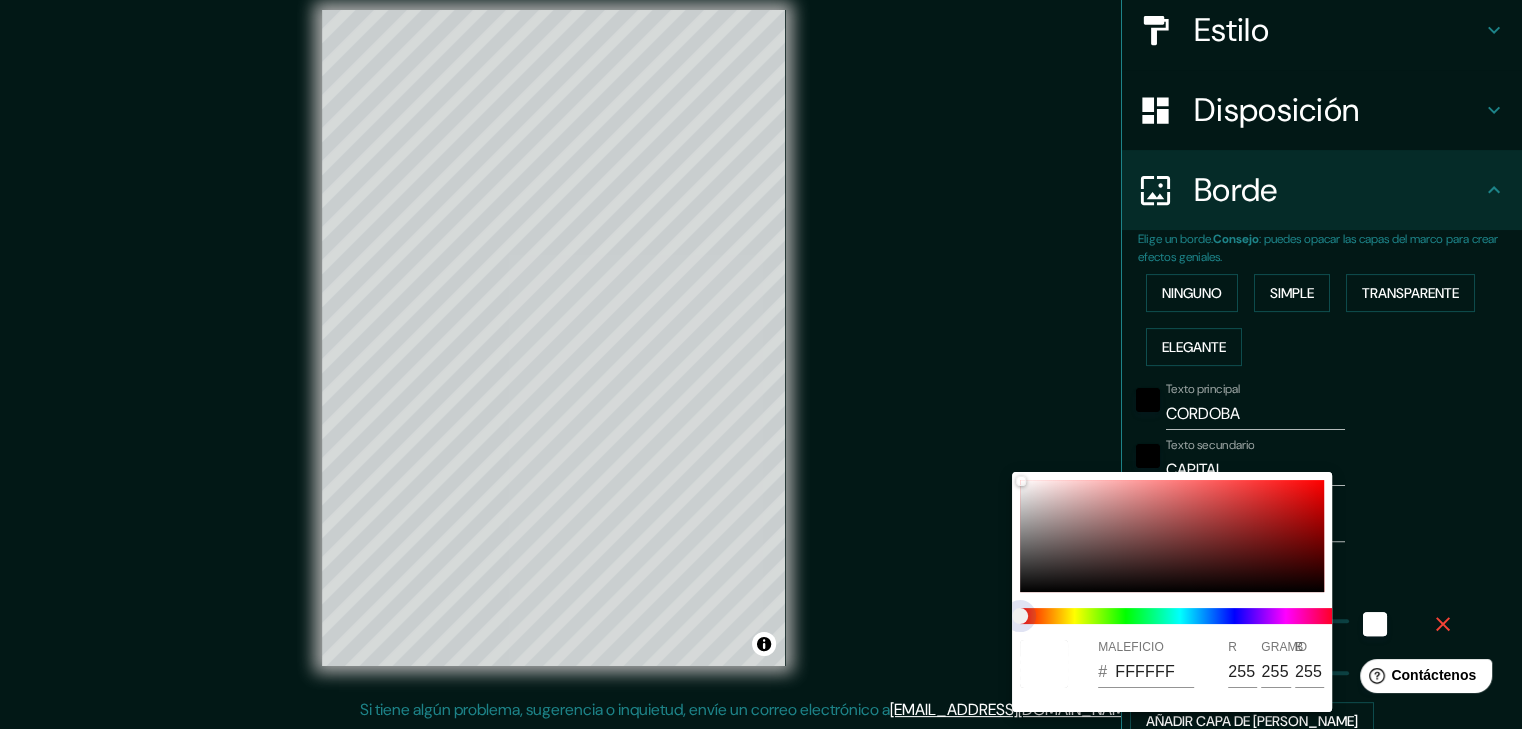 type on "185" 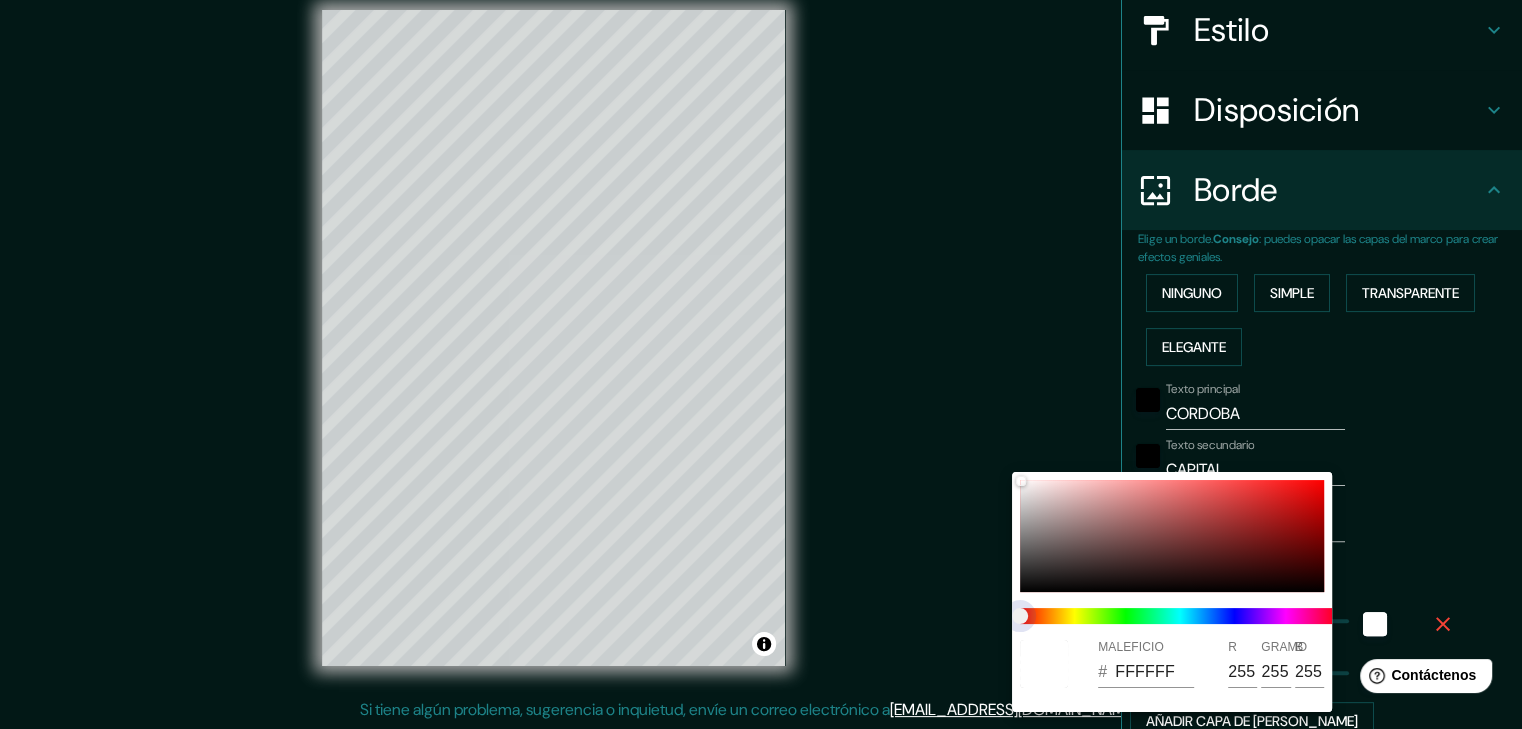 type on "185" 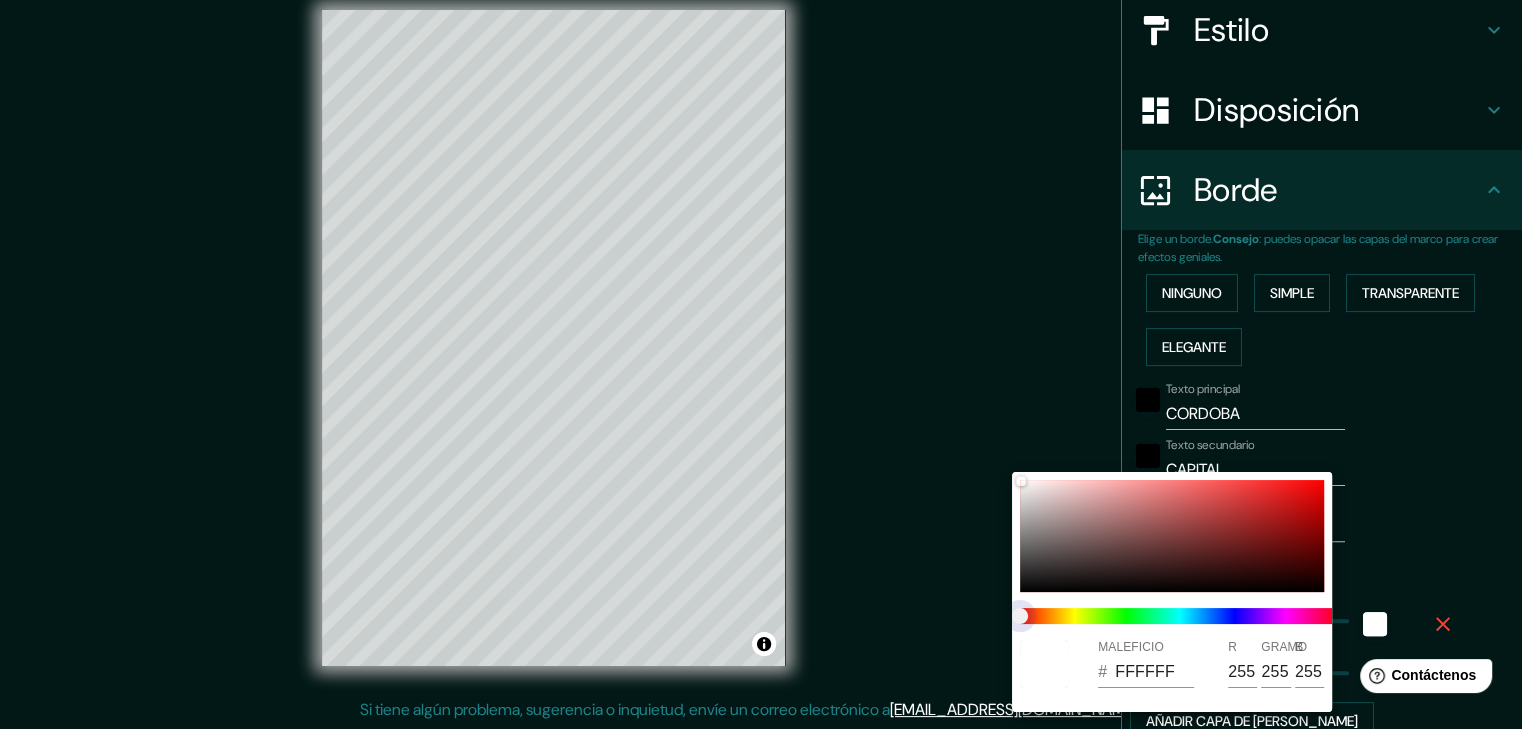 type on "185" 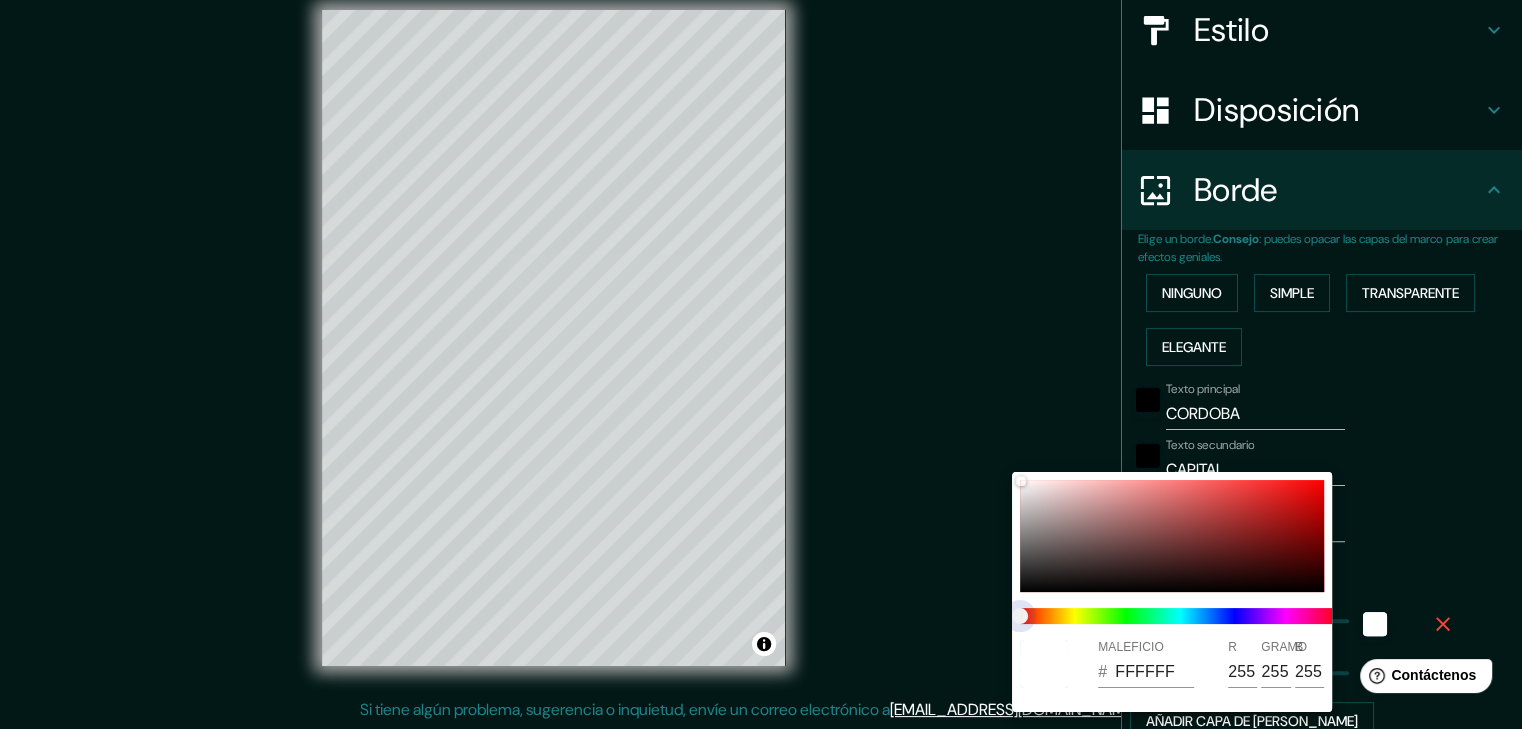 type on "37" 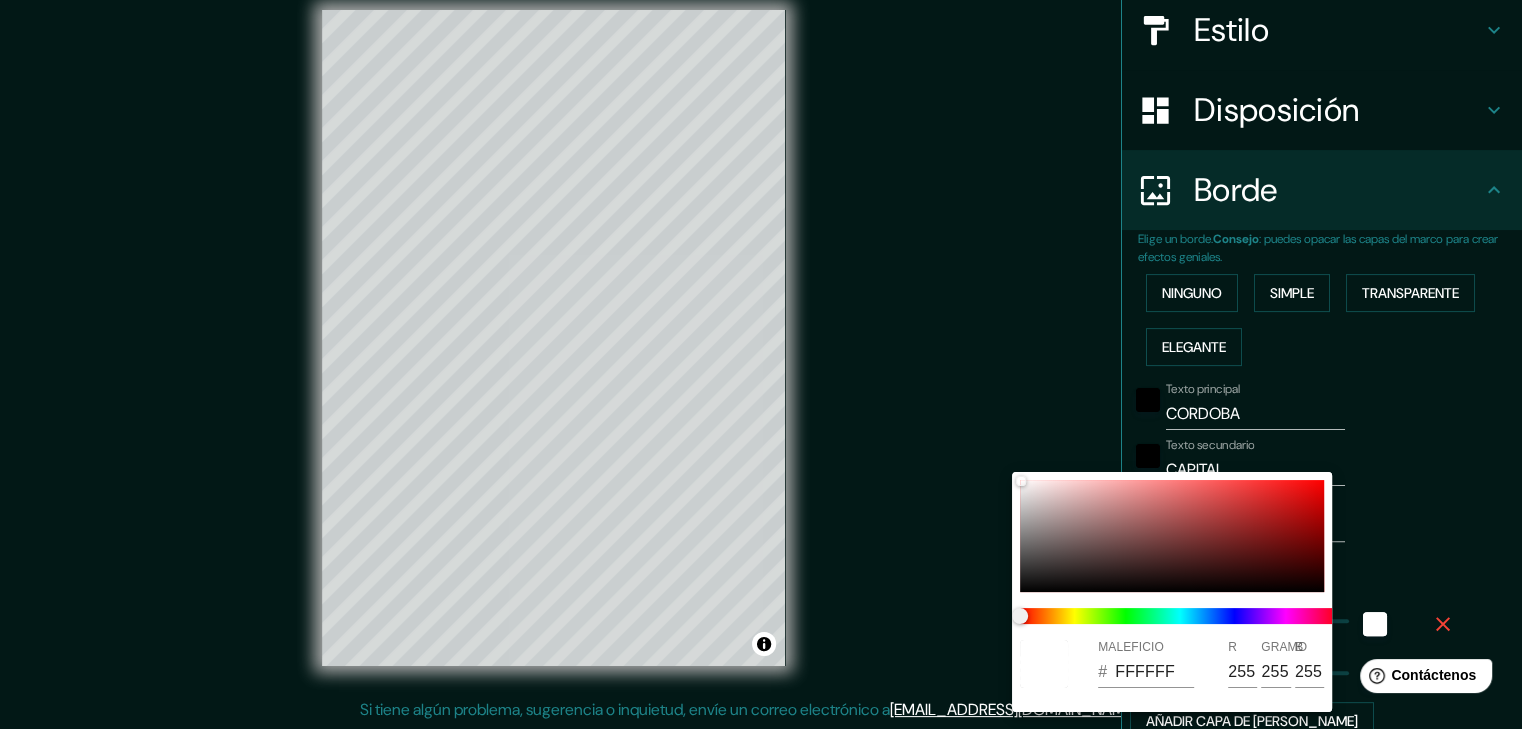 click at bounding box center [761, 364] 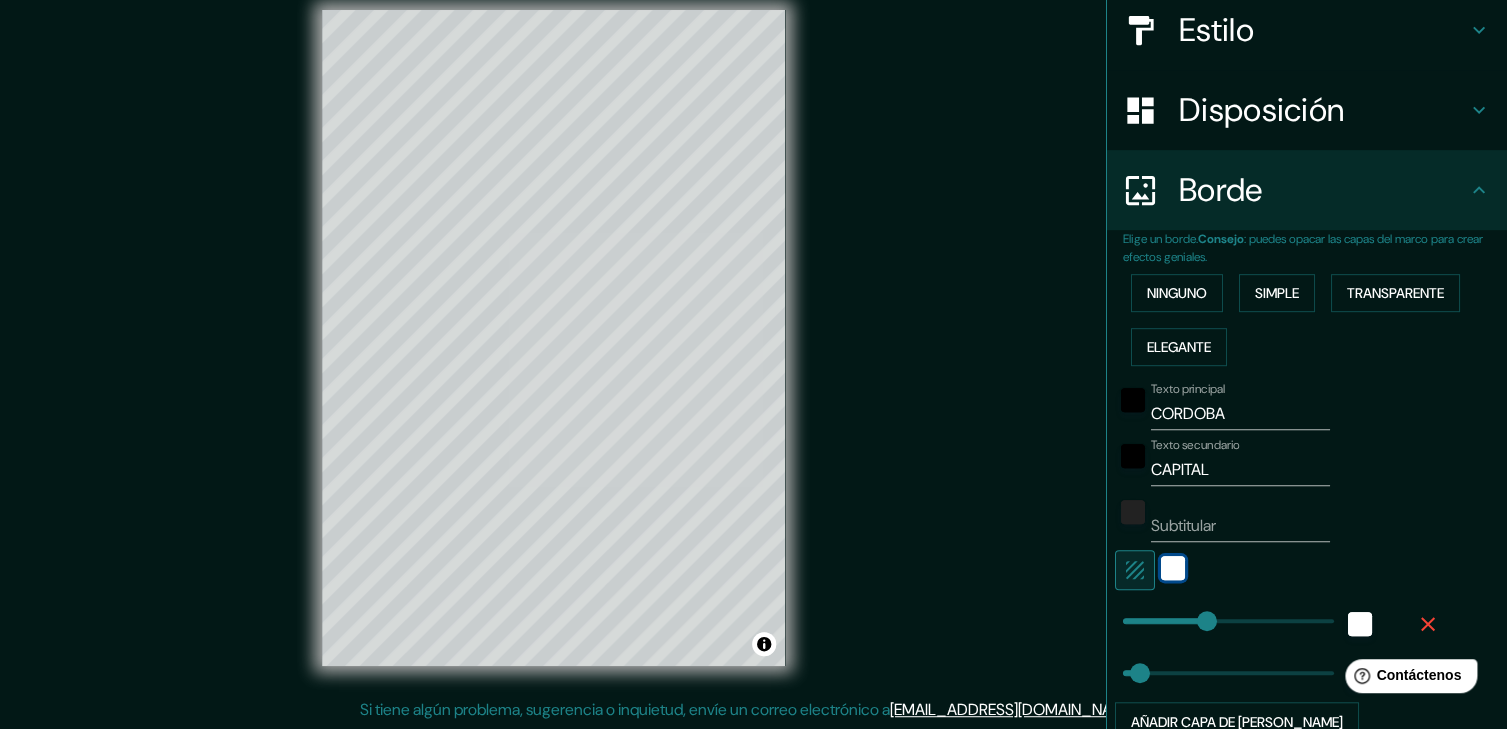 scroll, scrollTop: 336, scrollLeft: 0, axis: vertical 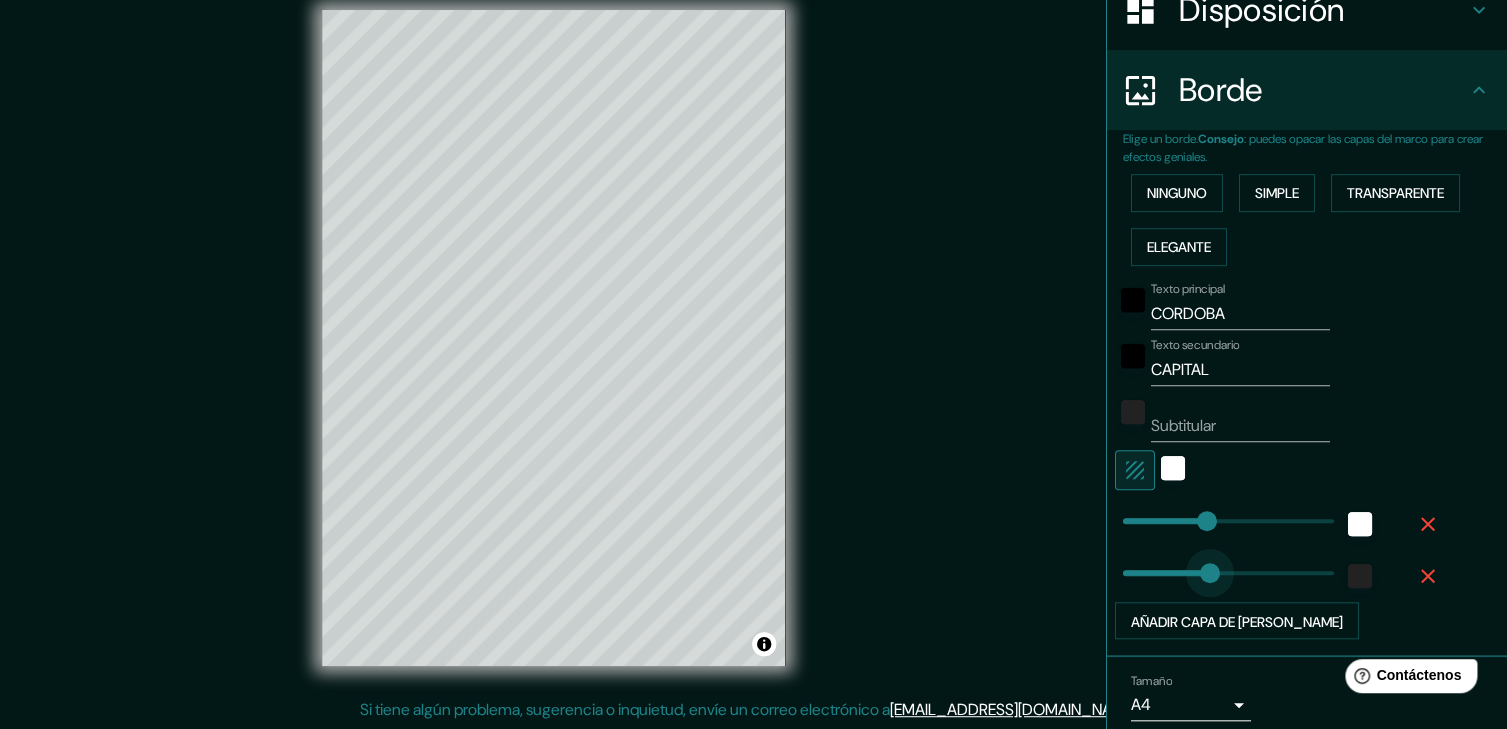 type on "193" 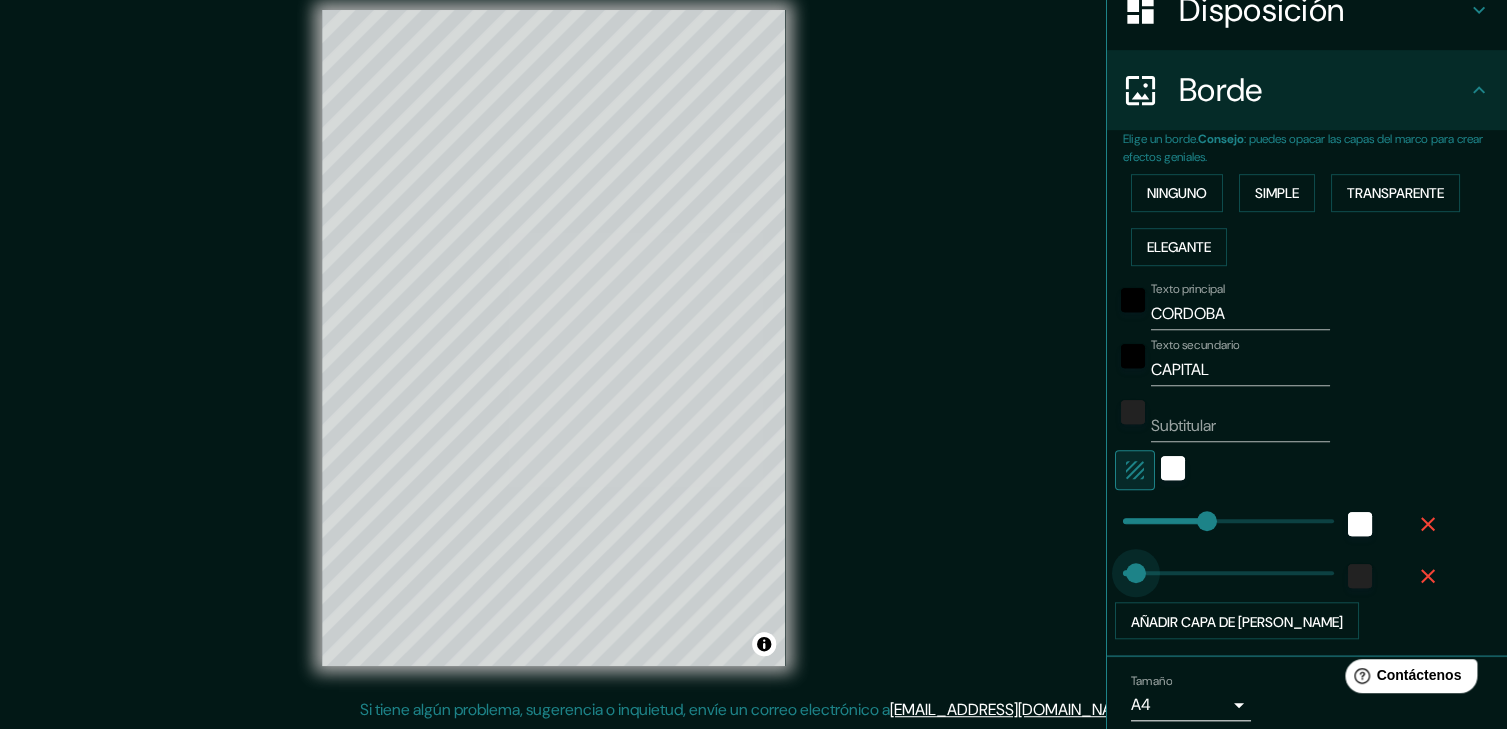 type on "0" 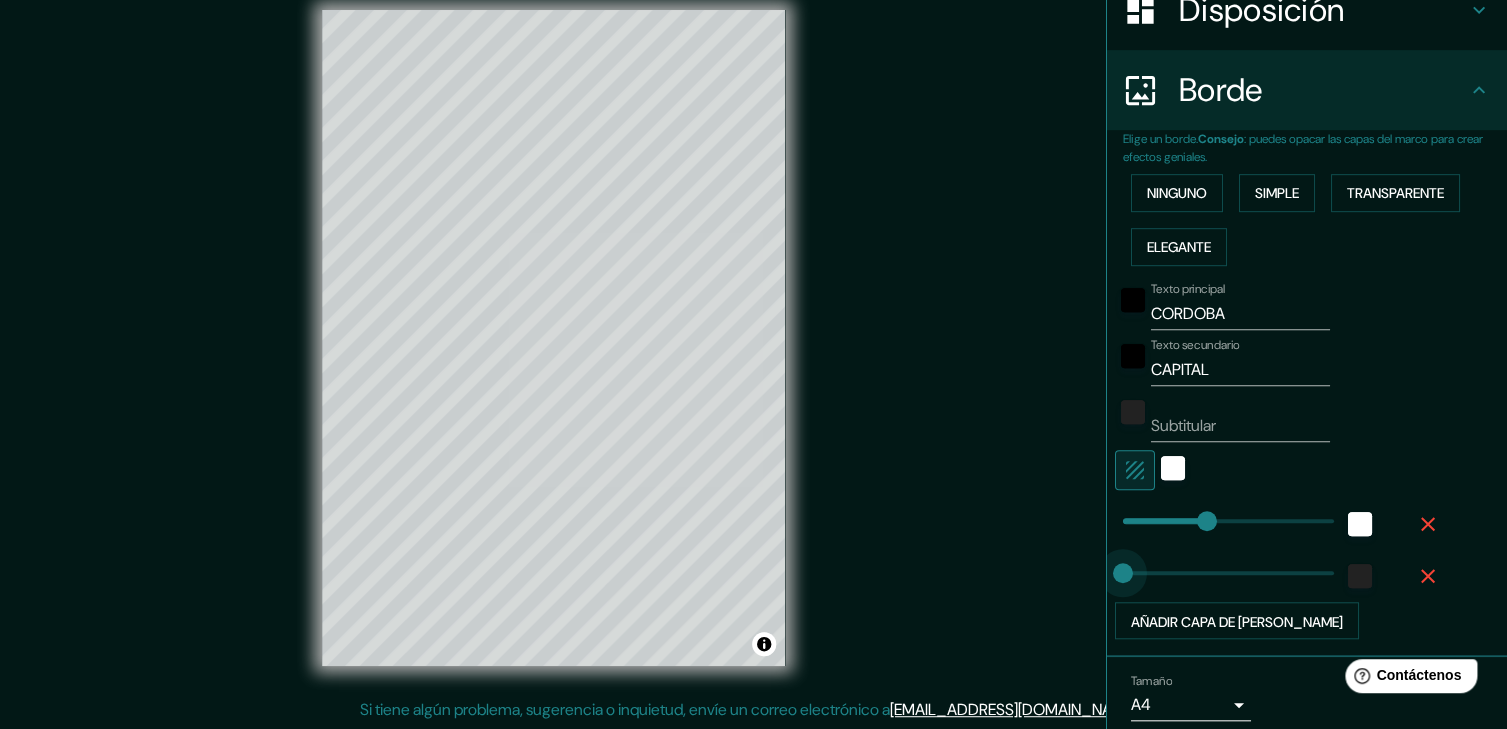 drag, startPoint x: 1195, startPoint y: 569, endPoint x: 1070, endPoint y: 575, distance: 125.14392 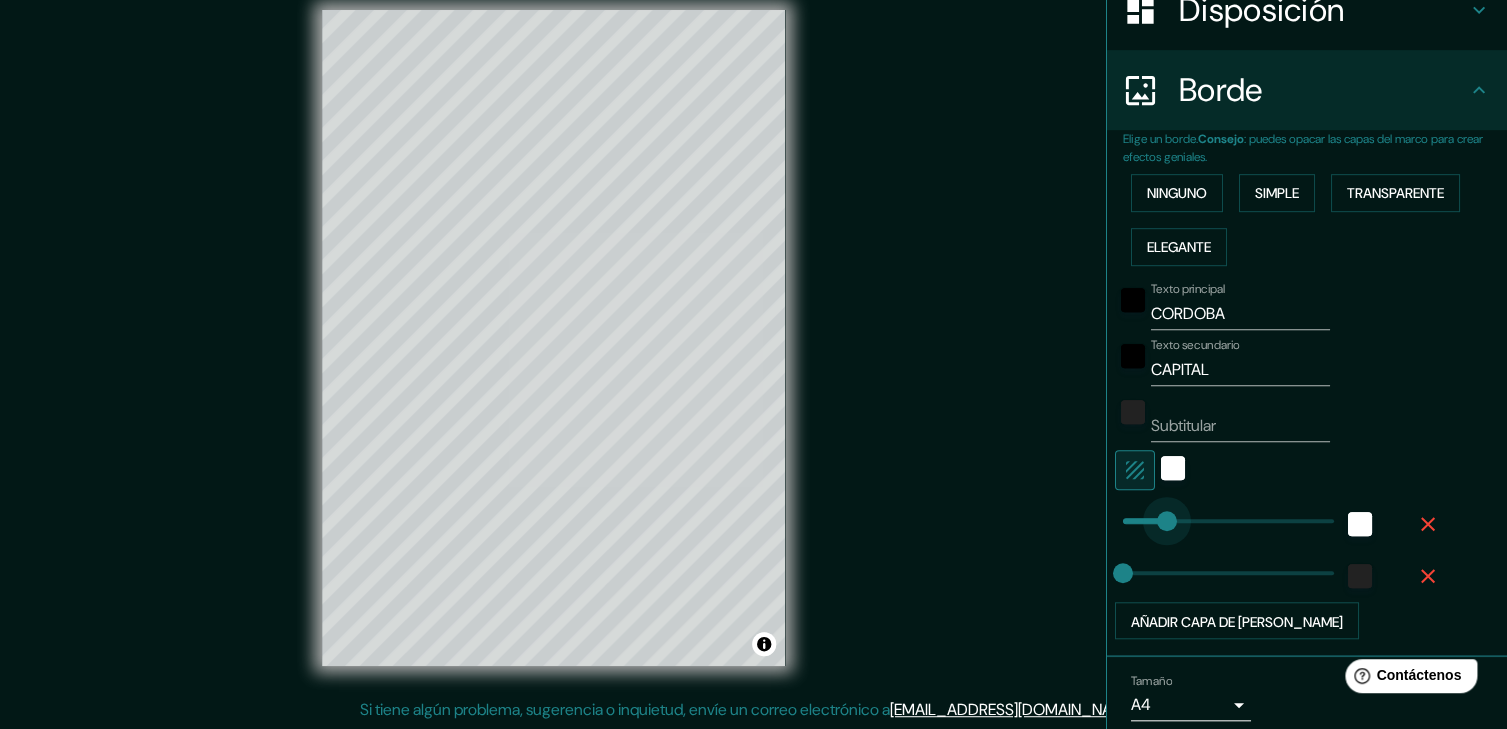 type on "61" 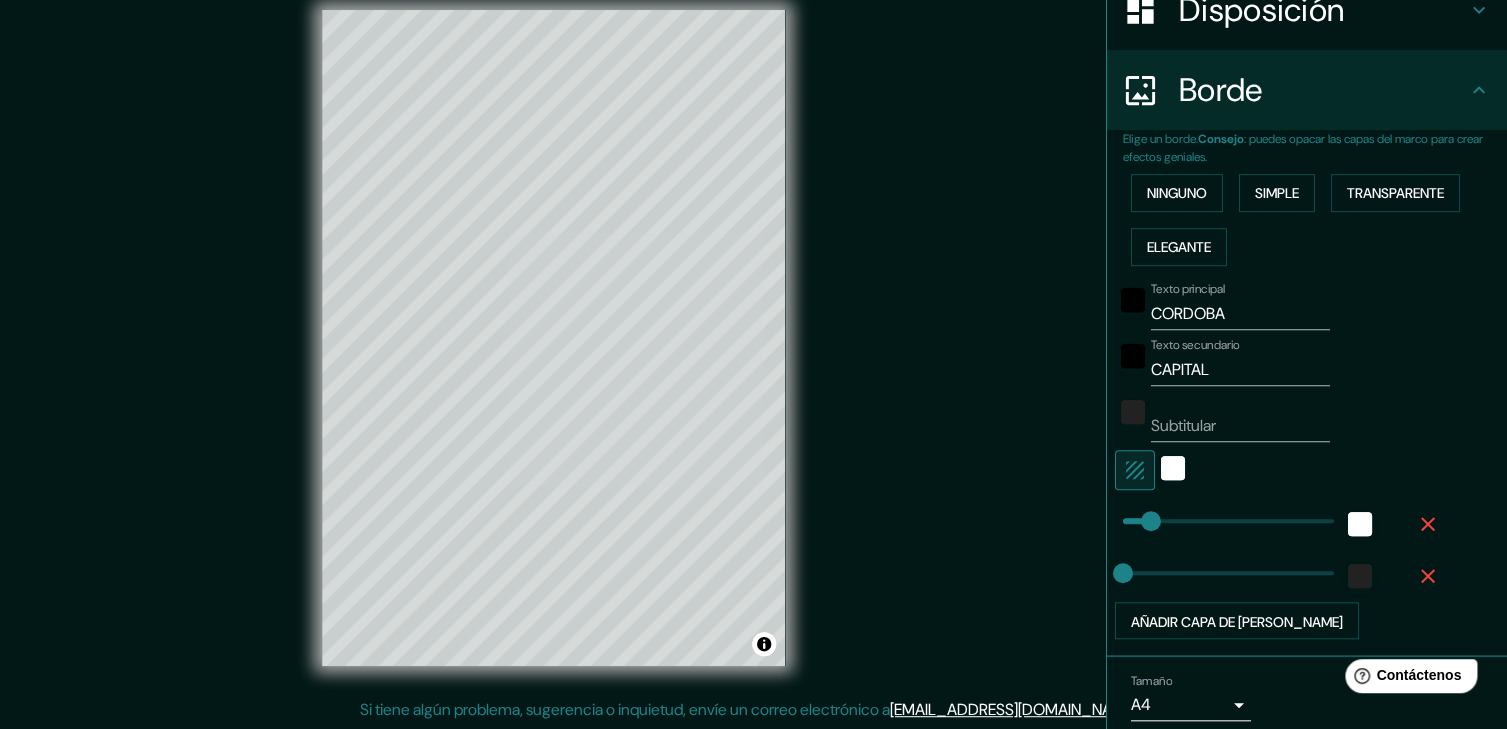 type on "76" 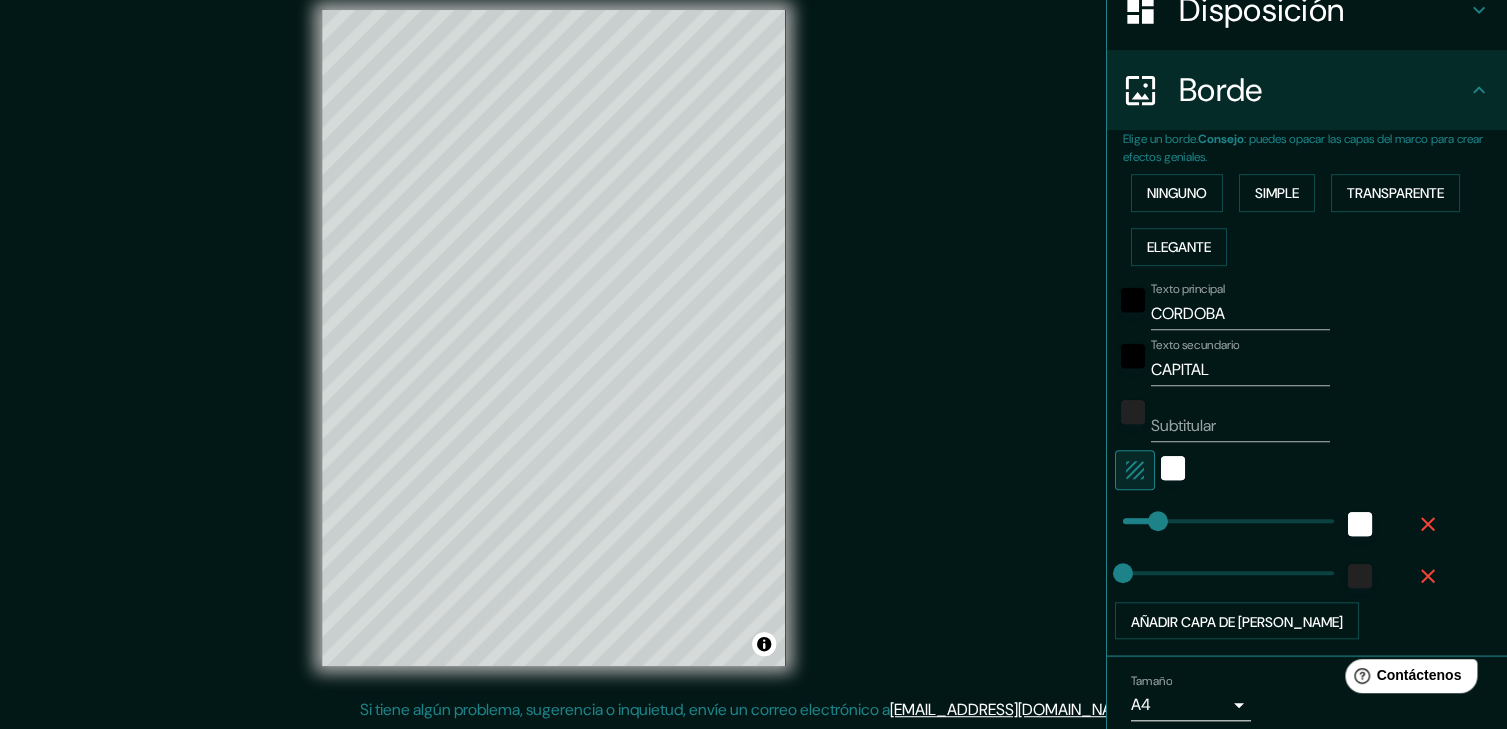 click on "Mappin Ubicación Argentina Patas Estilo Disposición Borde Elige un borde.  Consejo  : puedes opacar las capas del marco para crear efectos geniales. Ninguno Simple Transparente Elegante Texto principal CORDOBA Texto secundario CAPITAL Subtitular Añadir capa de marco Tamaño A4 single Crea tu mapa © Mapbox   © OpenStreetMap   Improve this map Si tiene algún problema, sugerencia o inquietud, envíe un correo electrónico a  help@mappin.pro  .   . ." at bounding box center [753, 354] 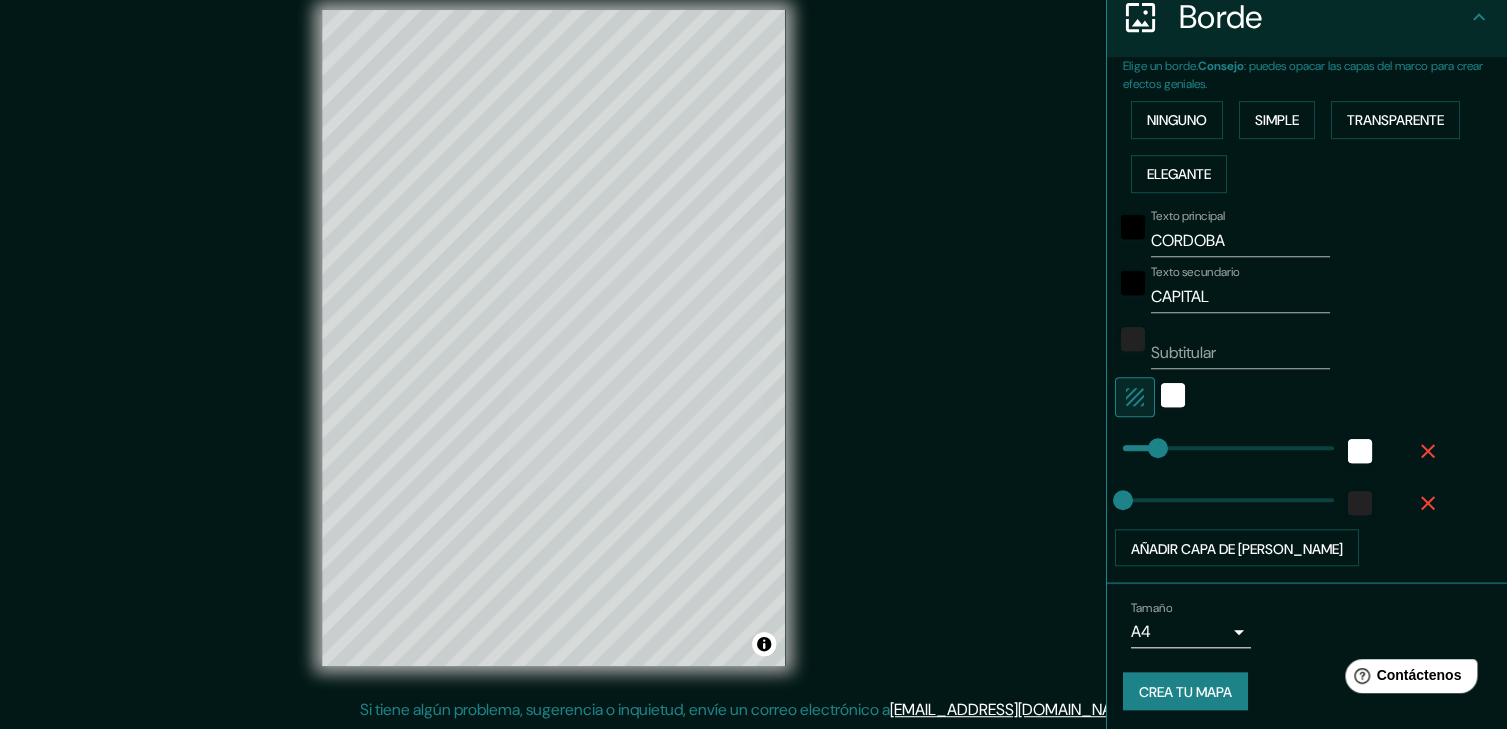 click on "Crea tu mapa" at bounding box center [1185, 692] 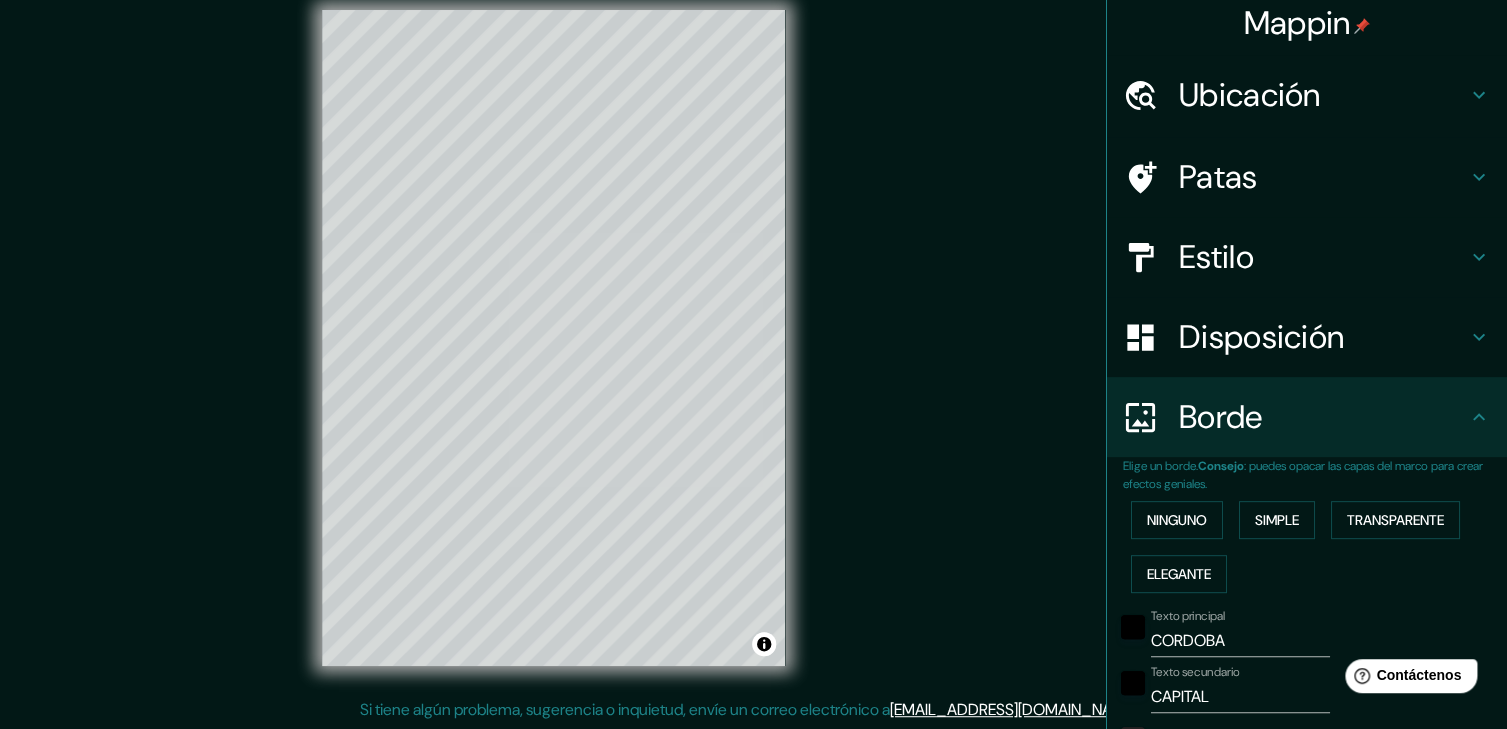 scroll, scrollTop: 409, scrollLeft: 0, axis: vertical 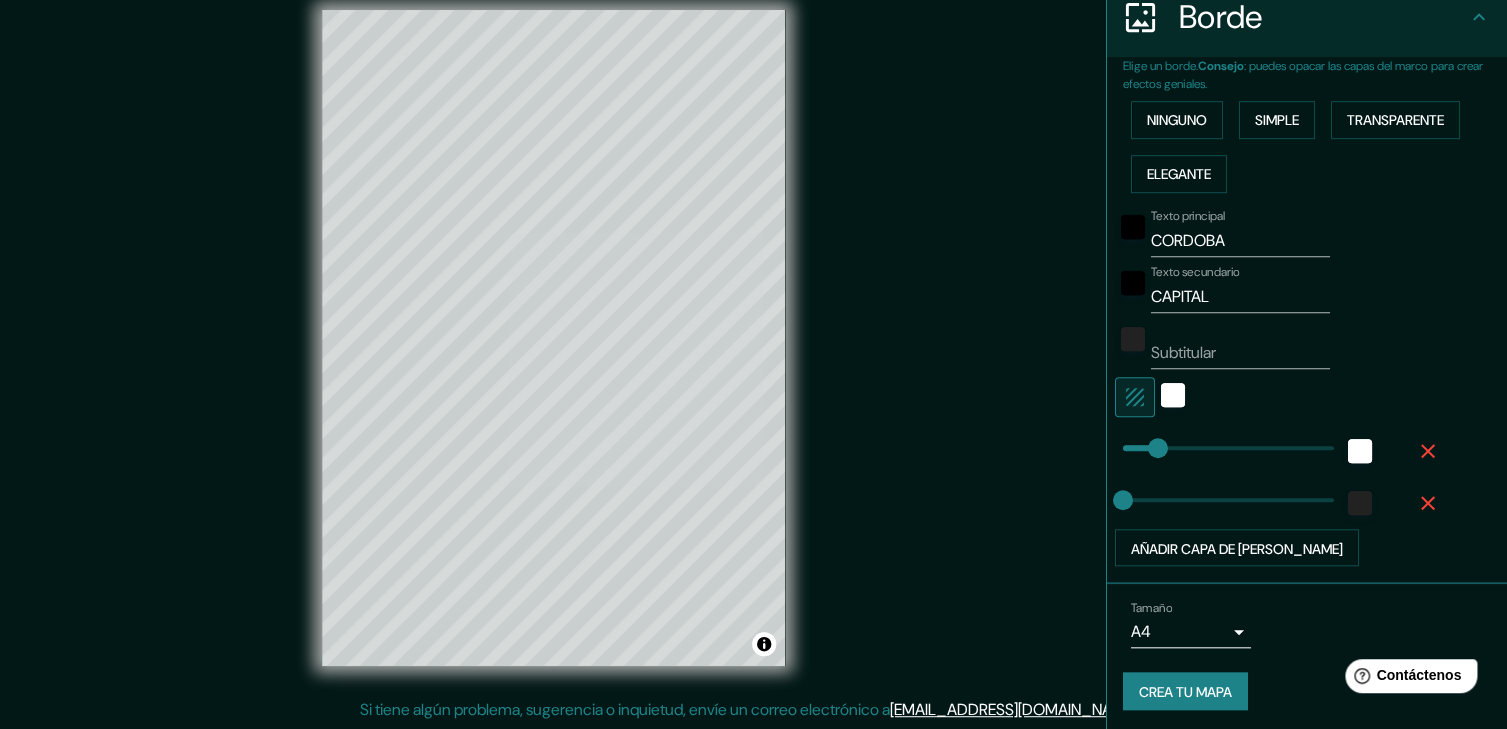 drag, startPoint x: 856, startPoint y: 634, endPoint x: 908, endPoint y: 468, distance: 173.95401 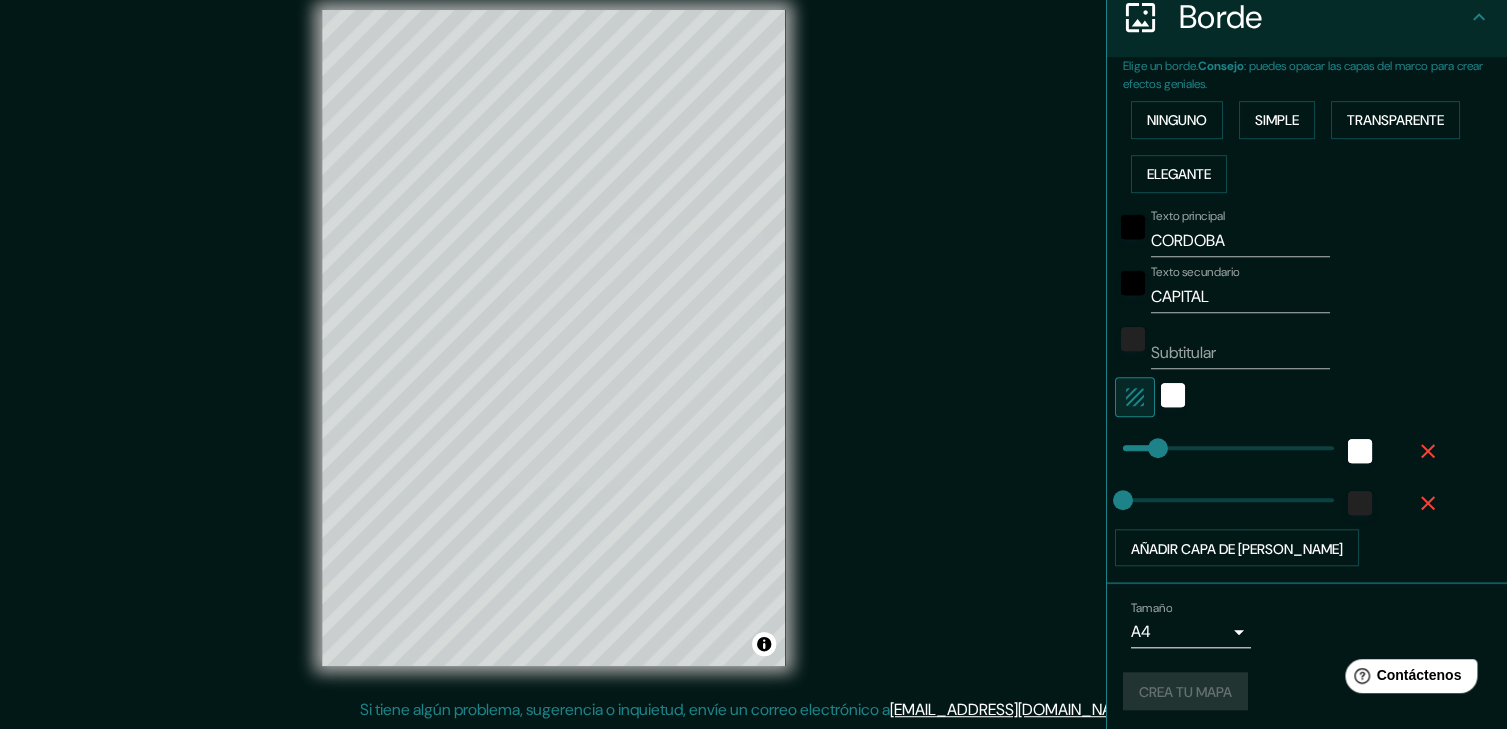 scroll, scrollTop: 0, scrollLeft: 0, axis: both 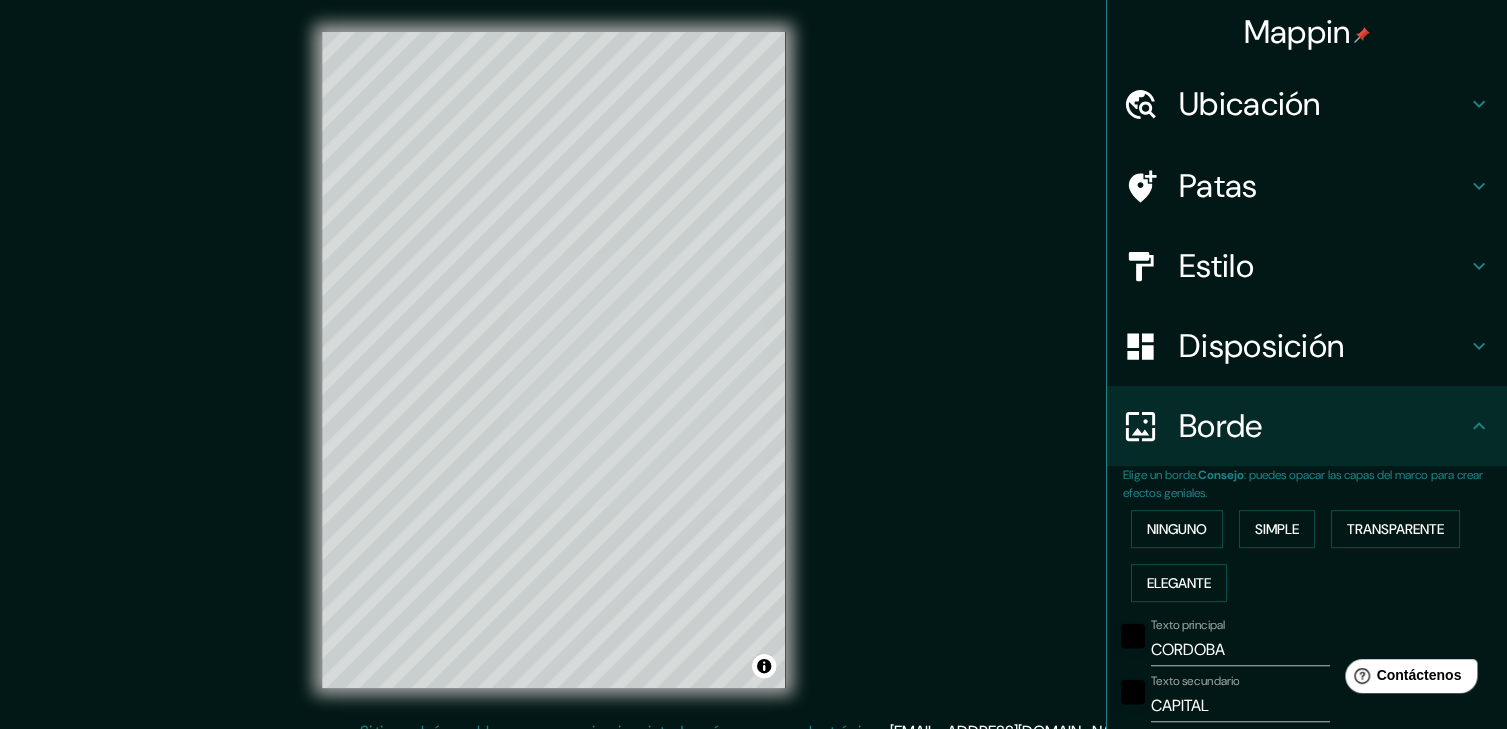 click on "Mappin Ubicación Argentina Patas Estilo Disposición Borde Elige un borde.  Consejo  : puedes opacar las capas del marco para crear efectos geniales. Ninguno Simple Transparente Elegante Texto principal CORDOBA Texto secundario CAPITAL Subtitular Añadir capa de marco Tamaño A4 single Crea tu mapa © Mapbox   © OpenStreetMap   Improve this map Si tiene algún problema, sugerencia o inquietud, envíe un correo electrónico a  help@mappin.pro  .   . ." at bounding box center (753, 376) 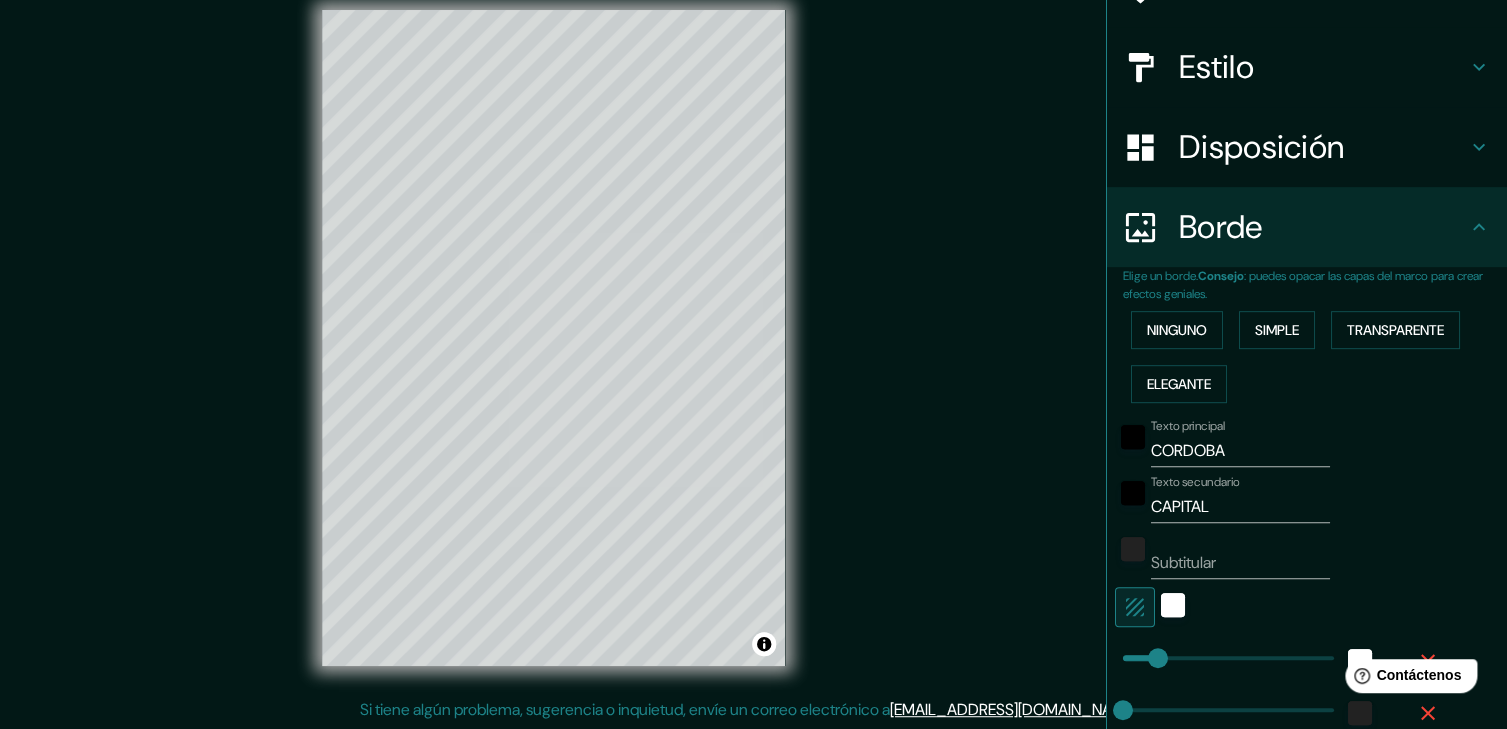 scroll, scrollTop: 409, scrollLeft: 0, axis: vertical 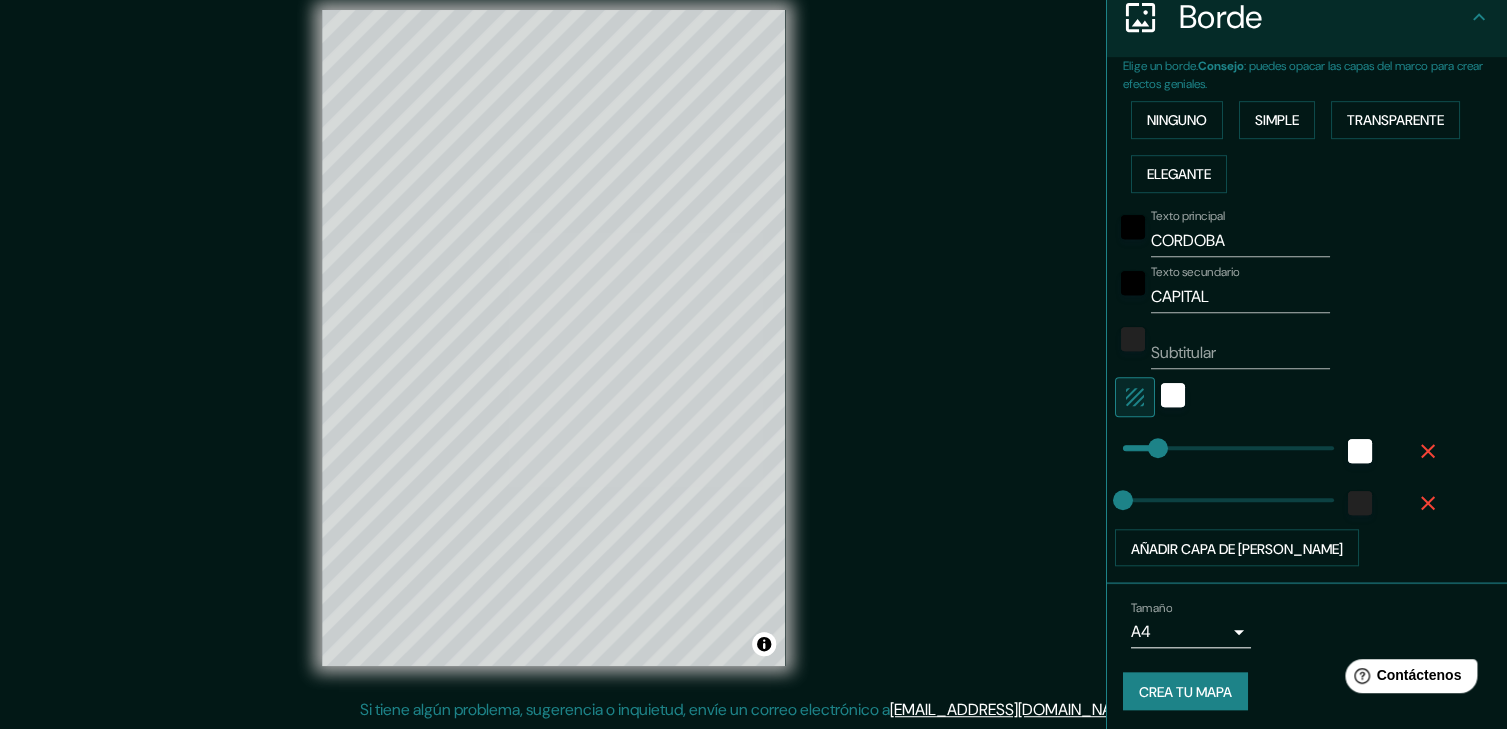 click on "Crea tu mapa" at bounding box center (1185, 692) 